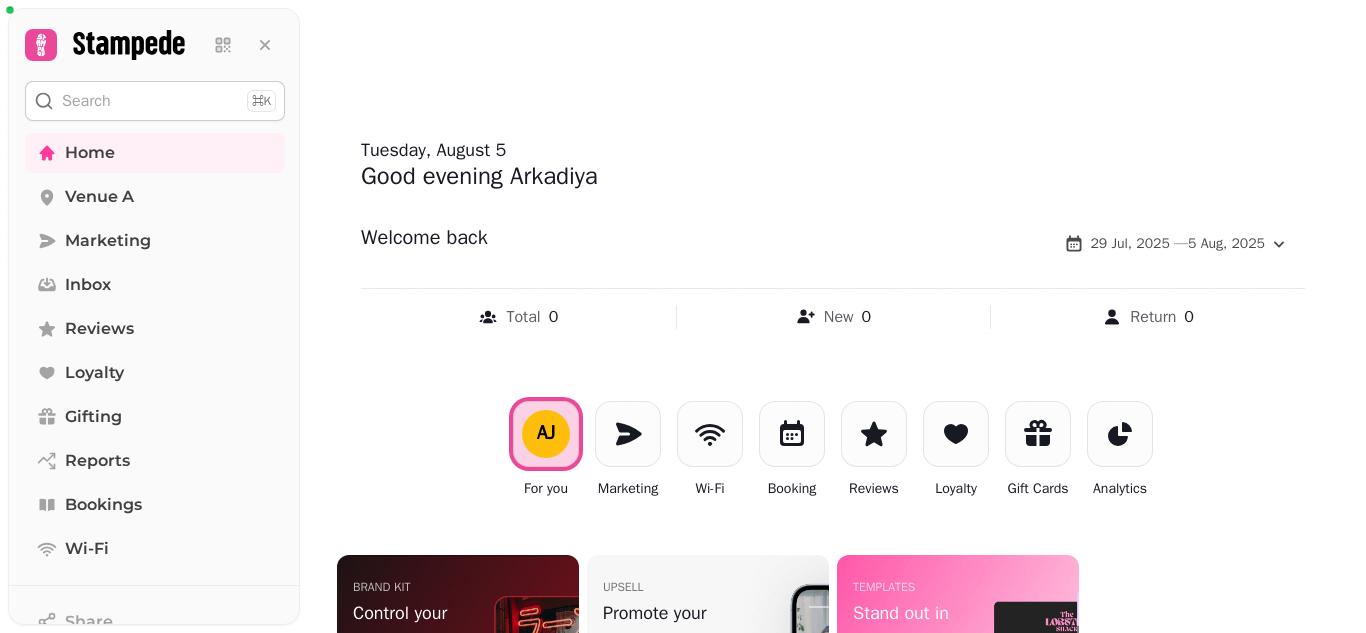 scroll, scrollTop: 0, scrollLeft: 0, axis: both 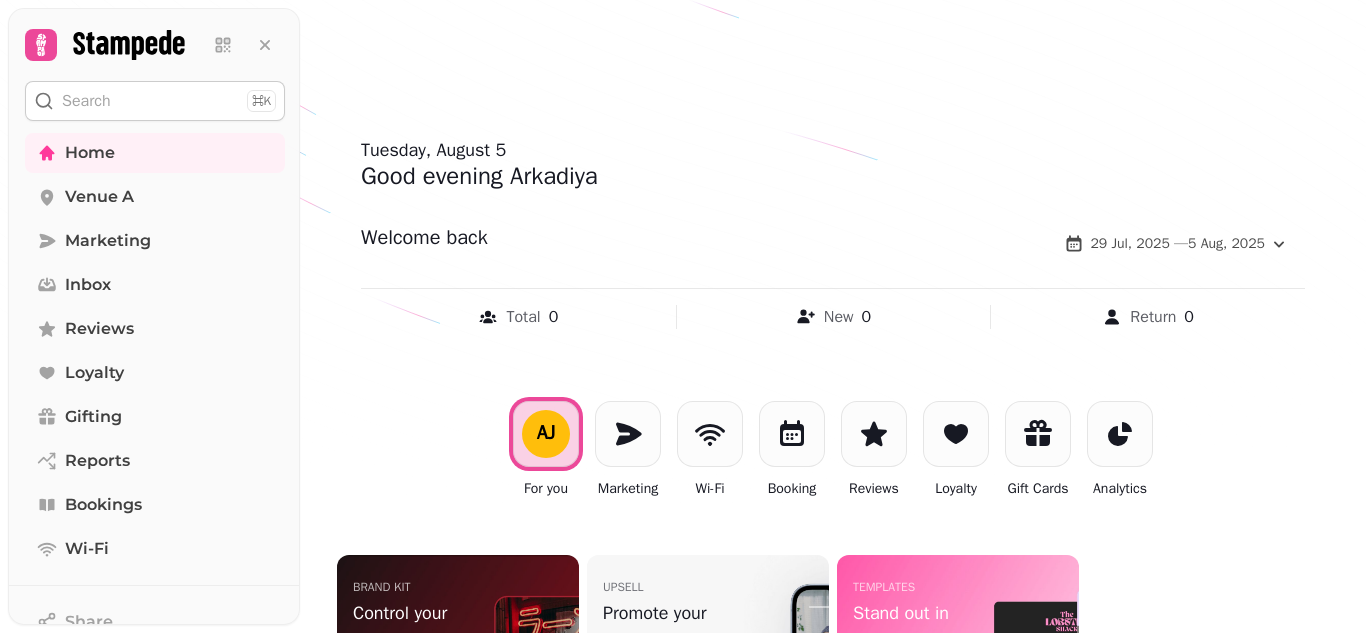 click on "Search" at bounding box center [86, 101] 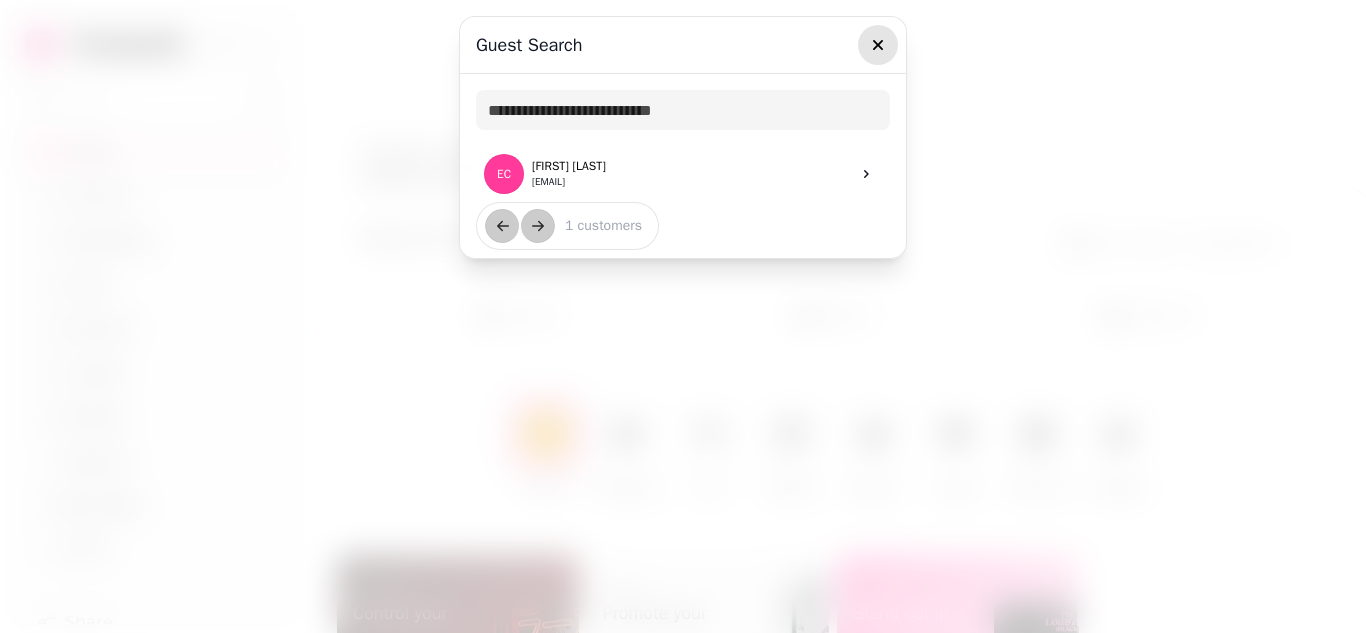 click 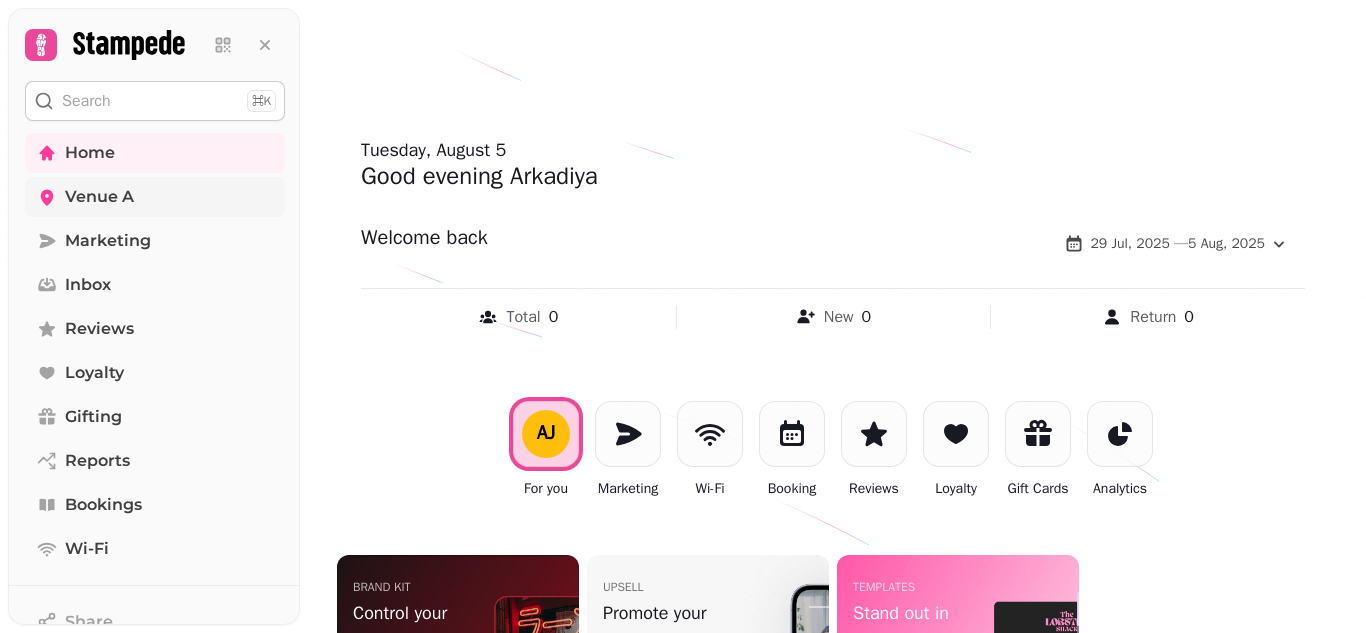 click on "Venue A" at bounding box center (99, 197) 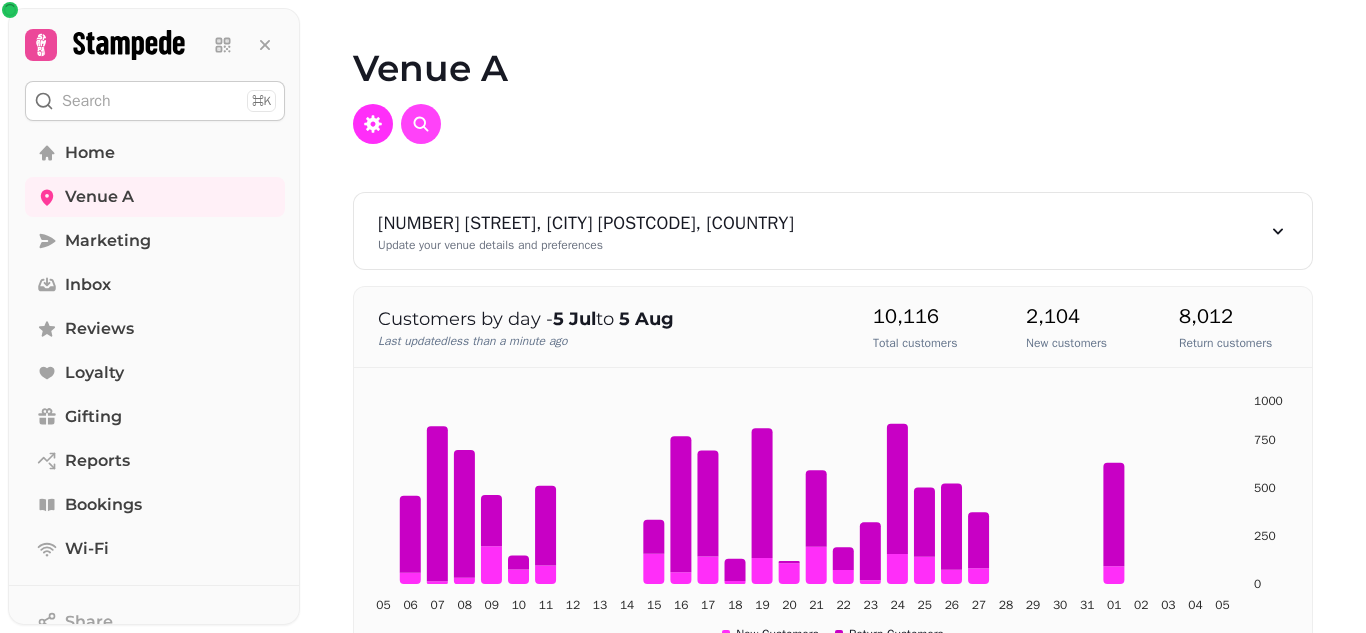 click 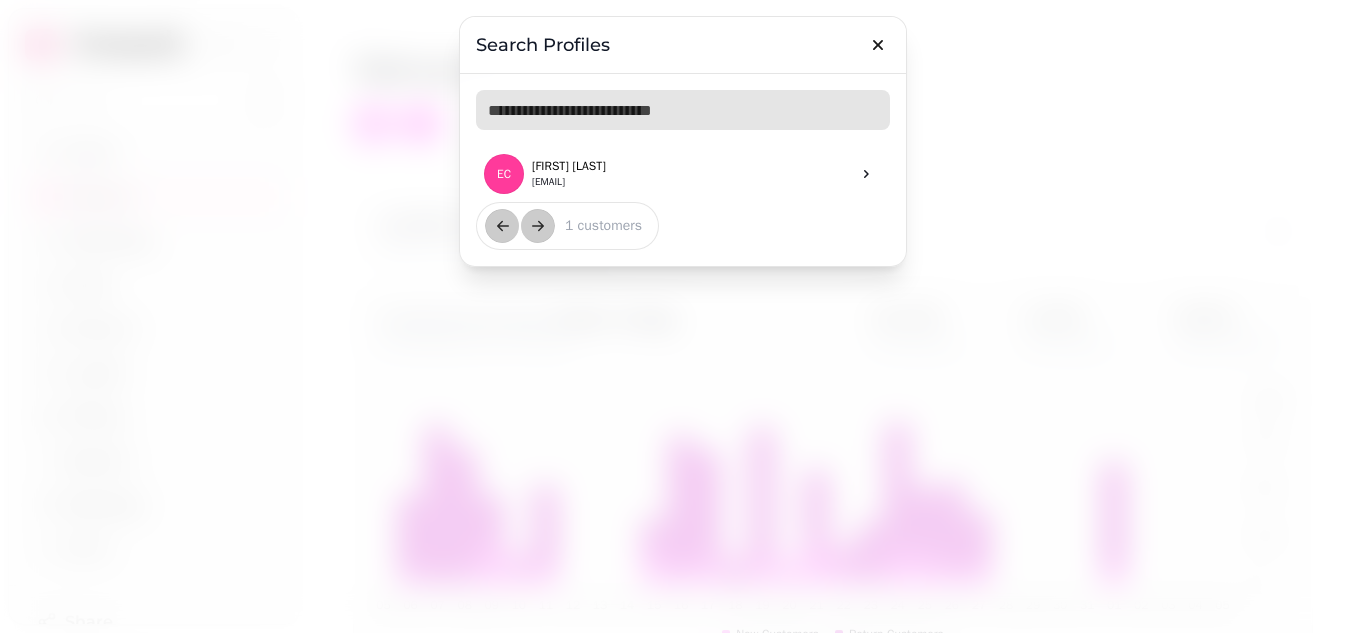click at bounding box center (683, 110) 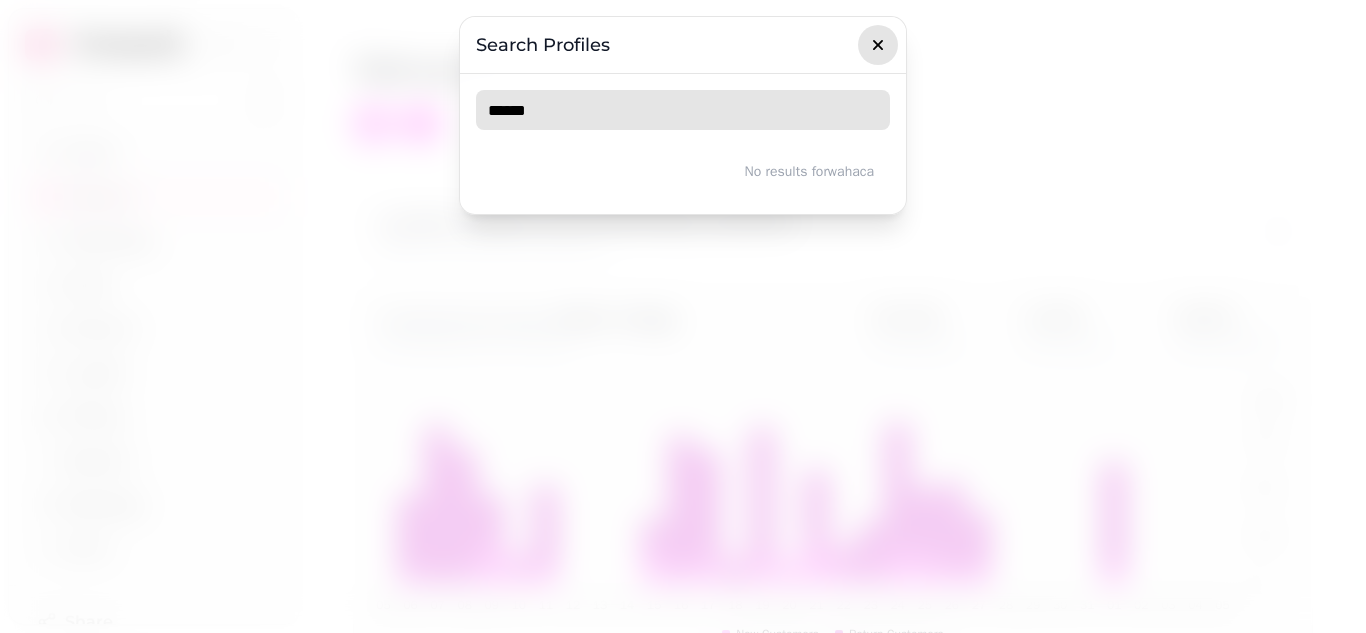 type on "******" 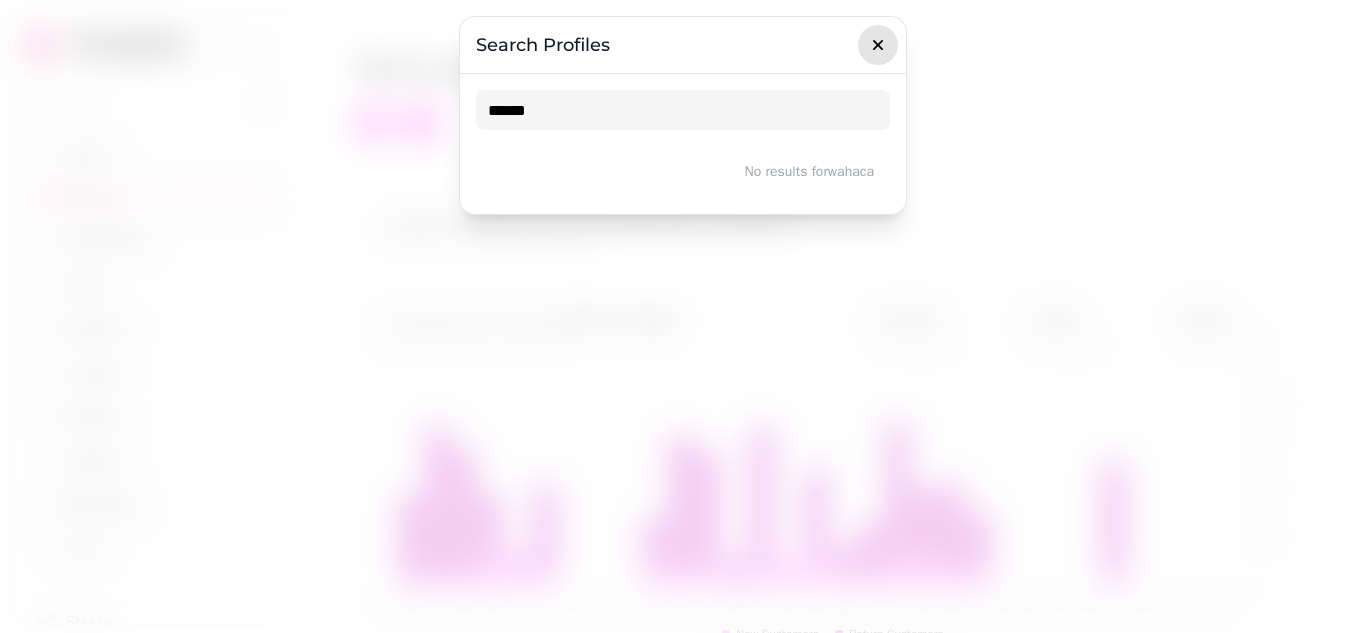 click 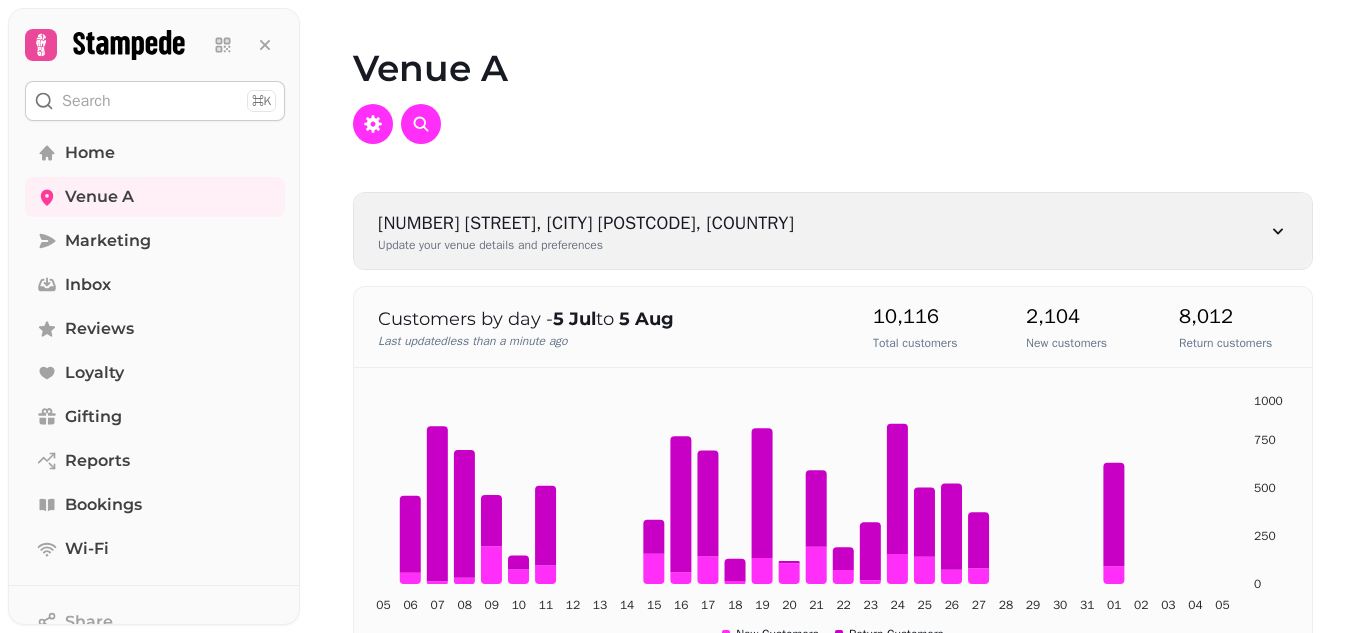 click on "1 Constitution St, Edinburgh EH6 7BG, UK Update your venue details and preferences" at bounding box center (833, 231) 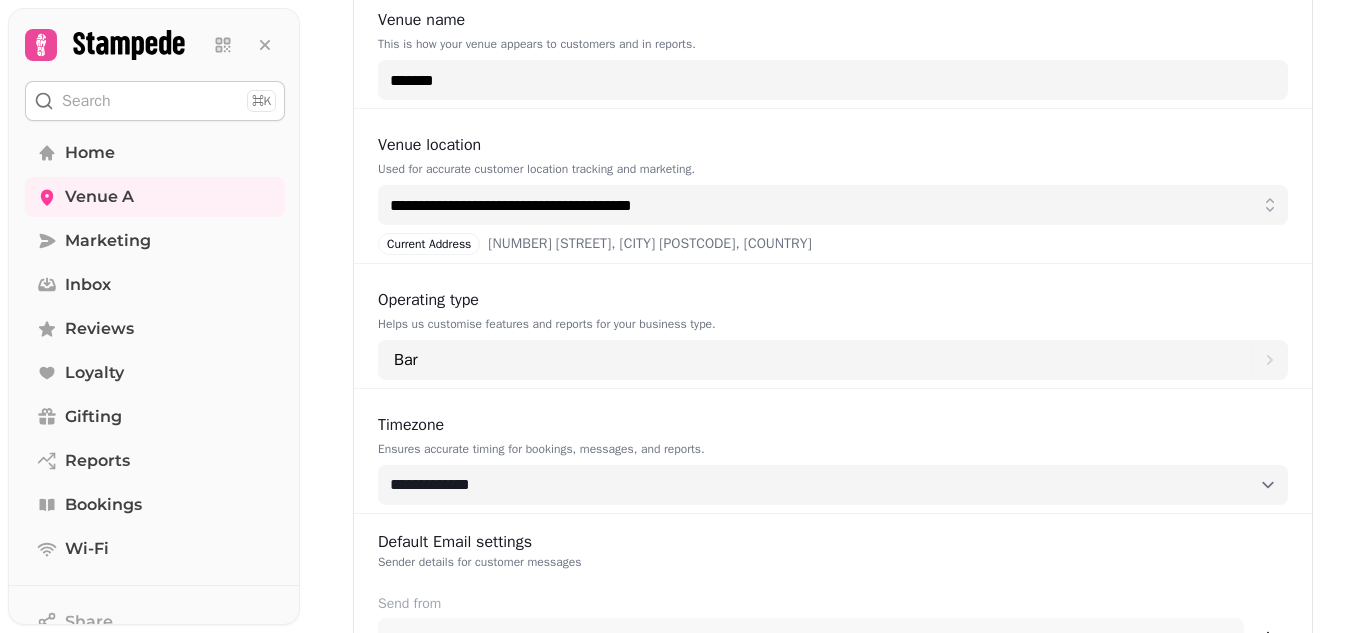 scroll, scrollTop: 0, scrollLeft: 0, axis: both 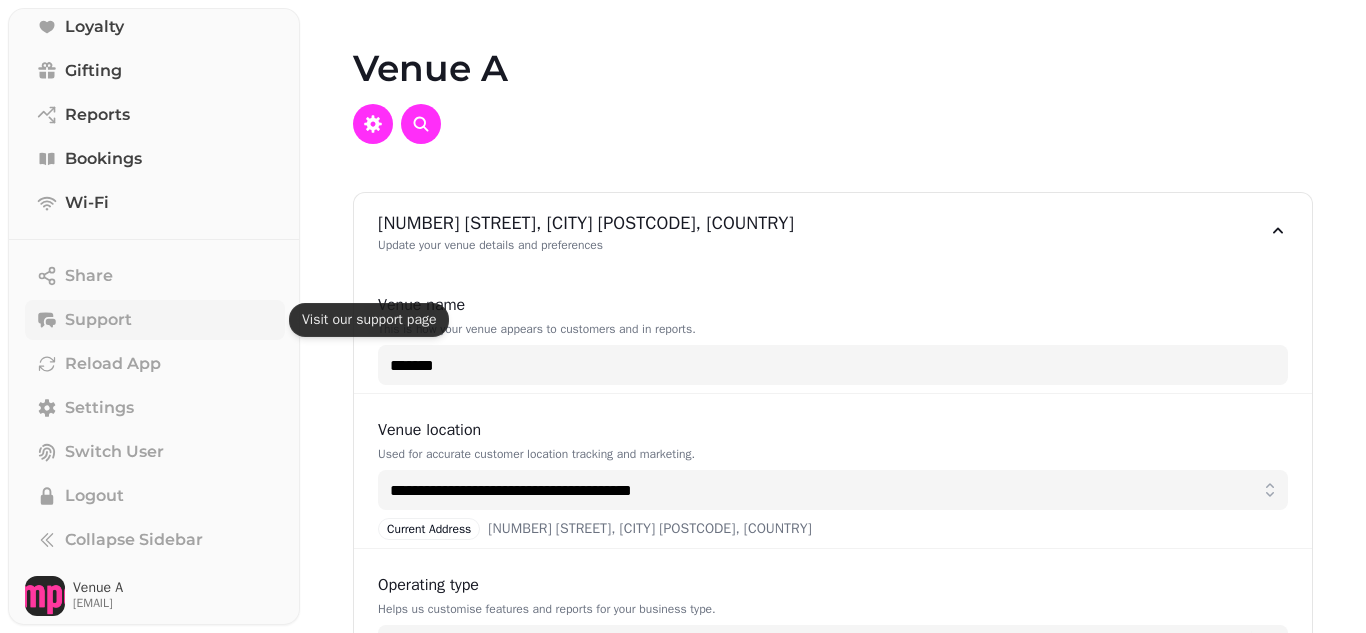 click on "Support" at bounding box center (98, 320) 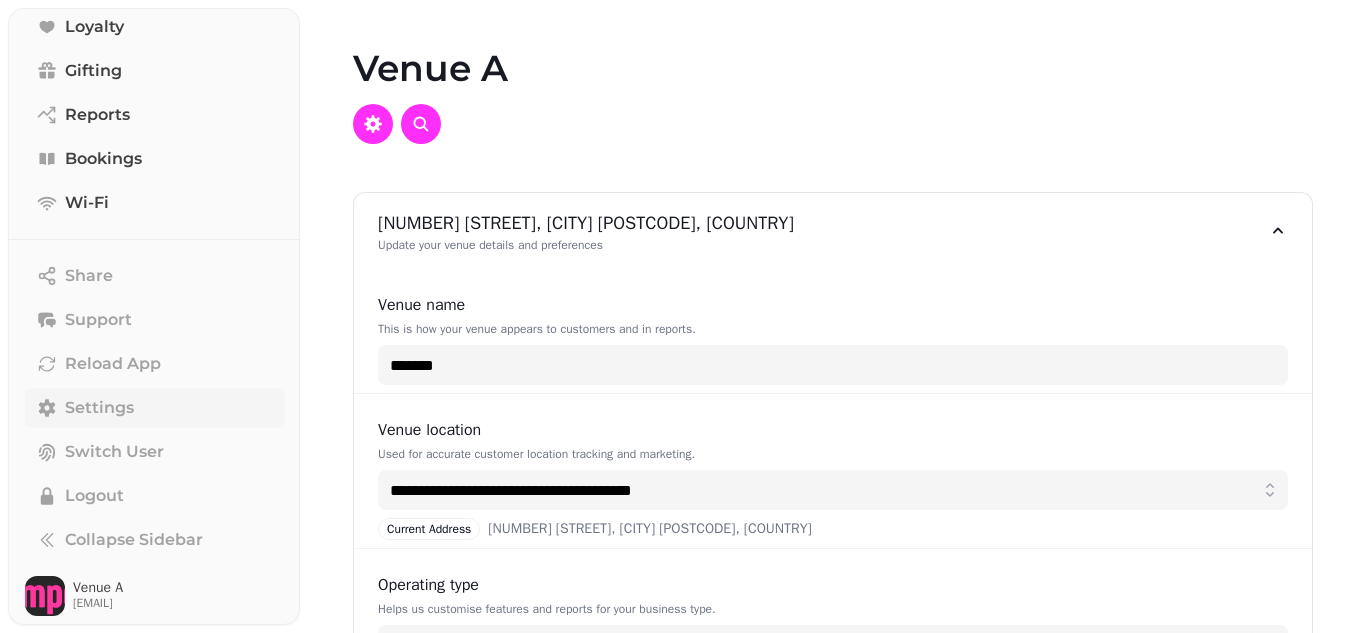 click on "Settings" at bounding box center [99, 408] 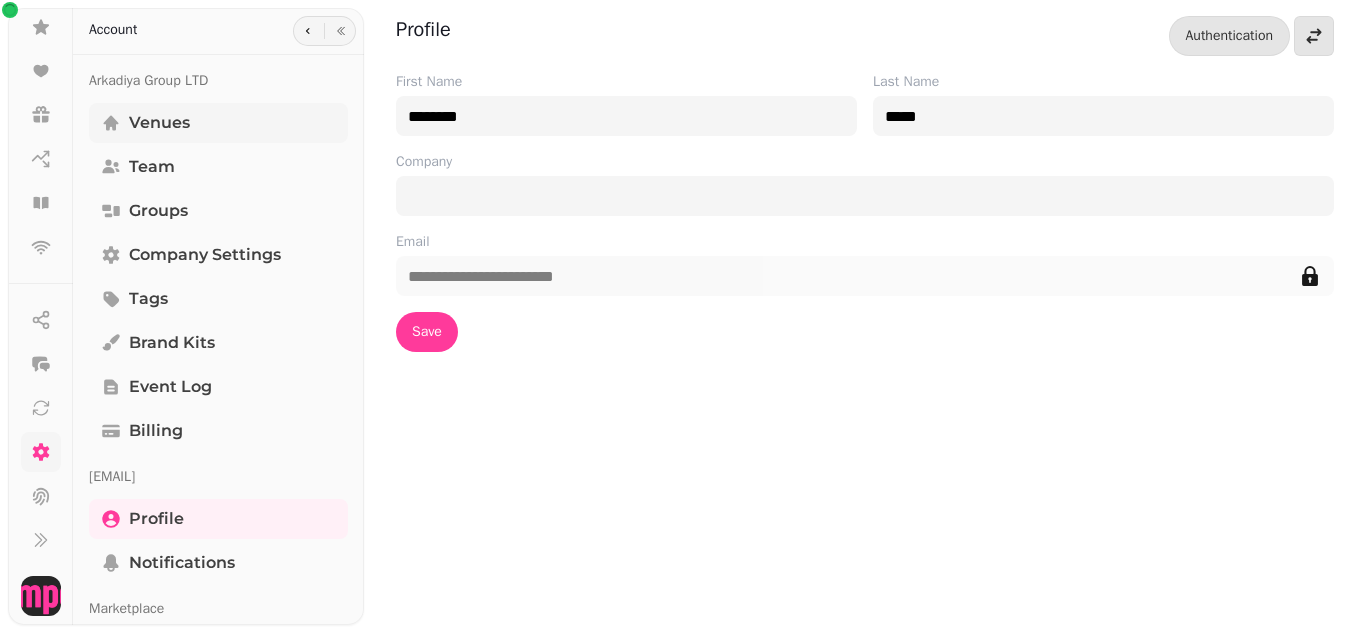 click on "Venues" at bounding box center [159, 123] 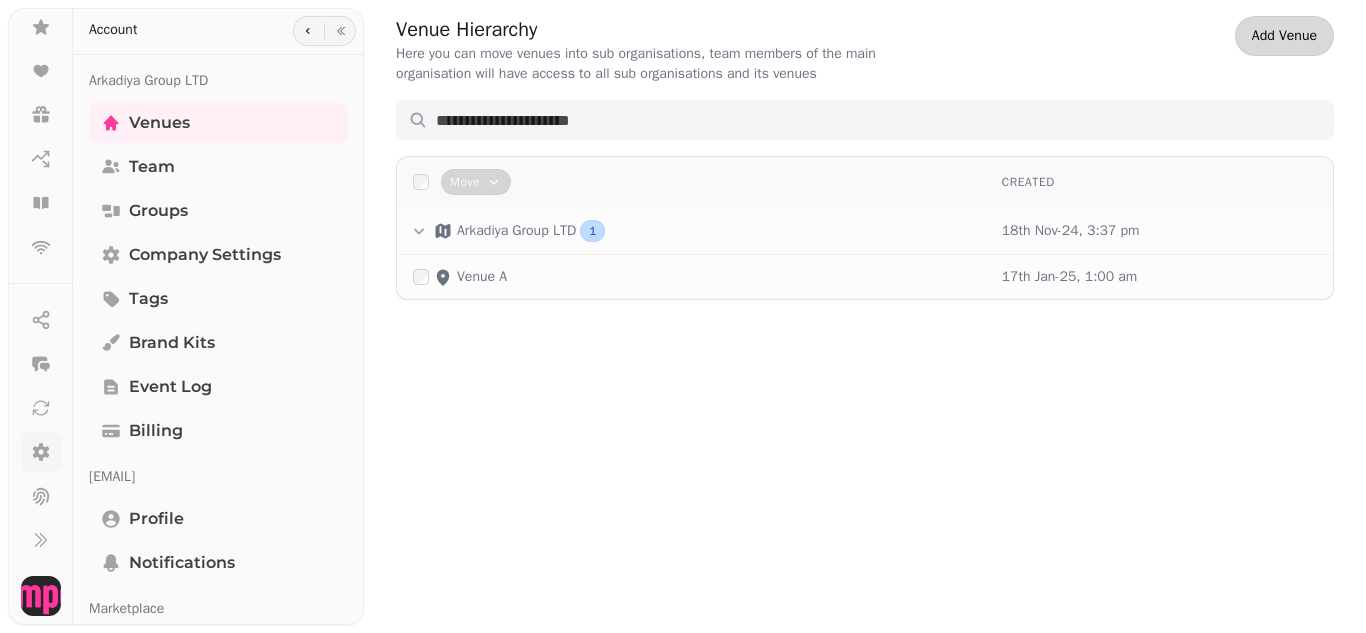click on "Add Venue" at bounding box center [1284, 36] 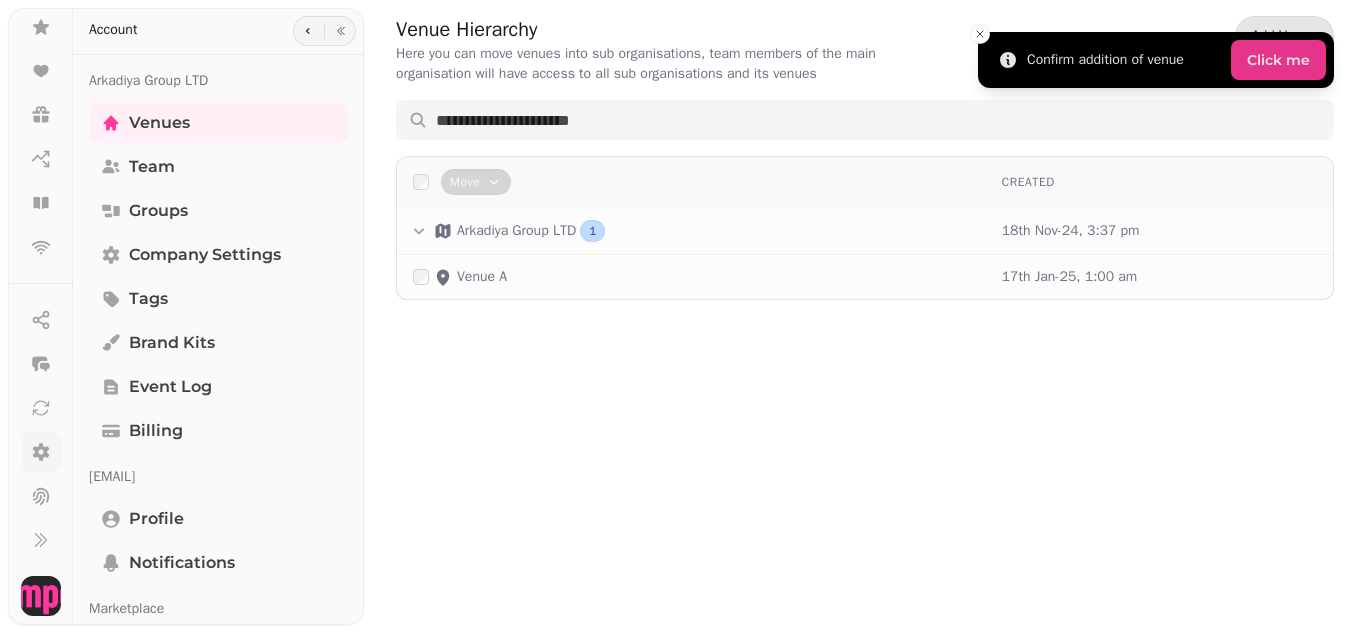 click on "Click me" at bounding box center (1278, 60) 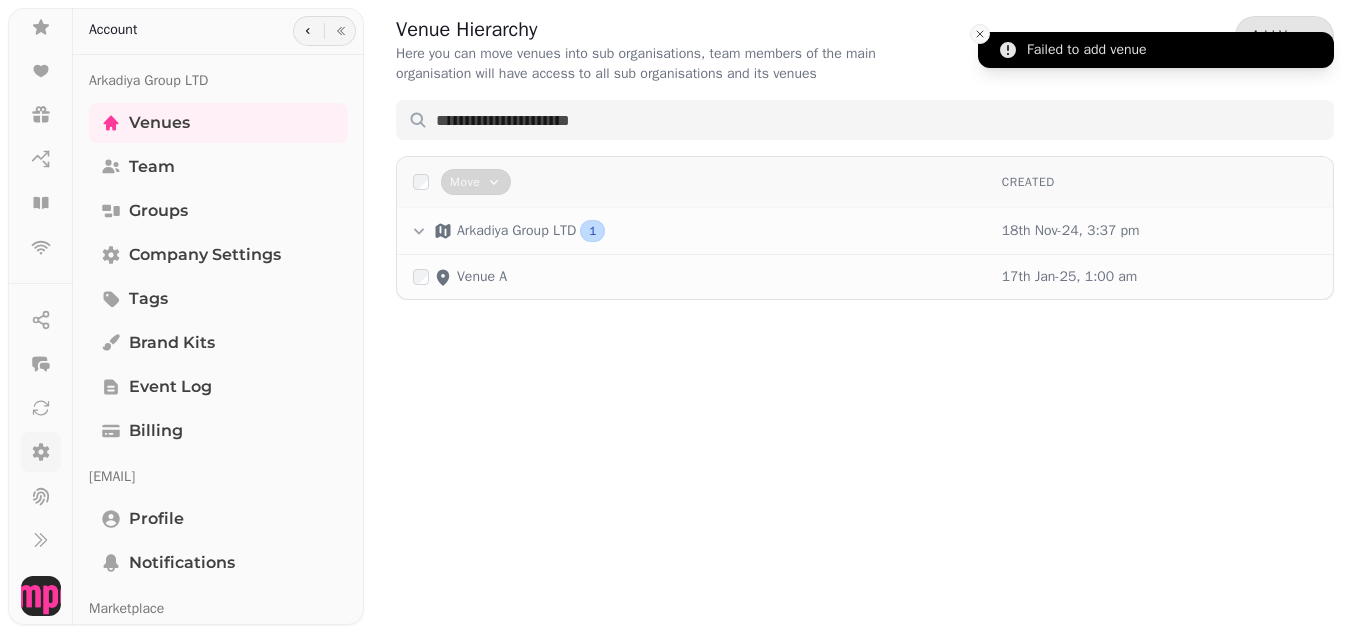click 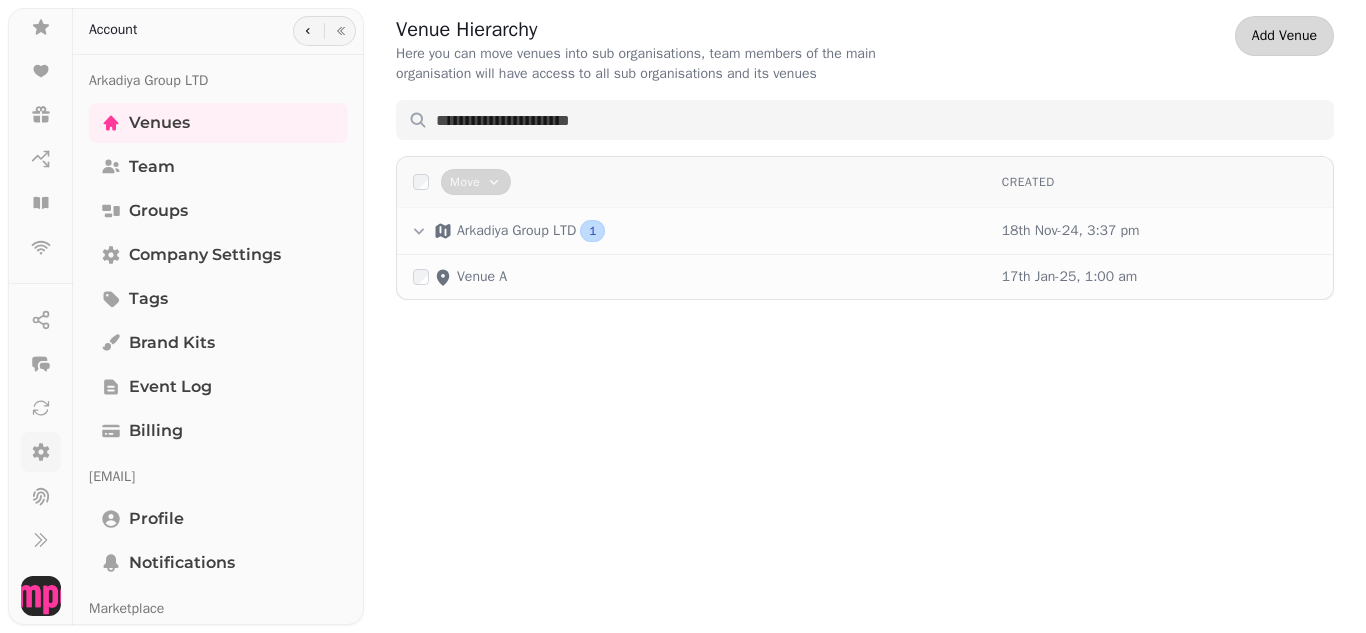 click on "Add Venue" at bounding box center [1284, 36] 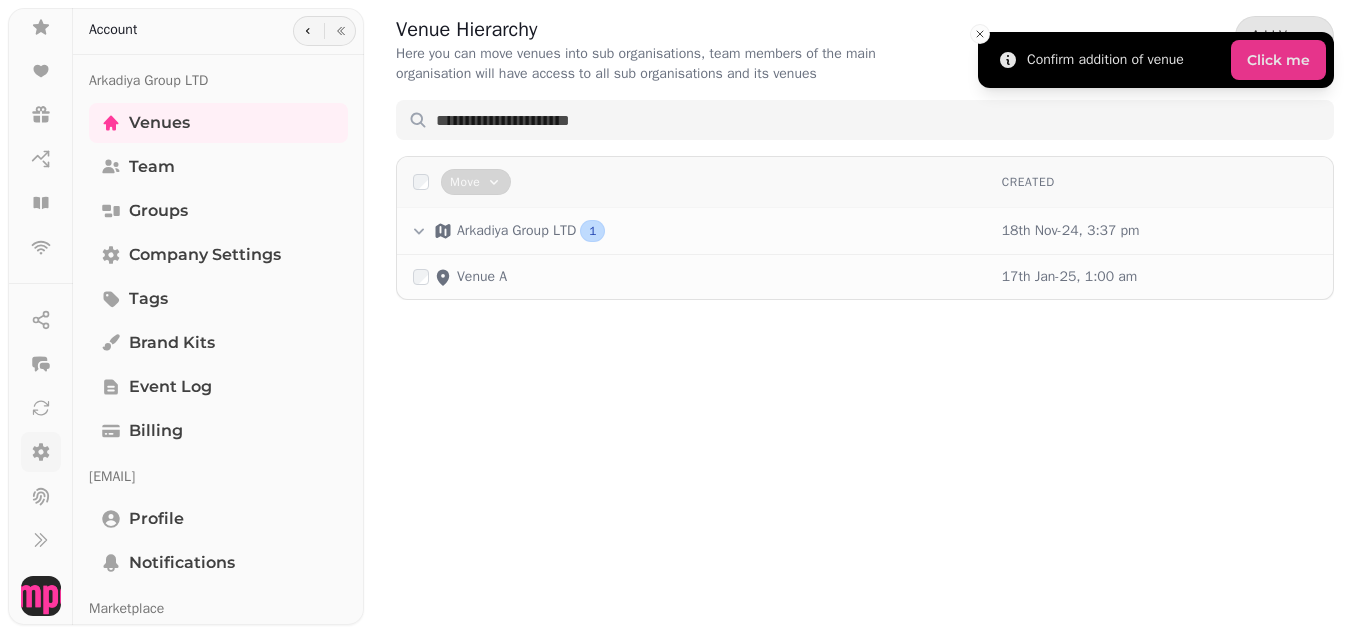 click on "Click me" at bounding box center [1278, 60] 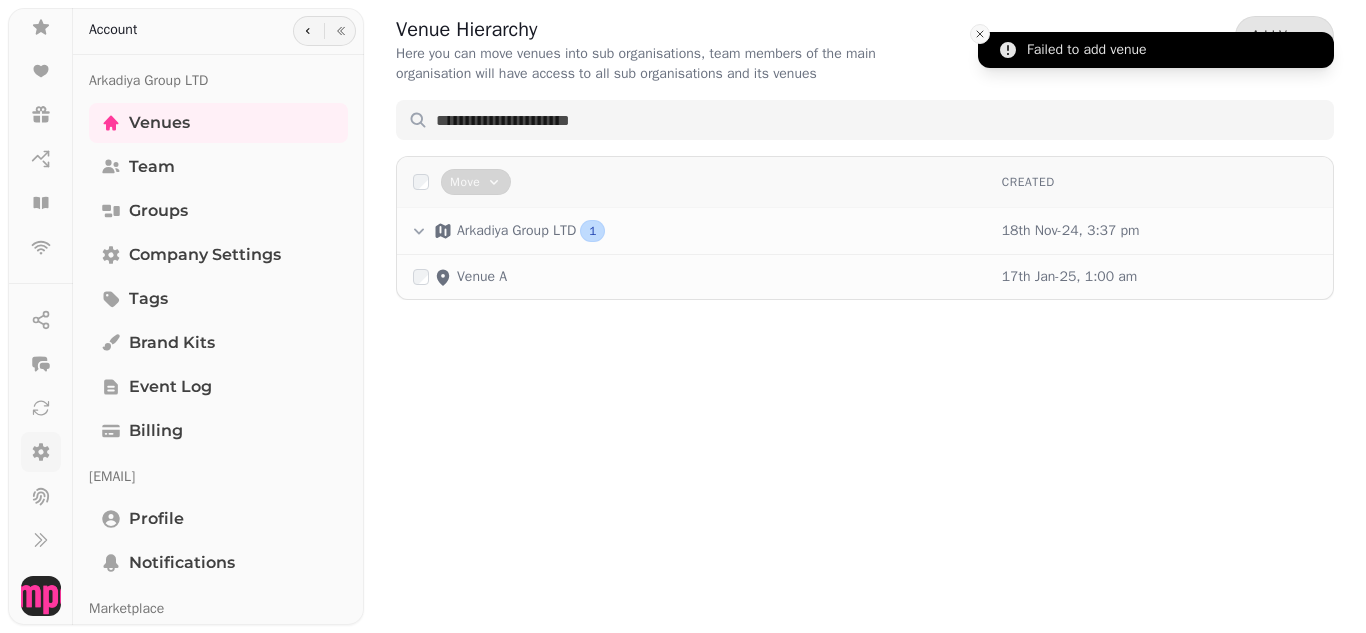 click 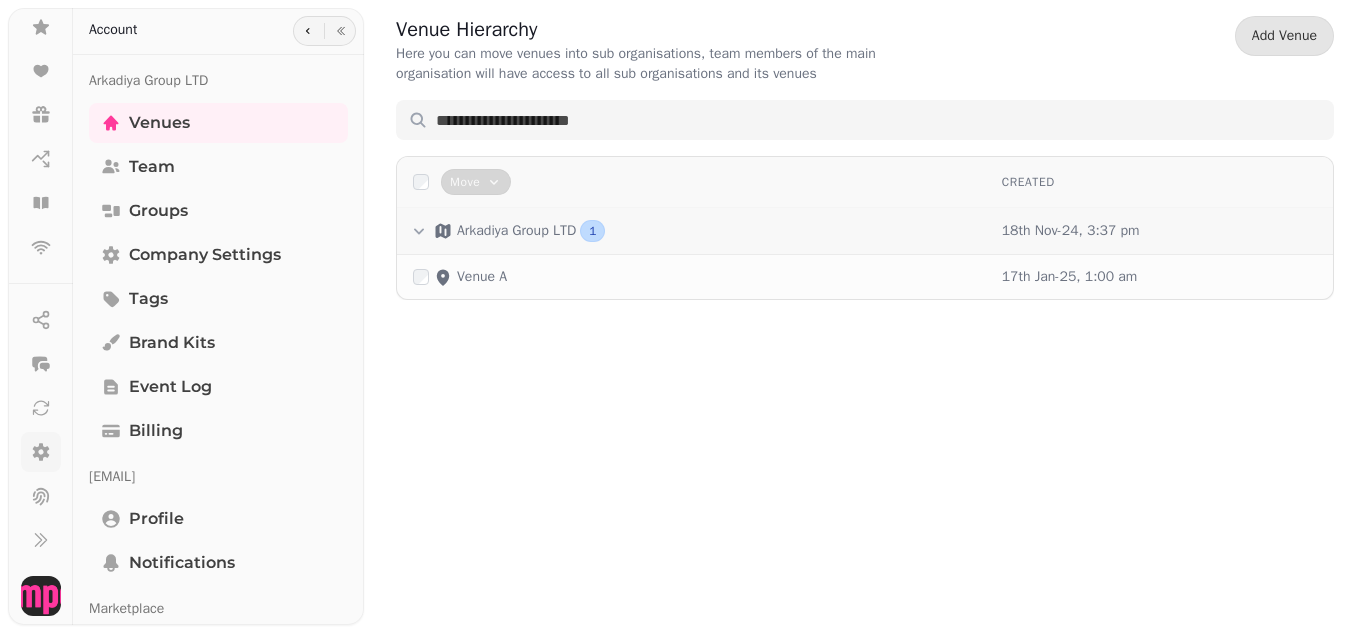 click on "Arkadiya Group LTD" at bounding box center (516, 231) 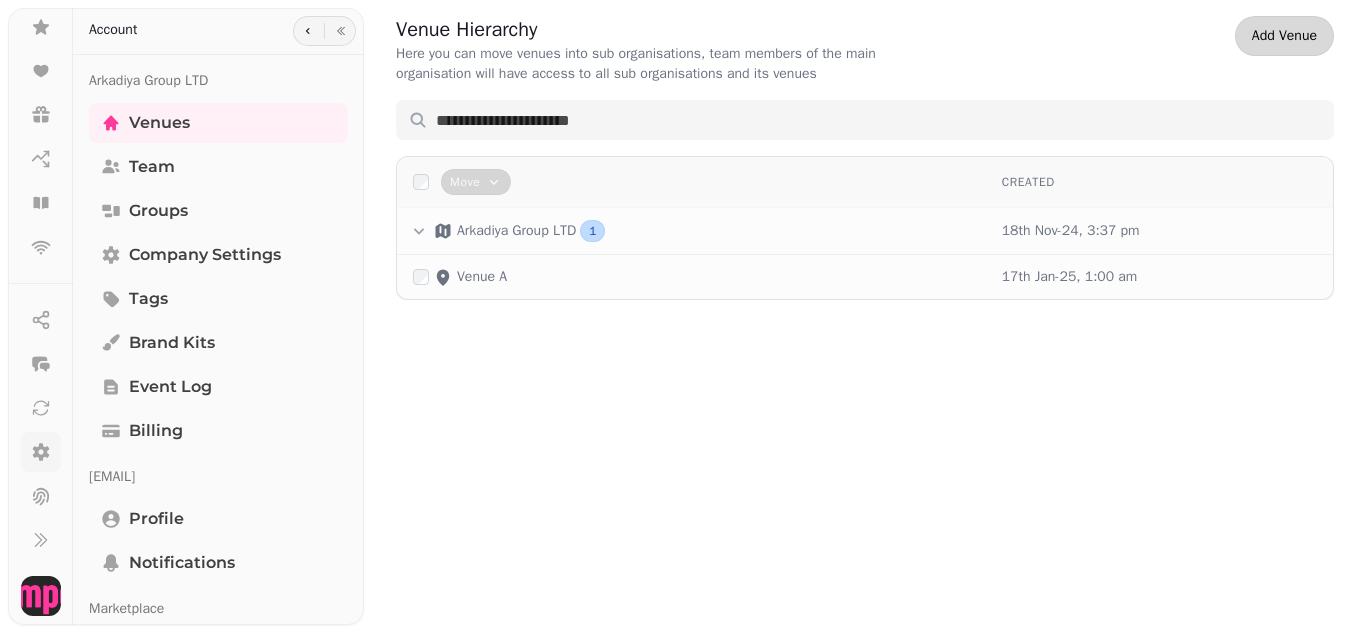 click on "Add Venue" at bounding box center (1284, 36) 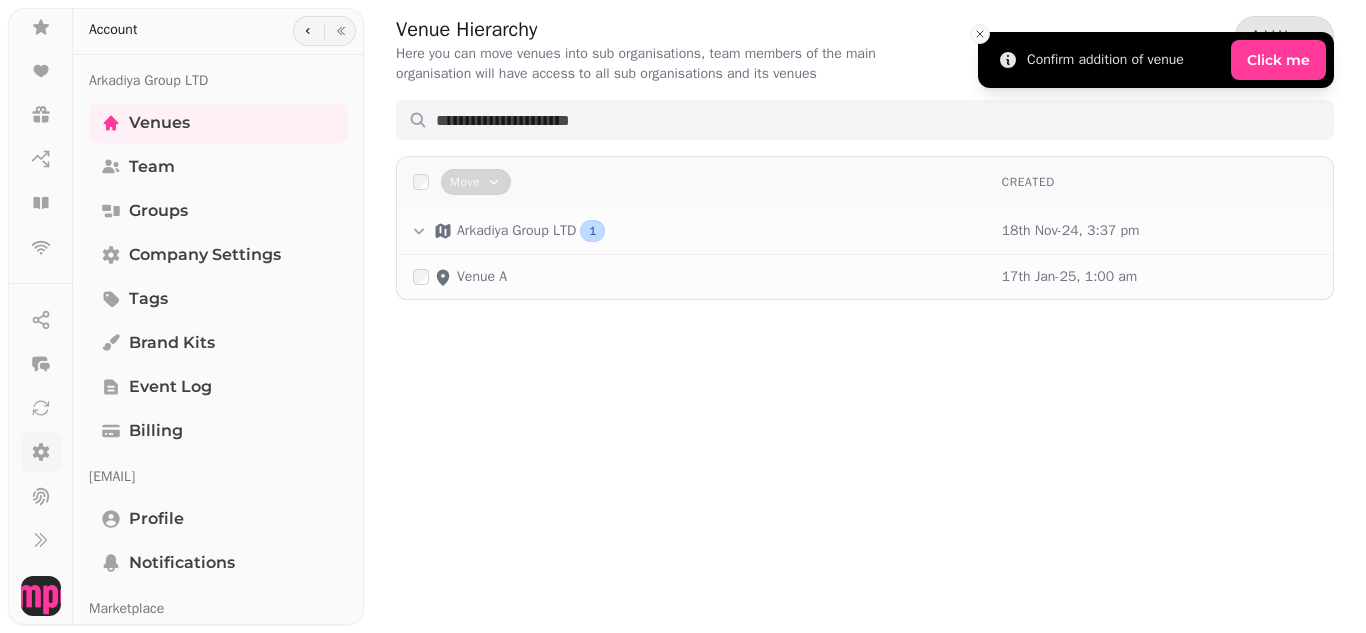 click 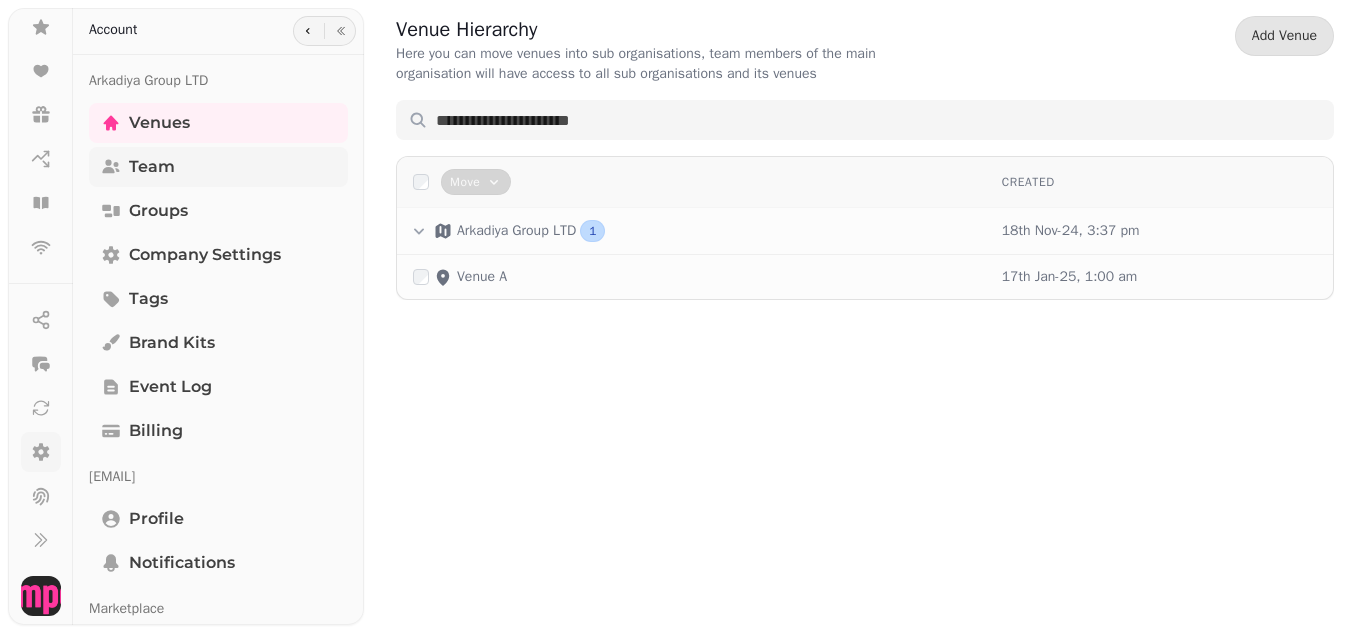 click on "Team" at bounding box center [152, 167] 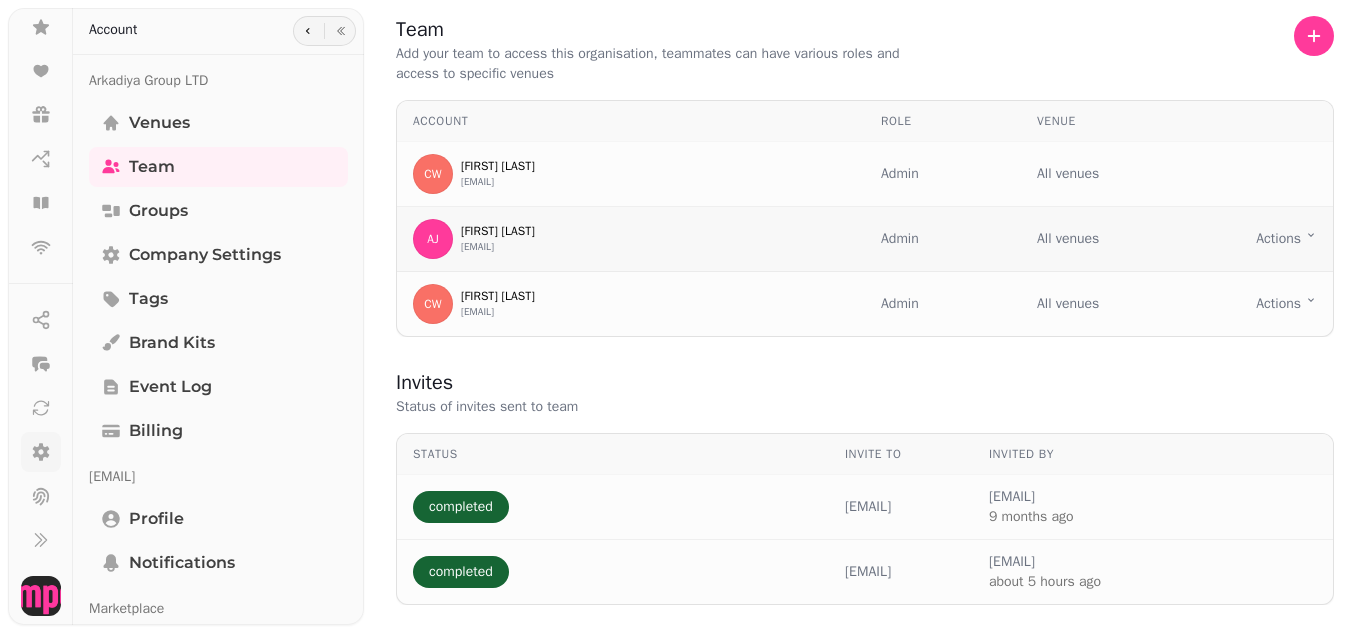 click on "Team Add your team to access this organisation, teammates can have various roles and access to specific venues Account Role Venue CW Christian White christianwhite101+100@gmail.com Admin All venues AJ Arkadiya Javed arkadiya.javed@gmail.com Admin All venues Actions Toggle menu CW Christian White christian@stampede.ai Admin All venues Actions Toggle menu Invites Status of invites sent to team Status Invite to Invited by completed etcampbell.business@gmail.com christian@stampede.ai 9 months ago completed arkadiya.javed@gmail.com lewis.macsporran@stampede.ai about 5 hours ago
1000 Account Arkadiya Group LTD Venues Team Groups Company settings Tags Brand Kits Event log Billing arkadiya.javed@gmail.com Profile Notifications Marketplace All Payments Mobile ordering Gift cards Marketing Wi-Fi Bookings Hotel PMS Reputation Developer API keys & webhooks Documentation" at bounding box center [683, 316] 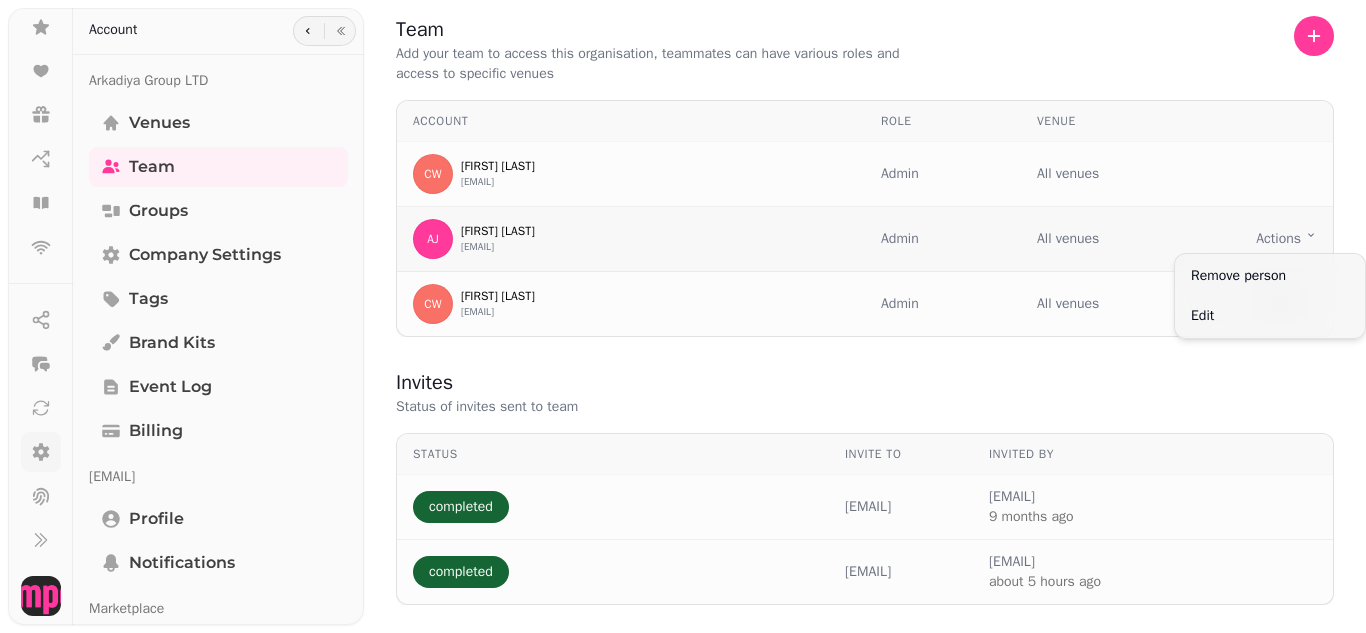 click on "Team Add your team to access this organisation, teammates can have various roles and access to specific venues Account Role Venue CW Christian White christianwhite101+100@gmail.com Admin All venues AJ Arkadiya Javed arkadiya.javed@gmail.com Admin All venues Actions Toggle menu CW Christian White christian@stampede.ai Admin All venues Actions Toggle menu Invites Status of invites sent to team Status Invite to Invited by completed etcampbell.business@gmail.com christian@stampede.ai 9 months ago completed arkadiya.javed@gmail.com lewis.macsporran@stampede.ai about 5 hours ago
1000 Account Arkadiya Group LTD Venues Team Groups Company settings Tags Brand Kits Event log Billing arkadiya.javed@gmail.com Profile Notifications Marketplace All Payments Mobile ordering Gift cards Marketing Wi-Fi Bookings Hotel PMS Reputation Developer API keys & webhooks Documentation Remove person Edit" at bounding box center [683, 316] 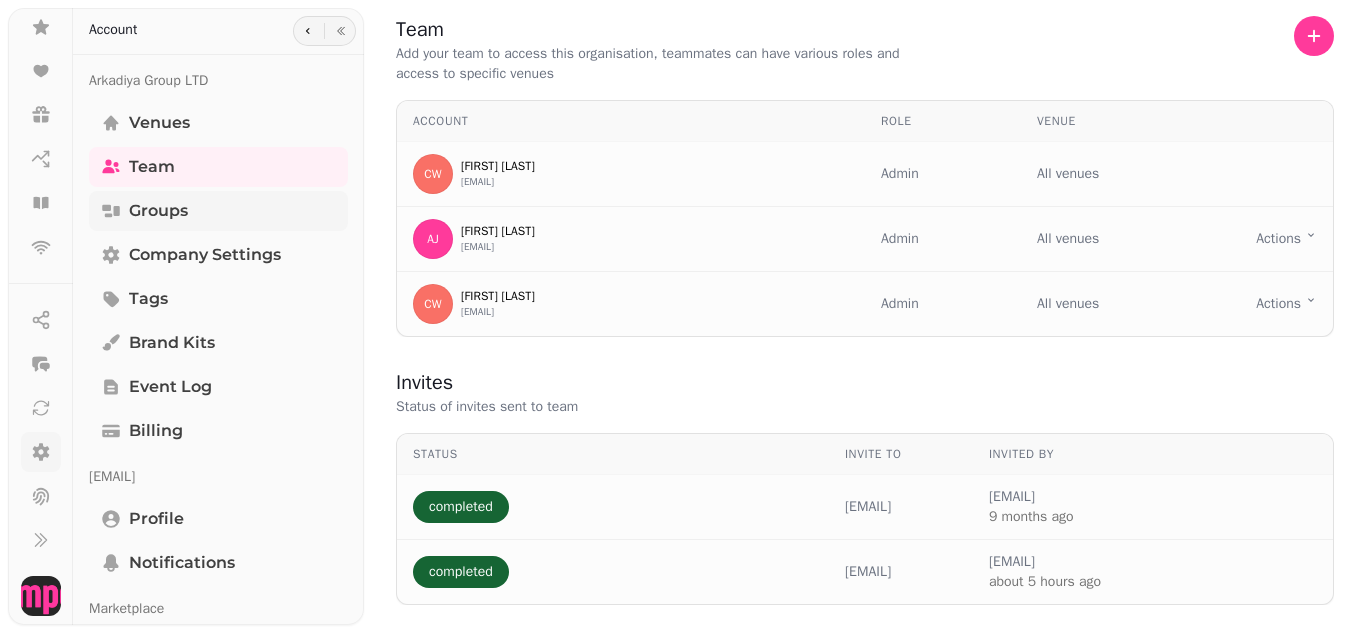 click on "Groups" at bounding box center (158, 211) 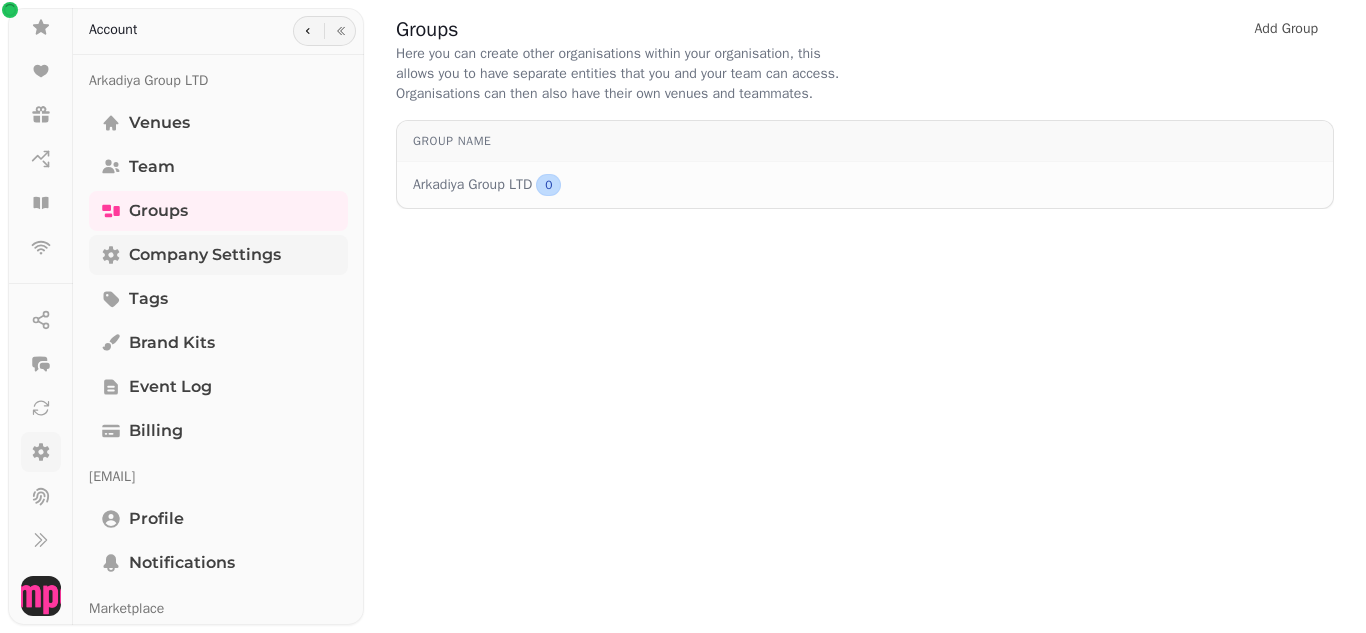 click on "Company settings" at bounding box center (205, 255) 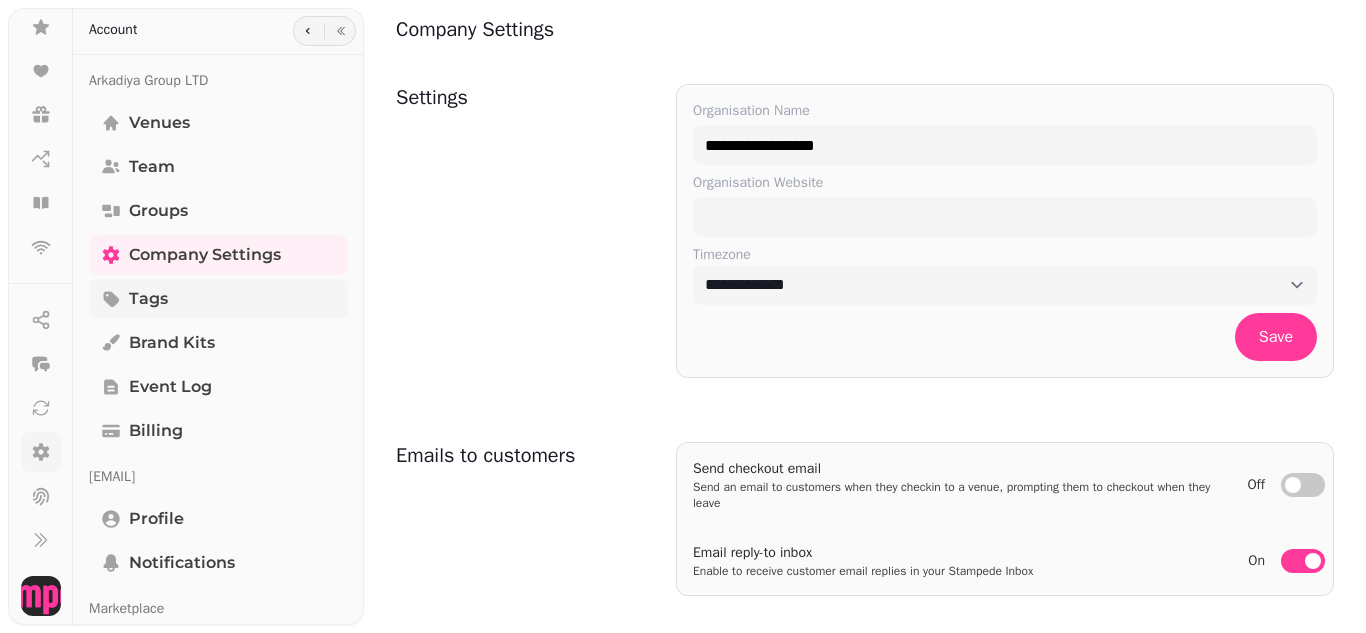 click on "Tags" at bounding box center [148, 299] 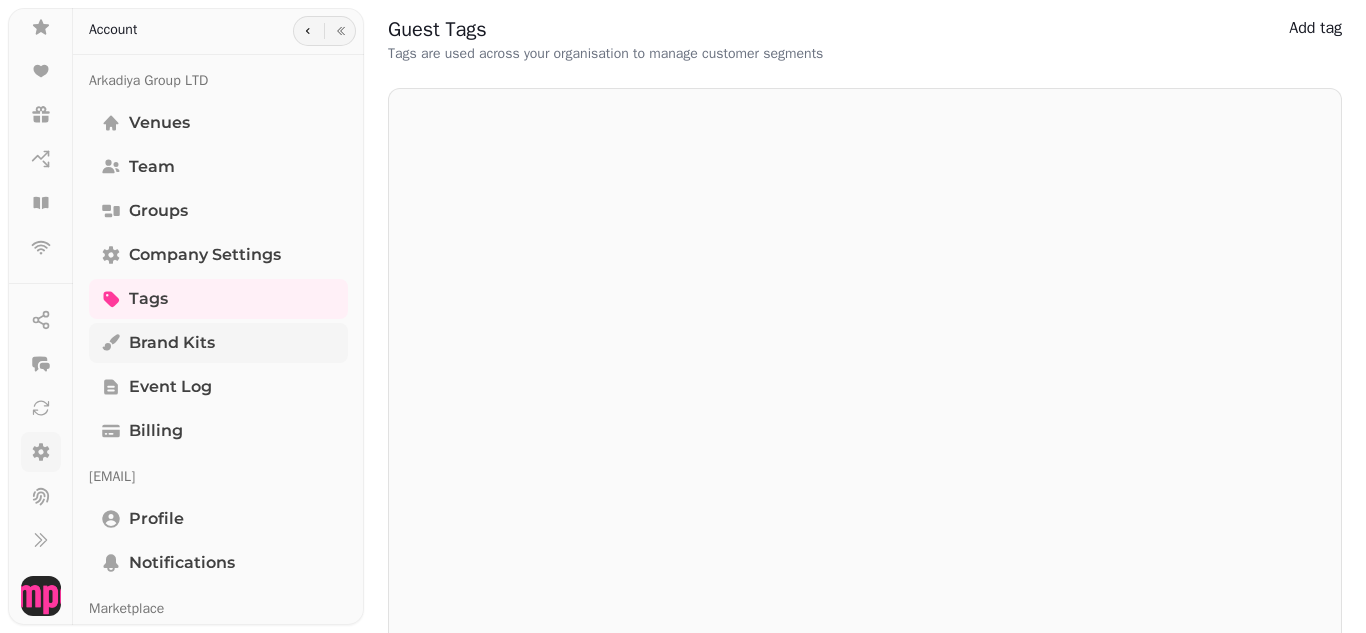 click on "Brand Kits" at bounding box center [172, 343] 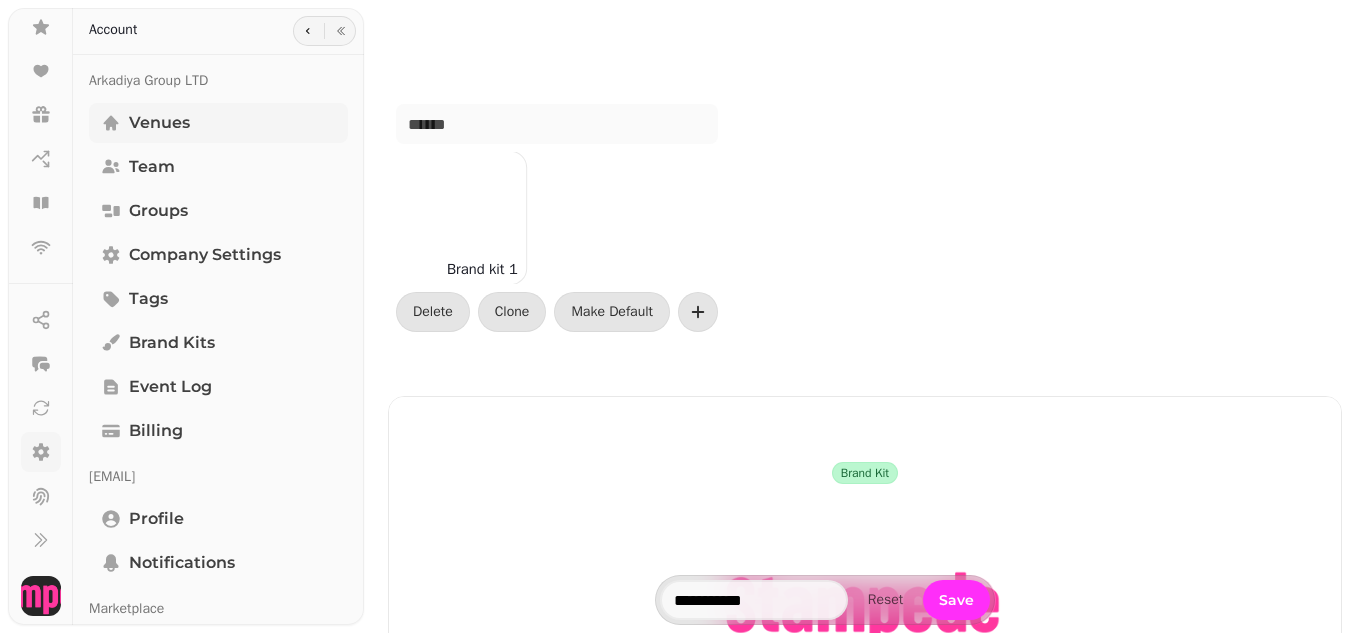 click on "Venues" at bounding box center [218, 123] 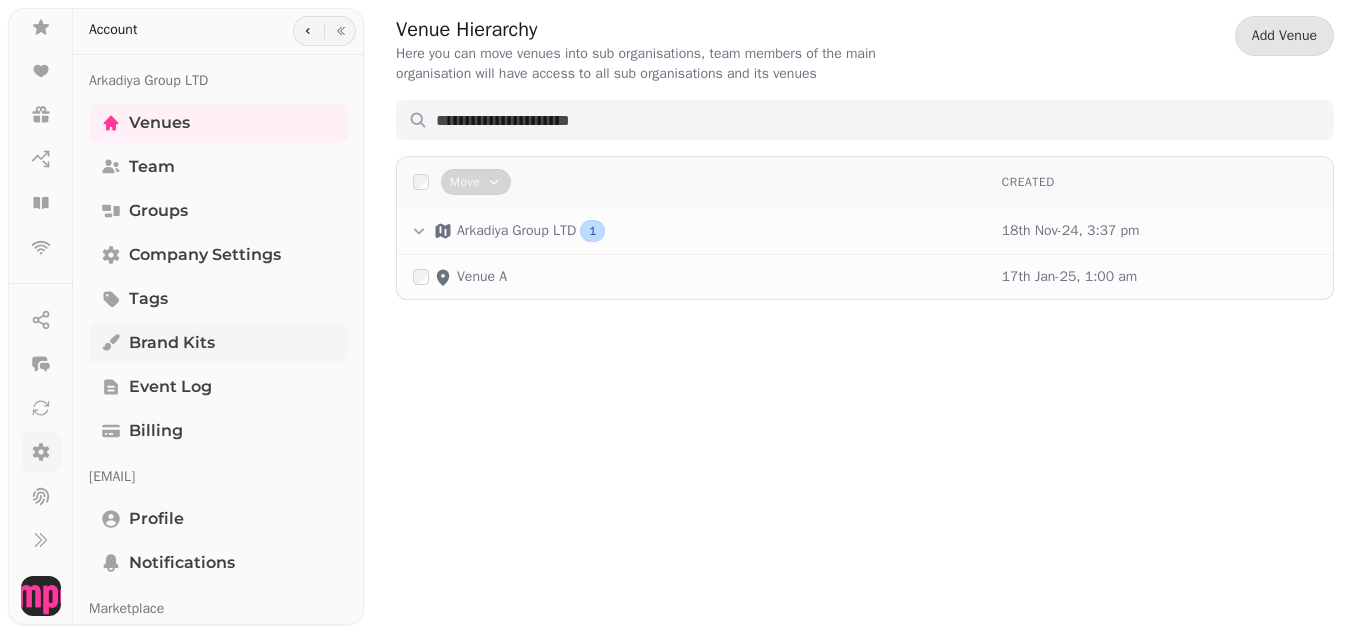 click on "Brand Kits" at bounding box center [172, 343] 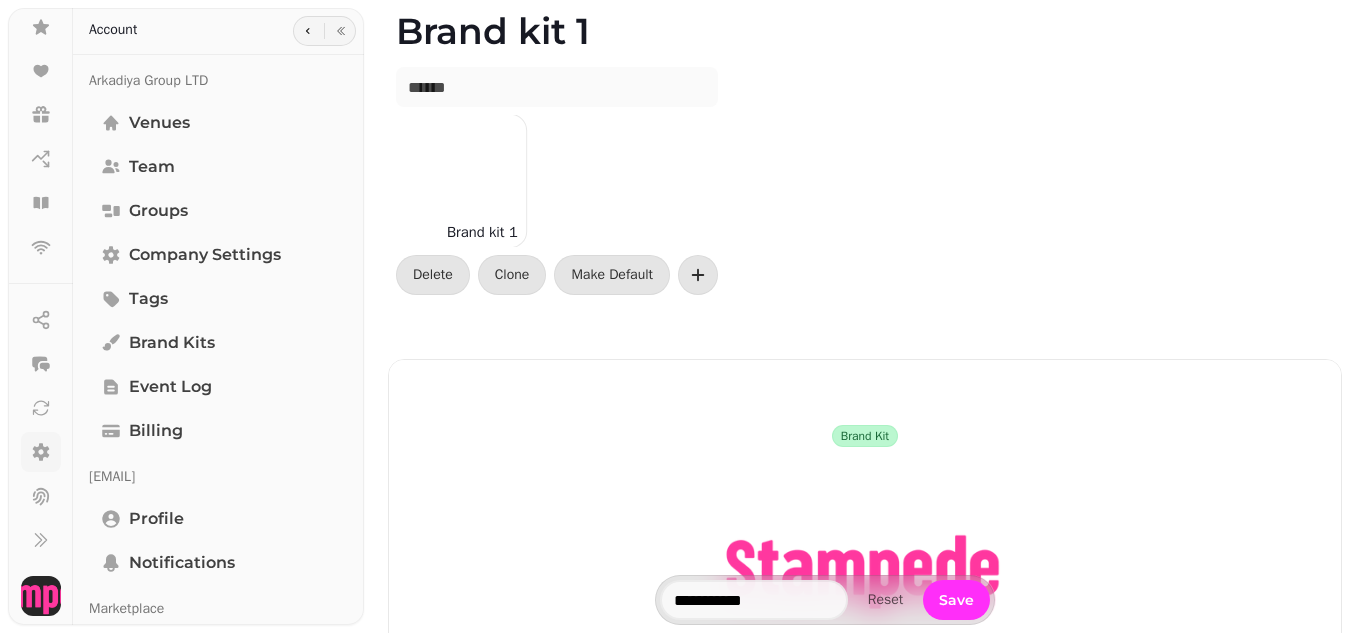 scroll, scrollTop: 0, scrollLeft: 0, axis: both 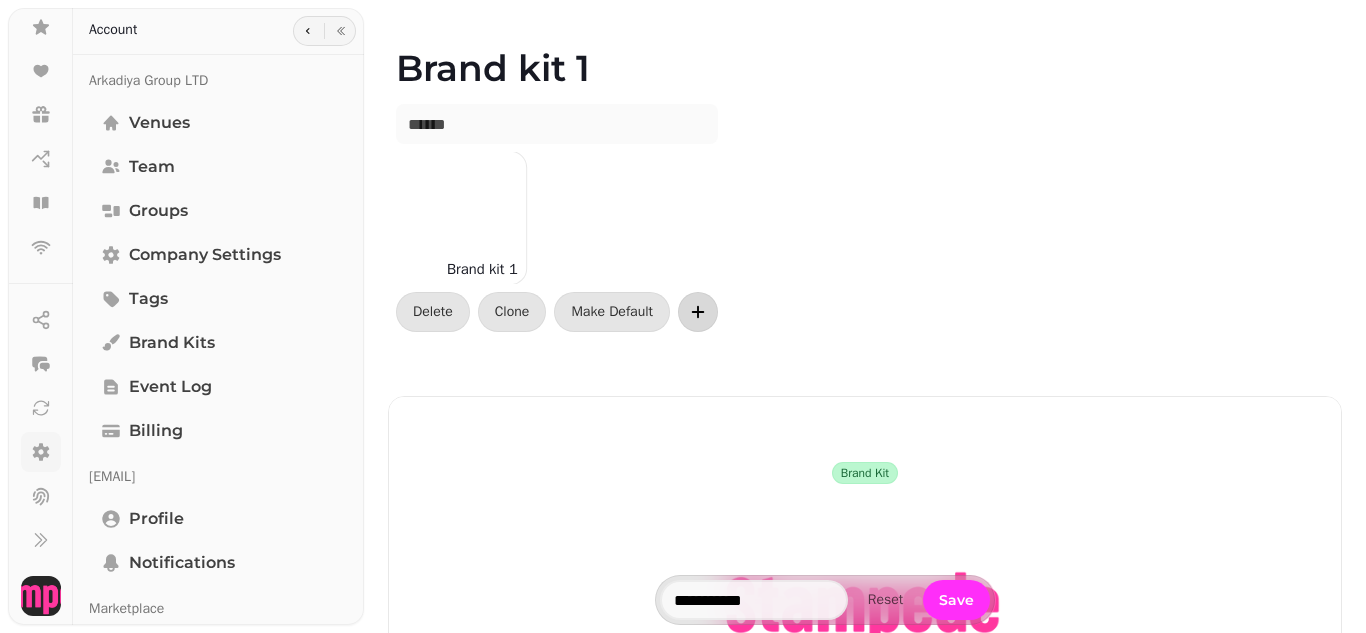 click 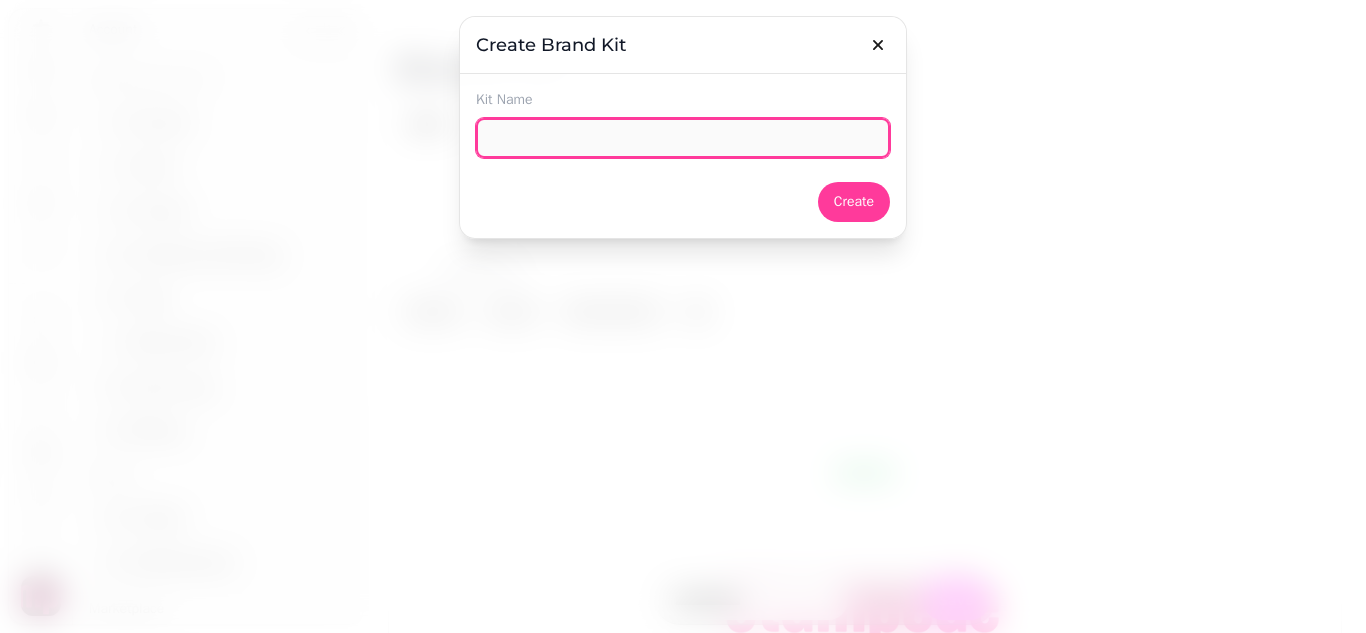 click at bounding box center [683, 138] 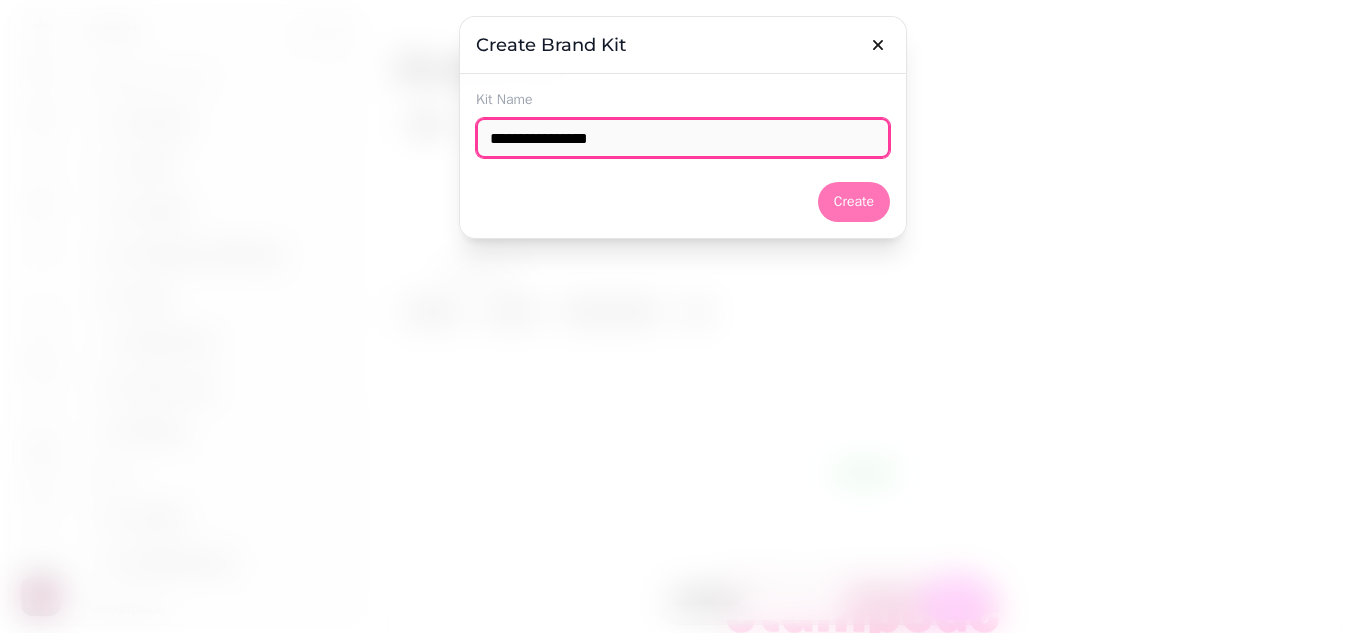 type on "**********" 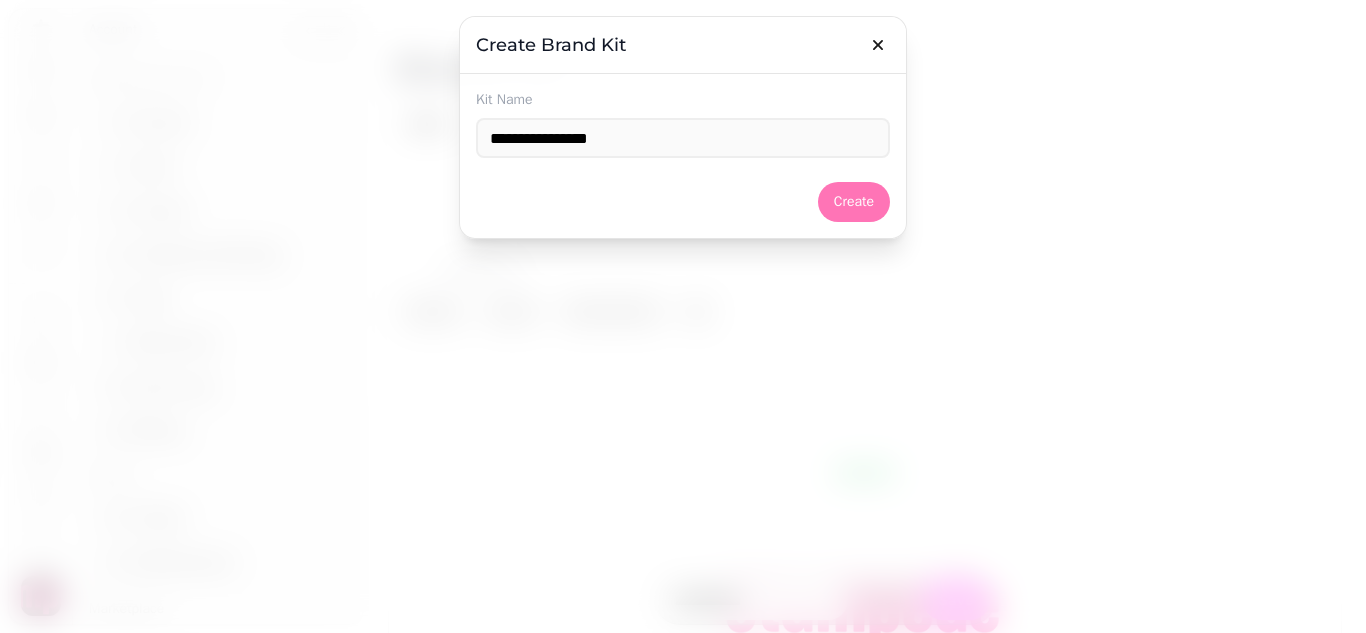 click on "Create" at bounding box center [854, 202] 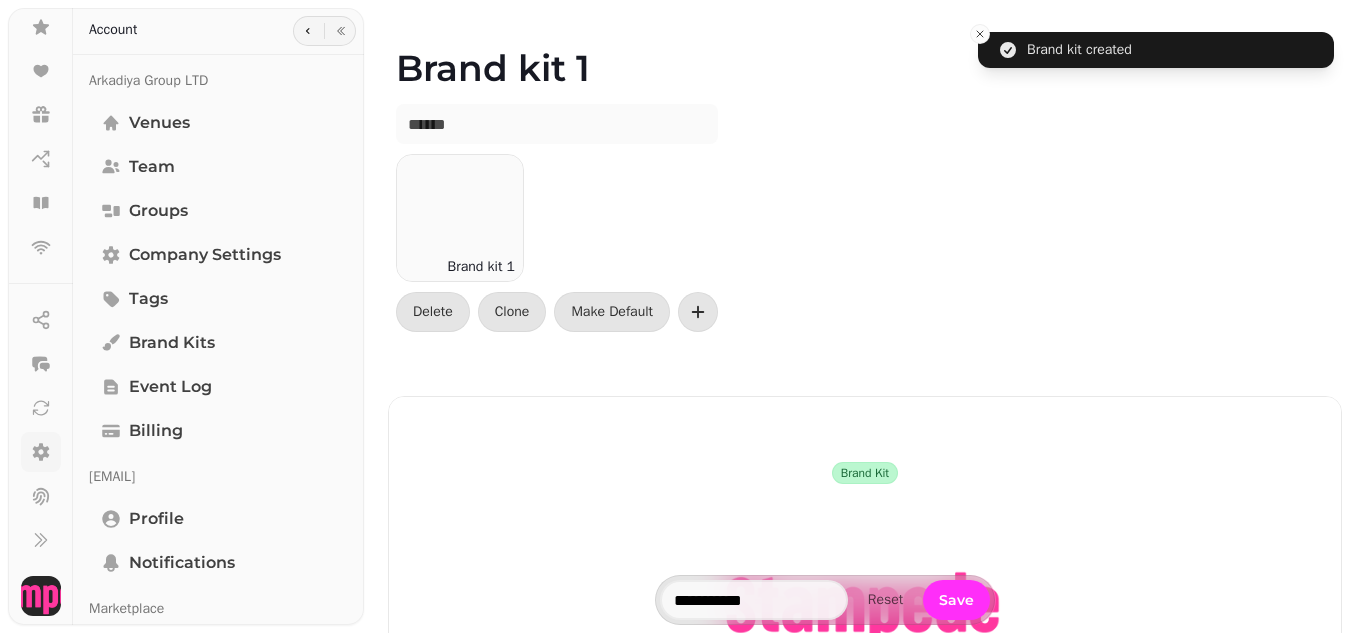 type on "**********" 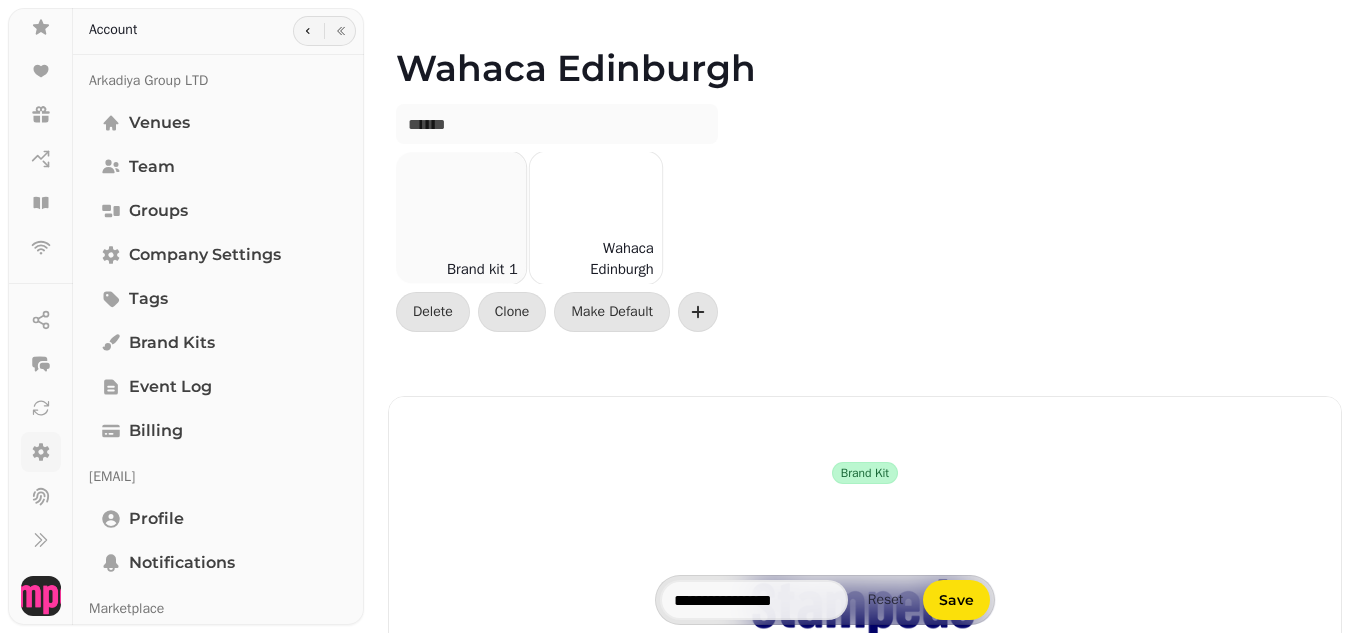 click at bounding box center [460, 218] 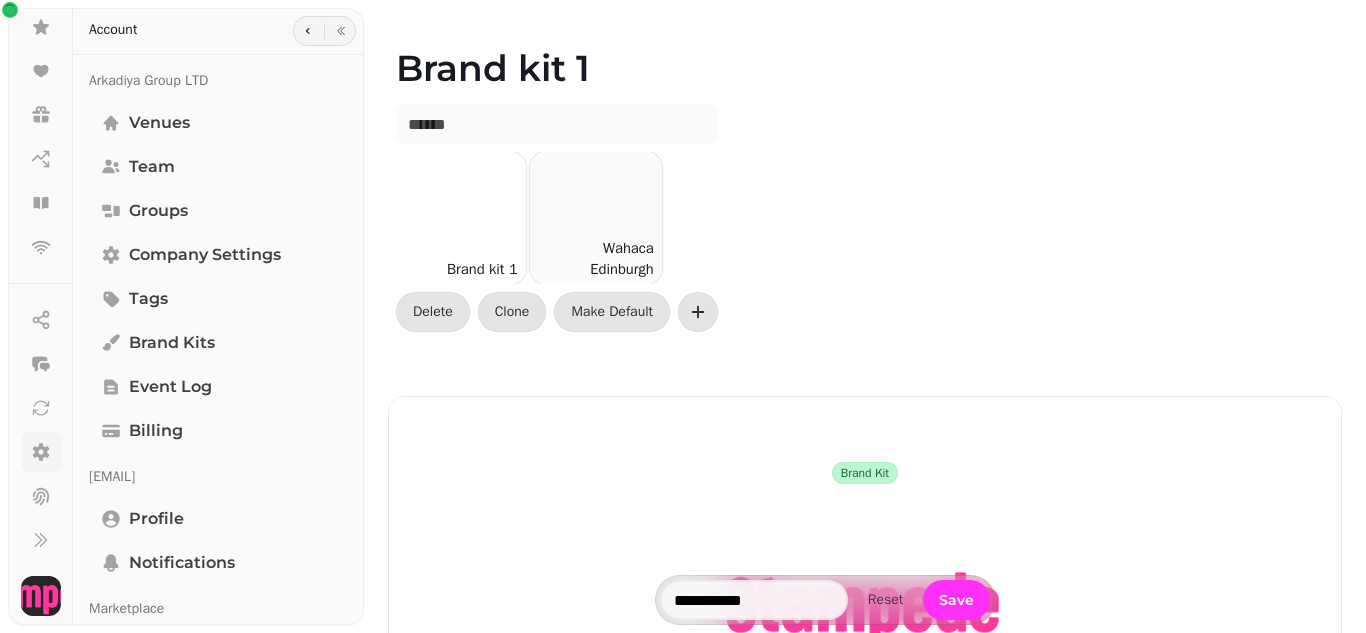 click at bounding box center (596, 218) 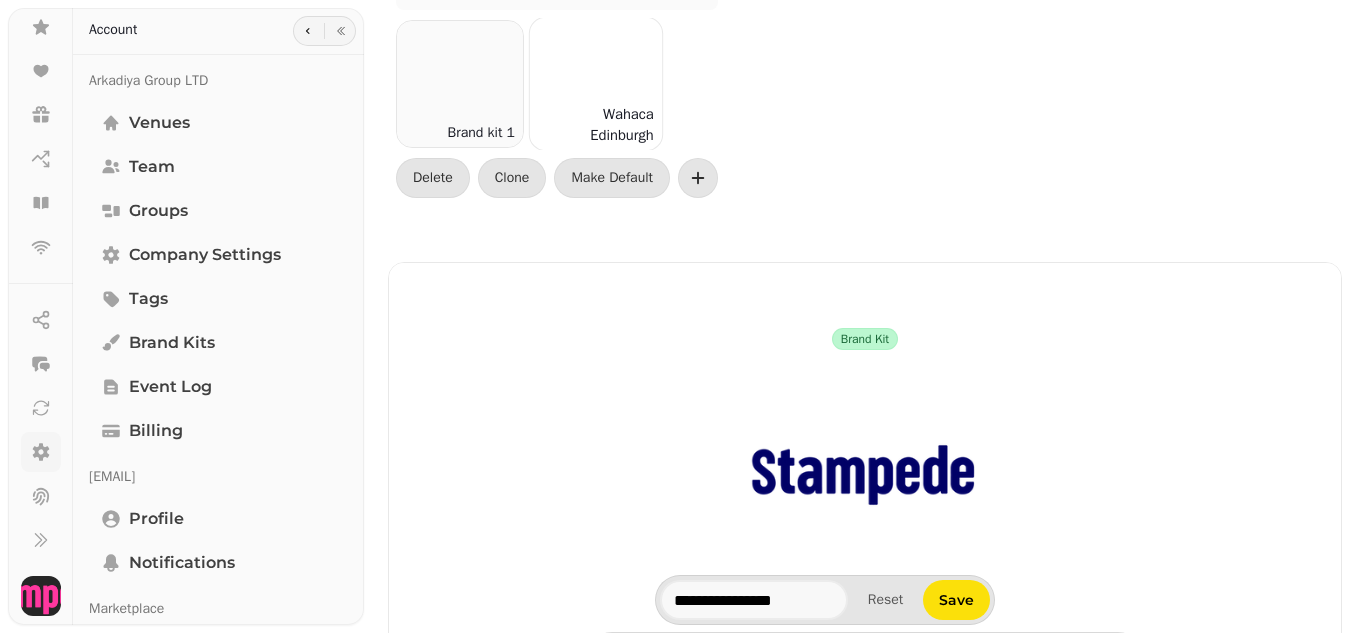 scroll, scrollTop: 0, scrollLeft: 0, axis: both 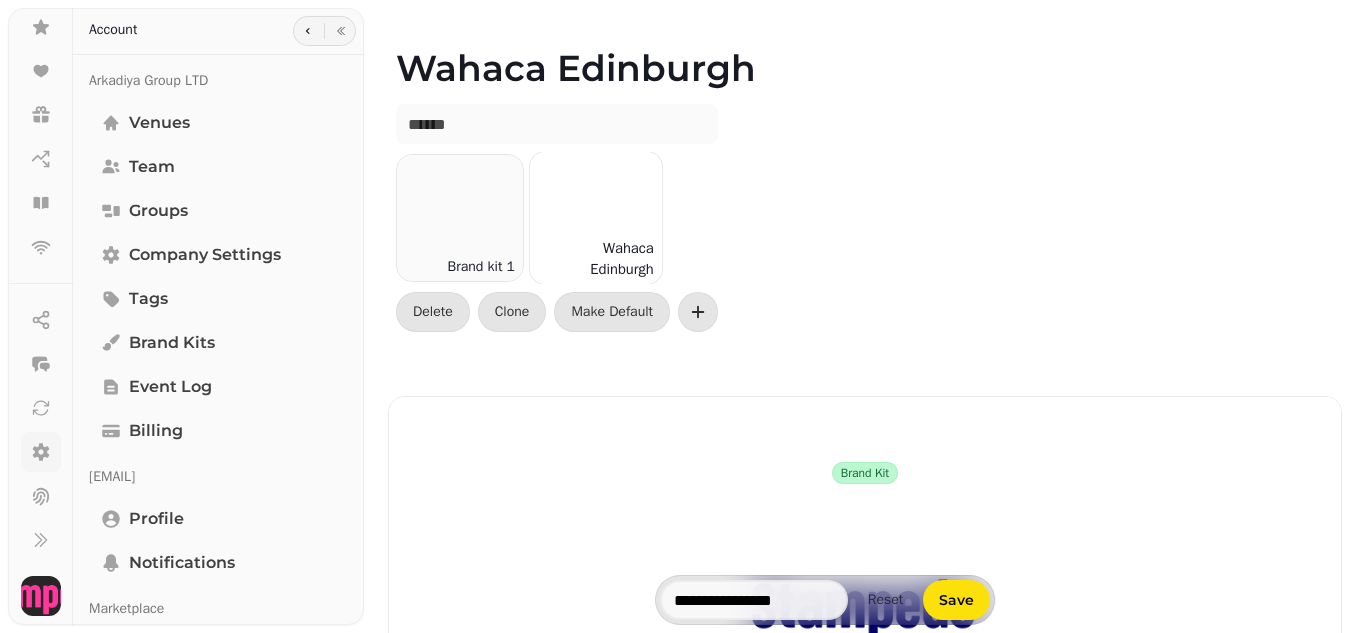 click at bounding box center (596, 218) 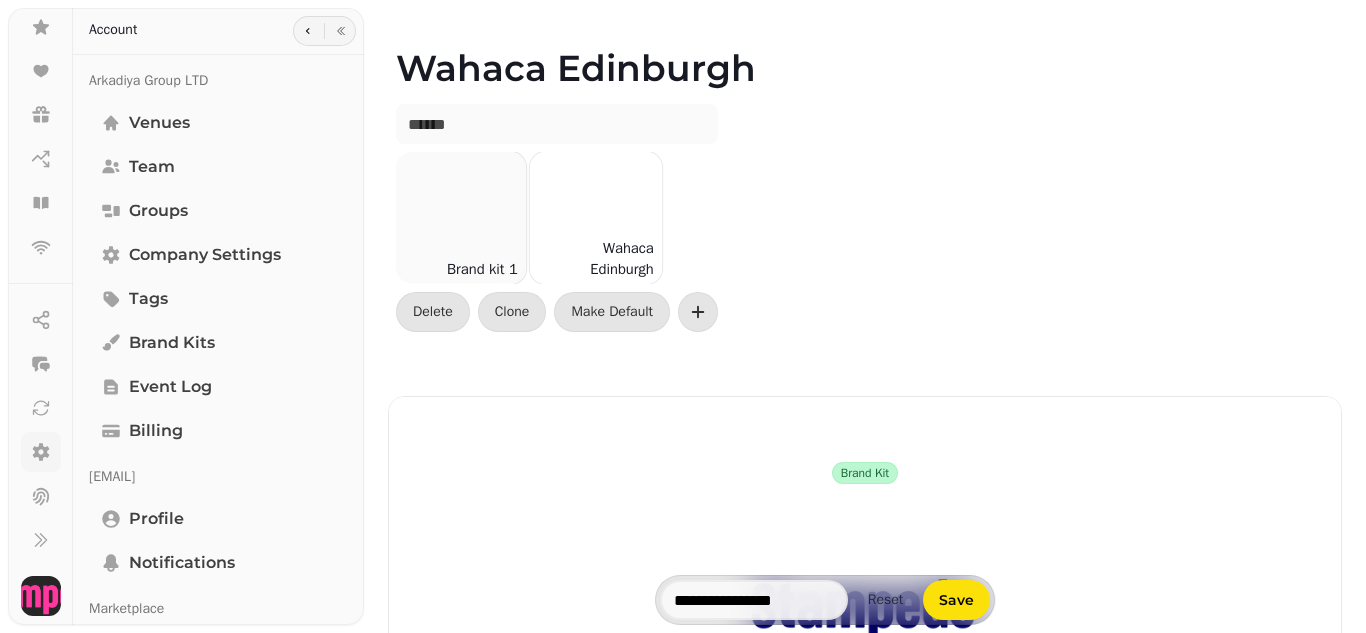 click at bounding box center [460, 218] 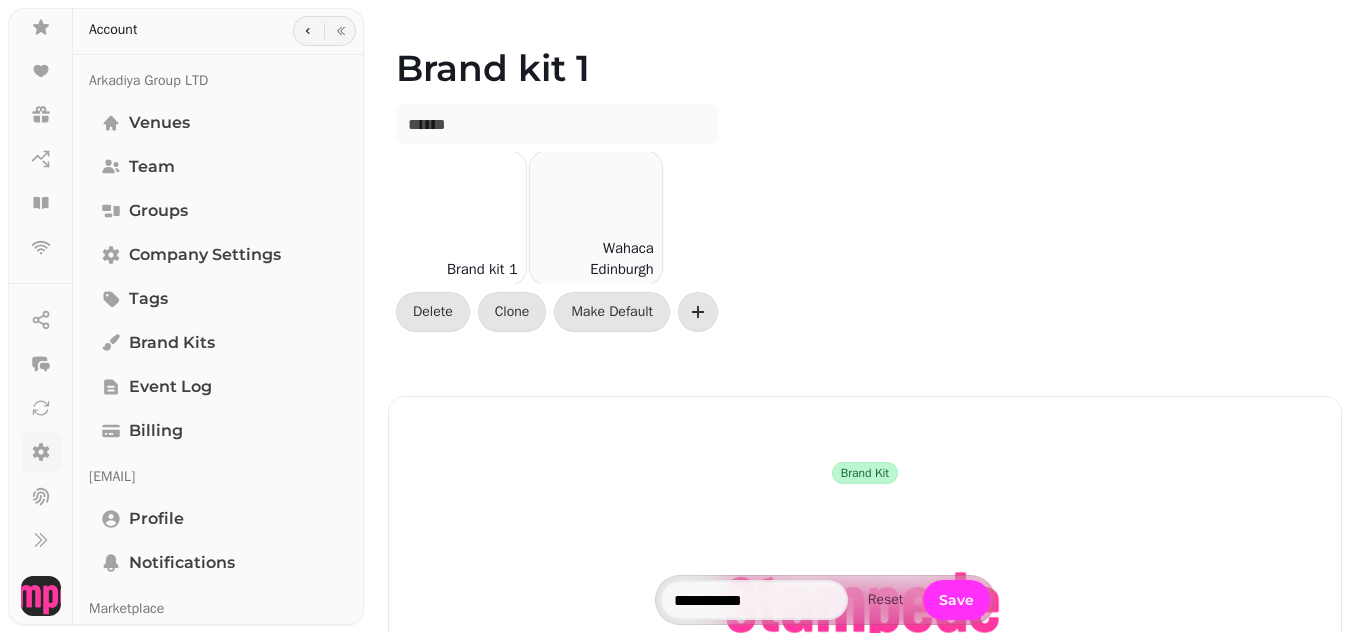 click at bounding box center (596, 218) 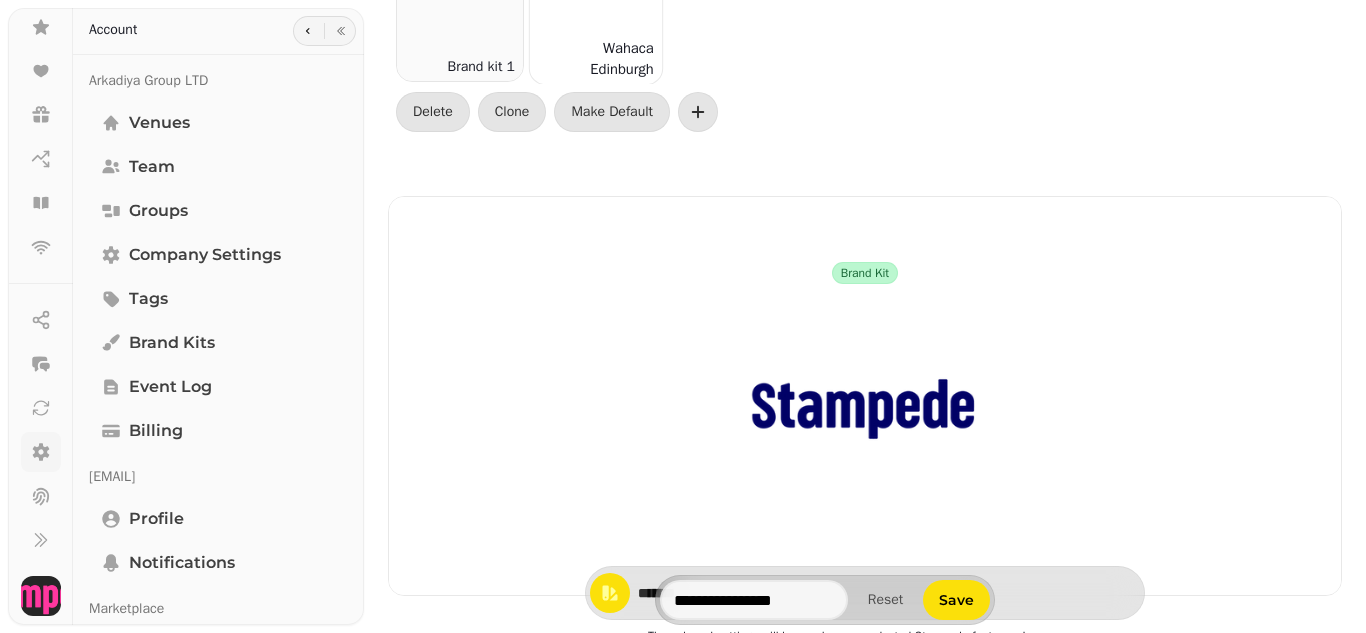 scroll, scrollTop: 400, scrollLeft: 0, axis: vertical 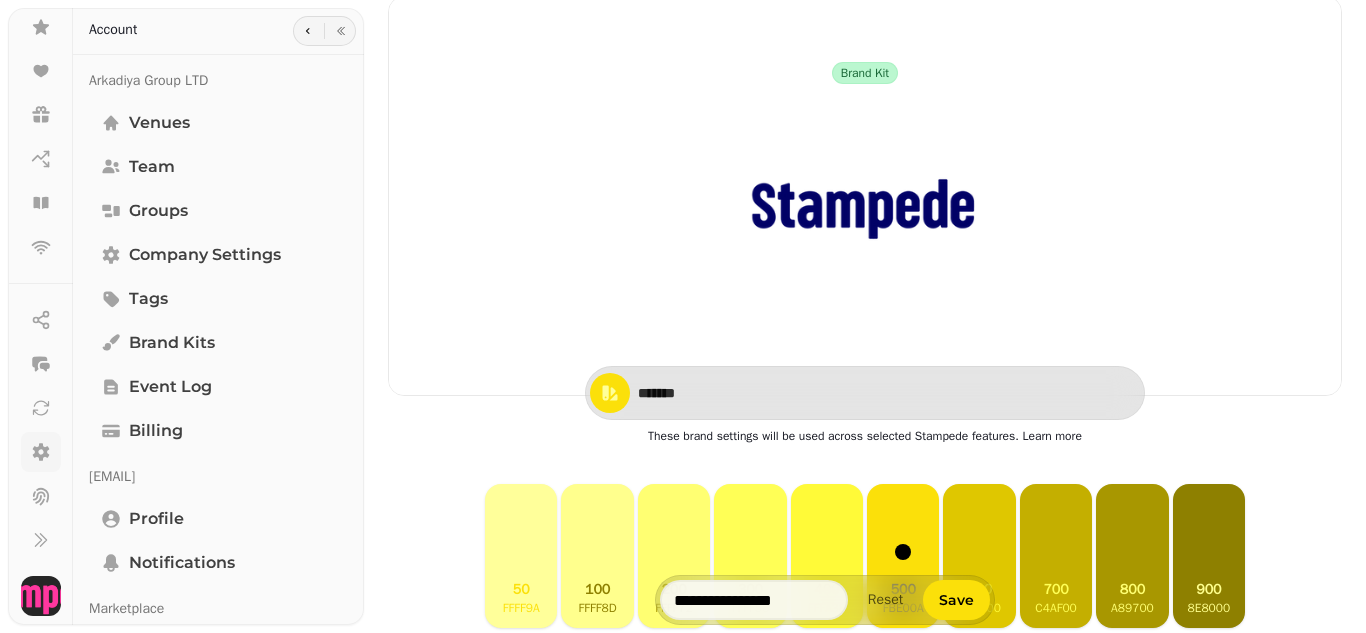 click at bounding box center [865, 209] 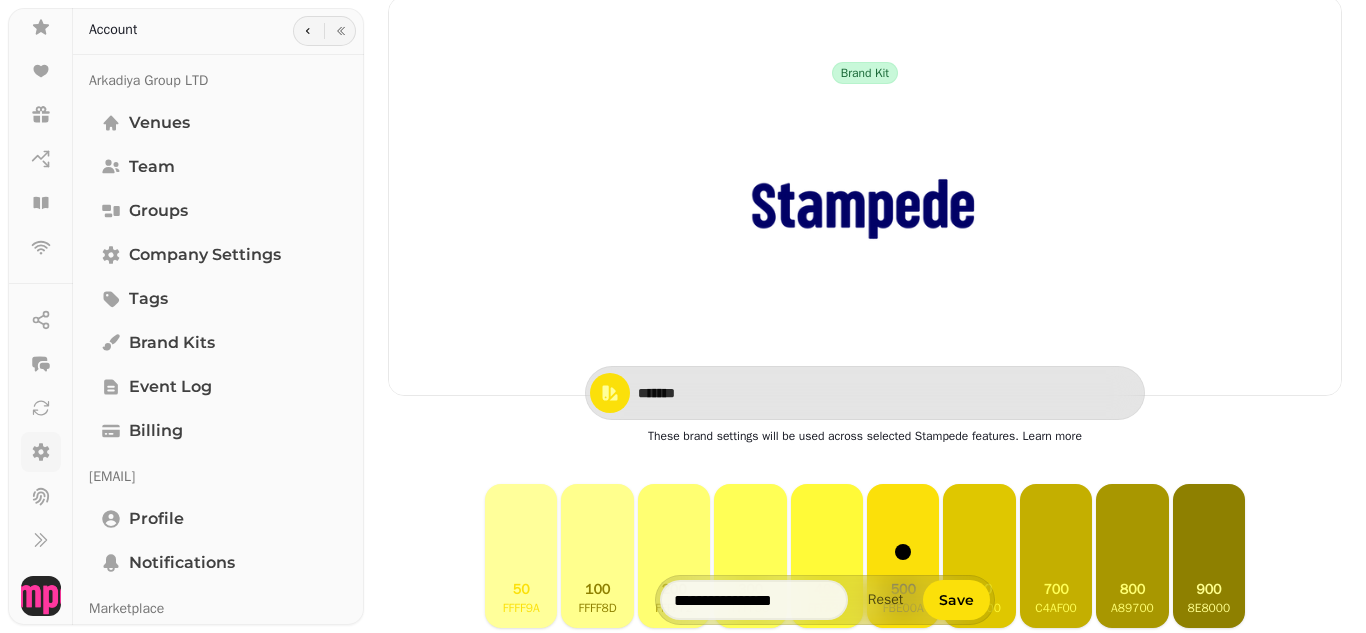 click on "Brand kit" at bounding box center (865, 73) 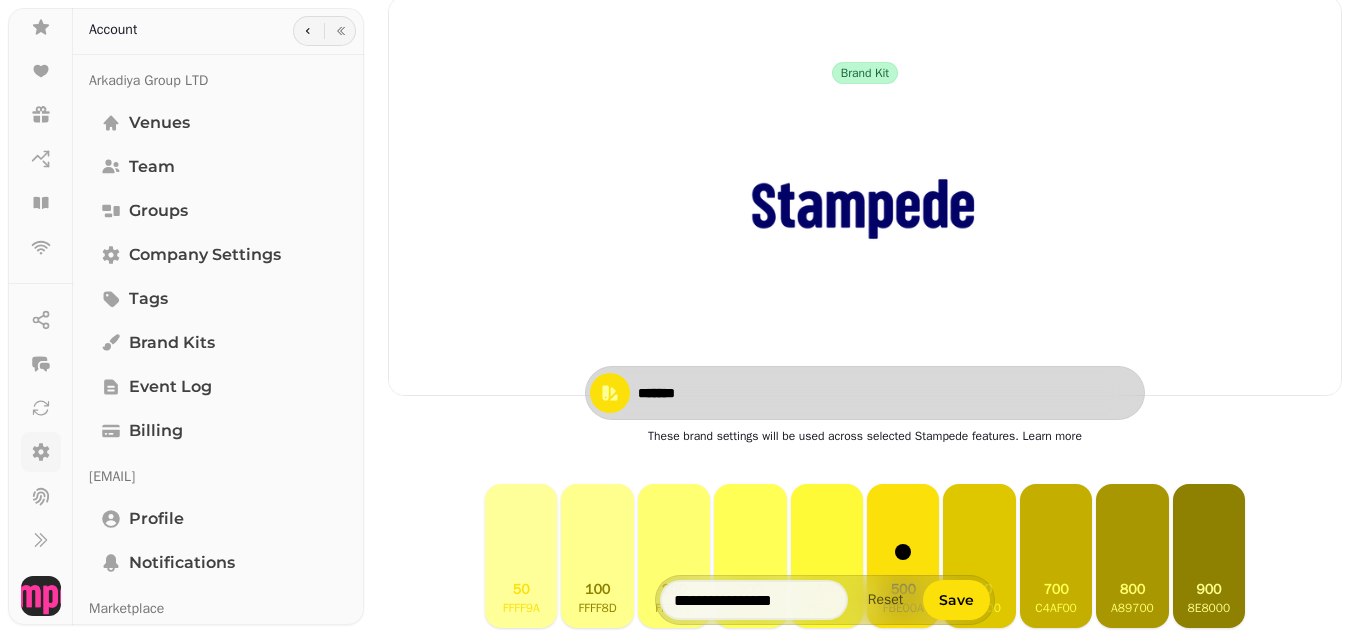 click on "*******" at bounding box center [865, 393] 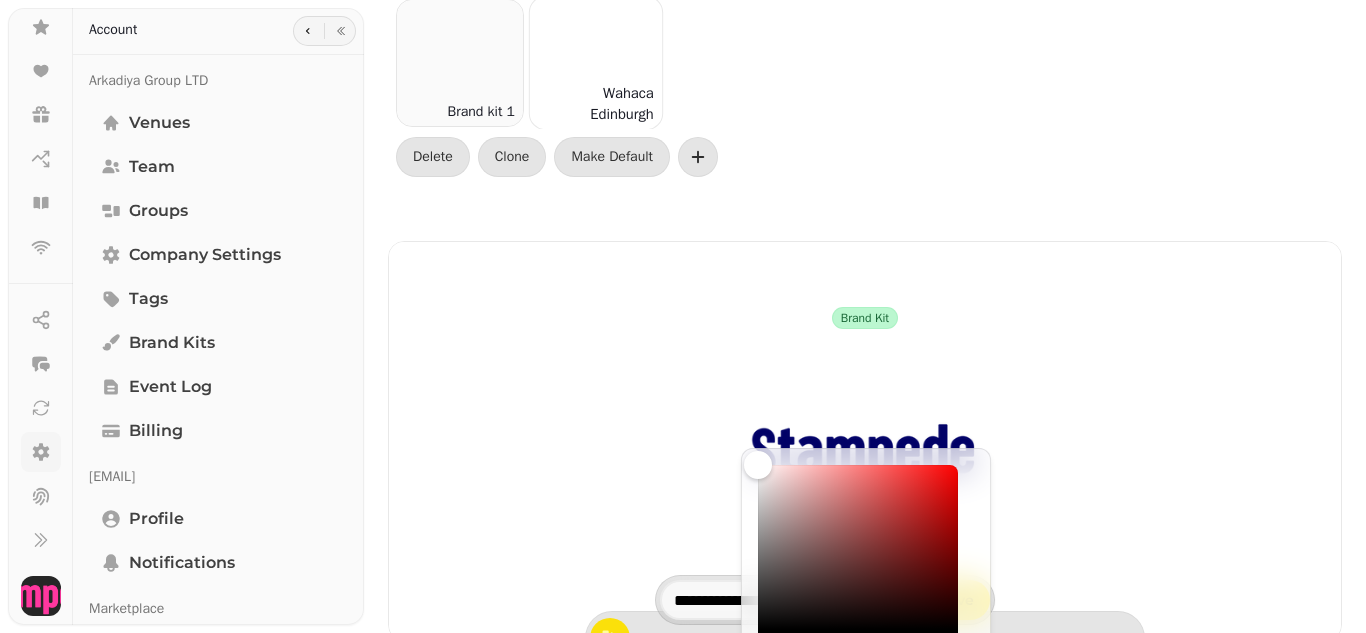 scroll, scrollTop: 0, scrollLeft: 0, axis: both 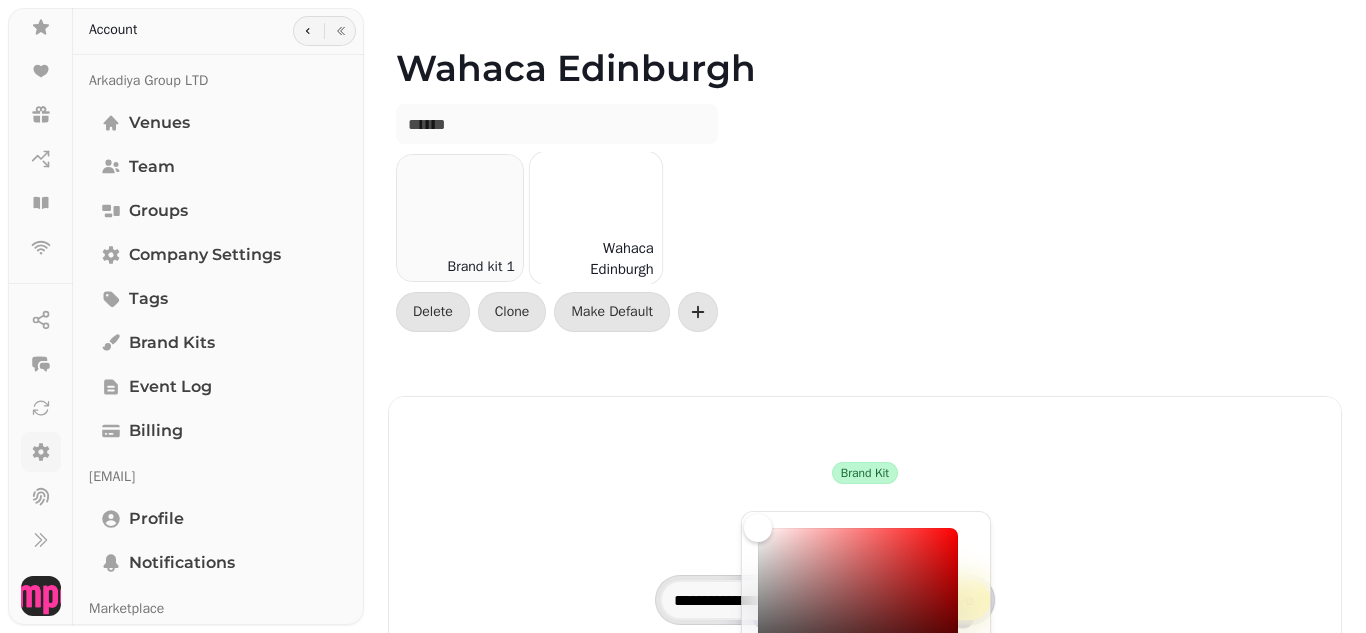 click at bounding box center [596, 218] 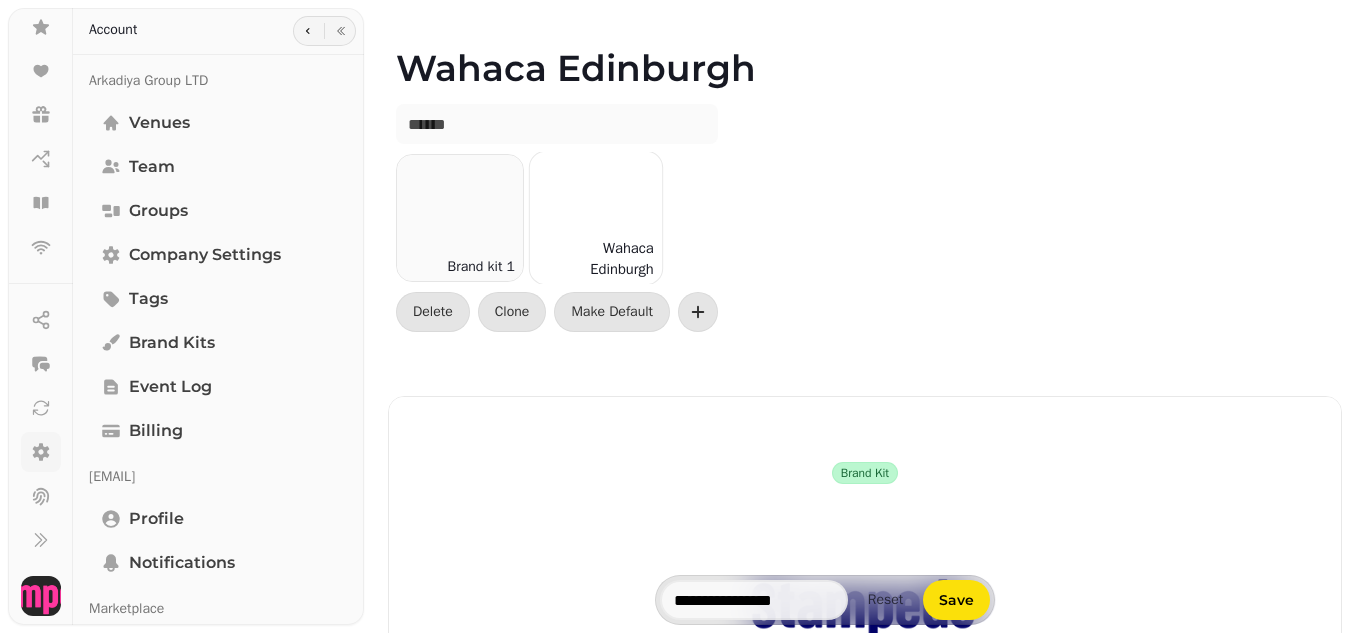 click at bounding box center (596, 218) 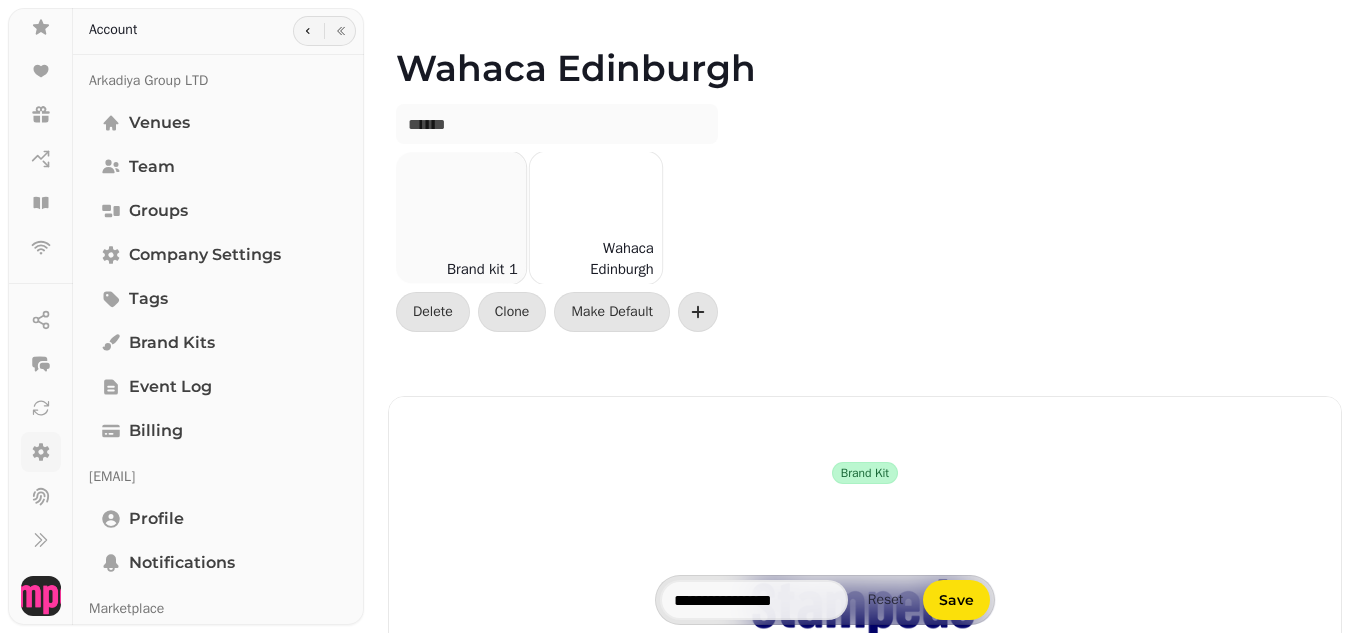 click at bounding box center (460, 218) 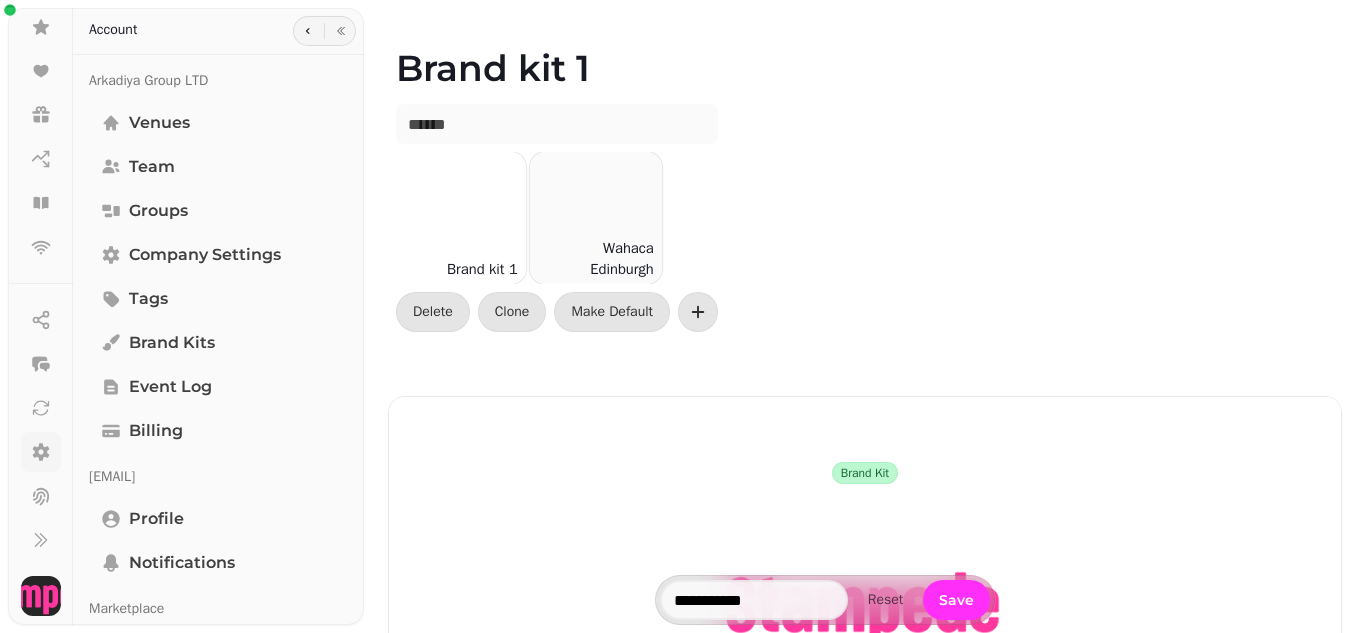 click at bounding box center (596, 218) 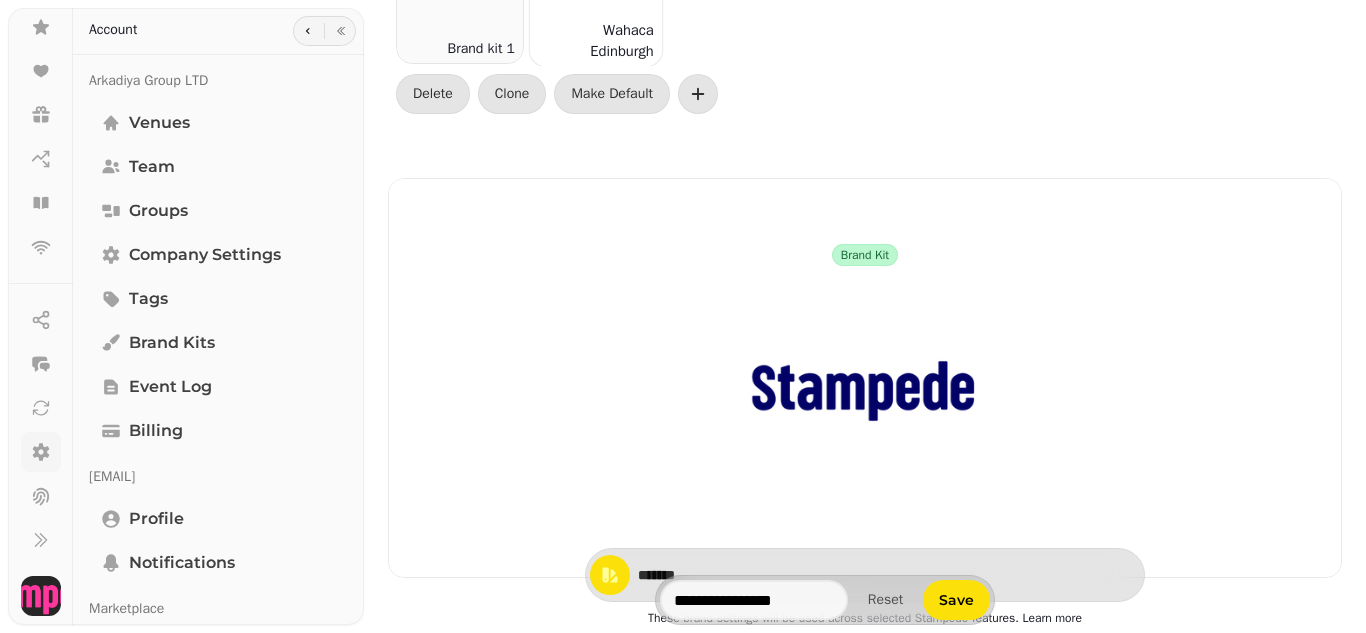 scroll, scrollTop: 300, scrollLeft: 0, axis: vertical 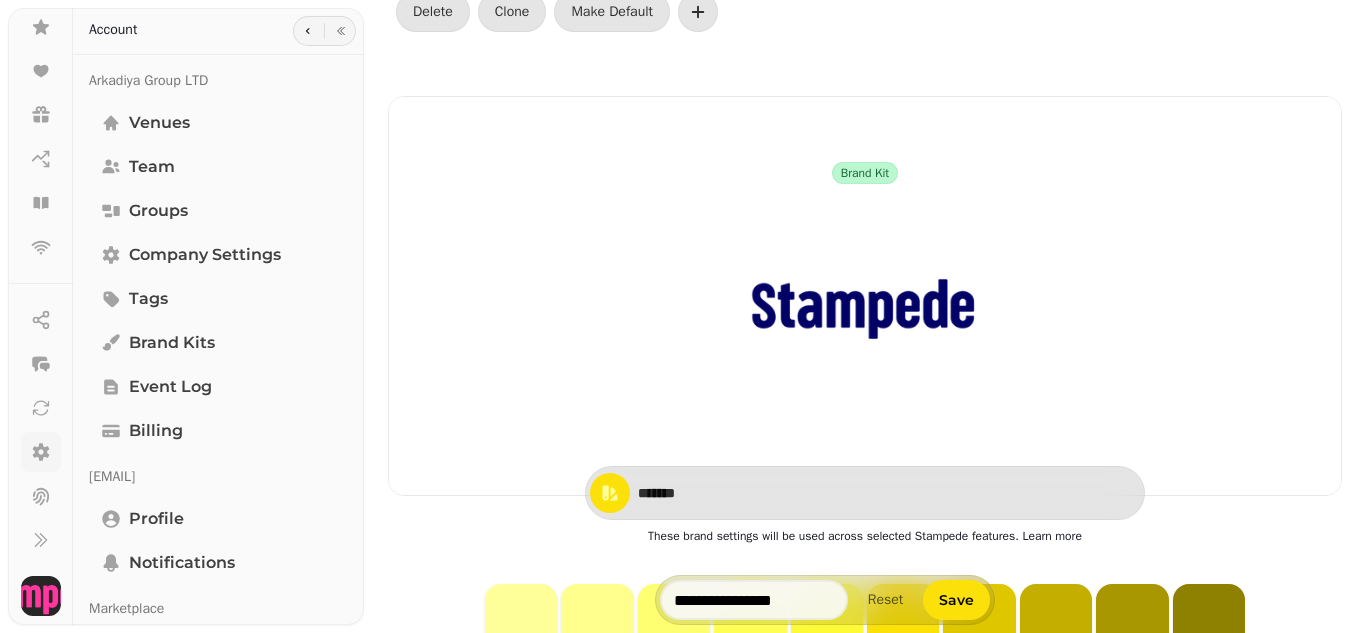 click at bounding box center [865, 309] 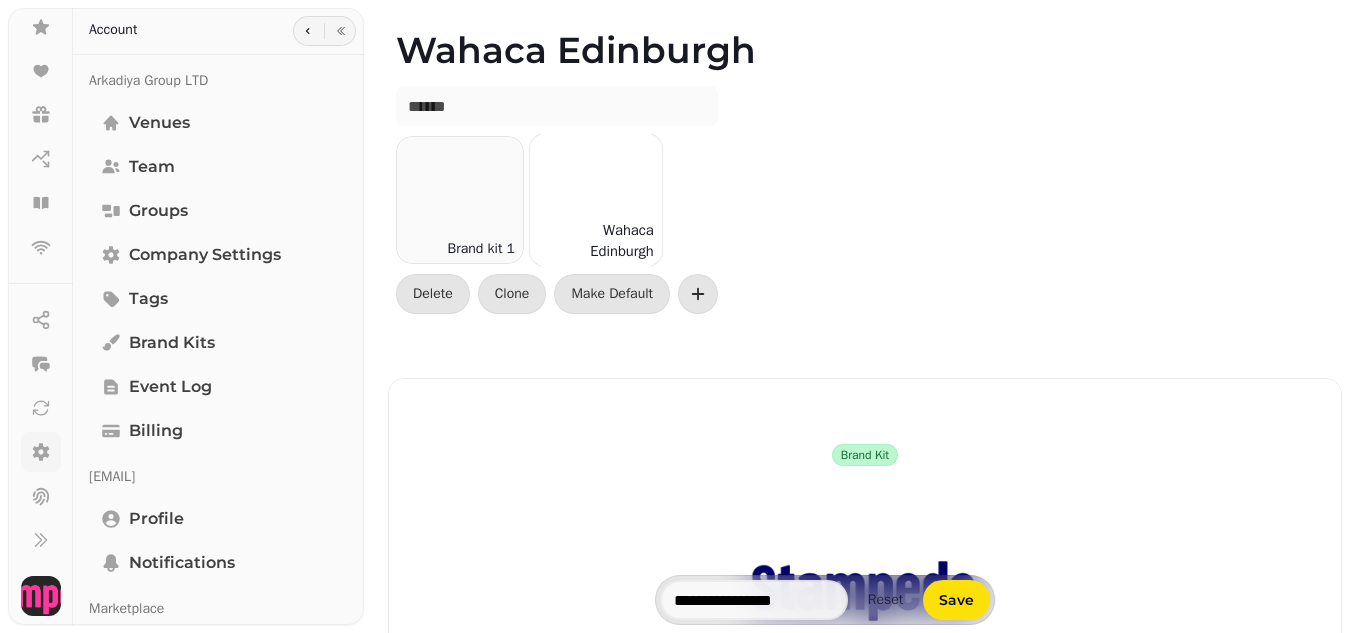 scroll, scrollTop: 0, scrollLeft: 0, axis: both 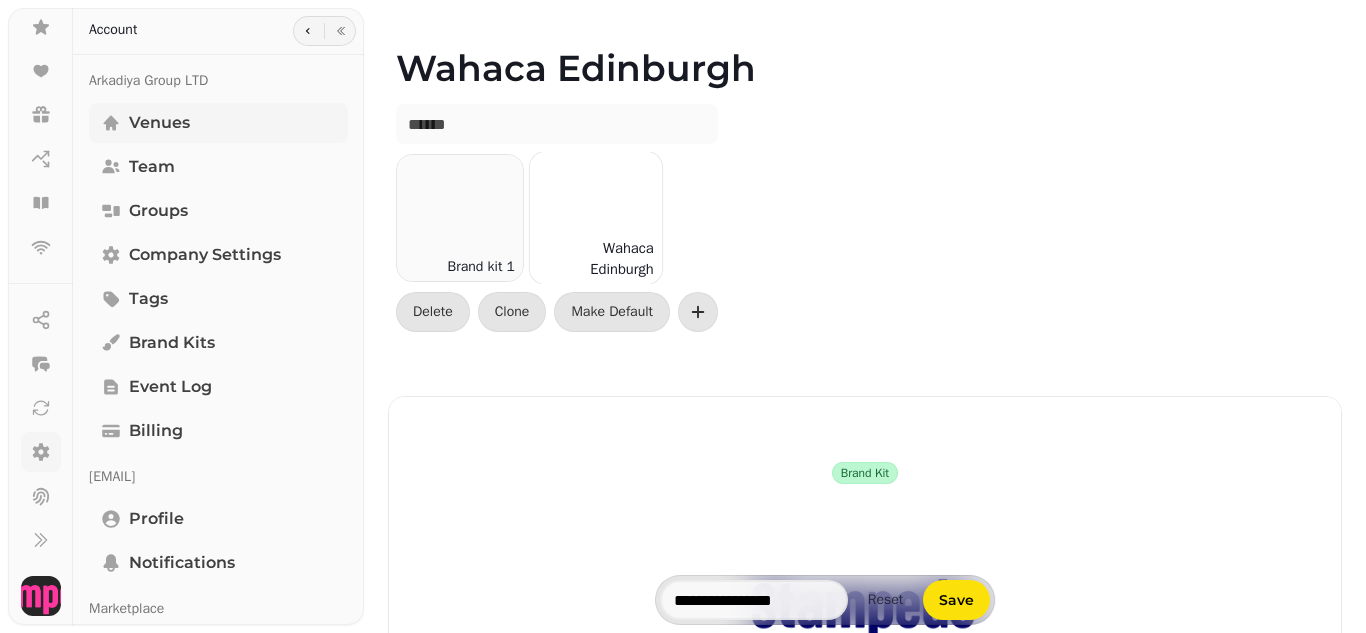 click on "Venues" at bounding box center [159, 123] 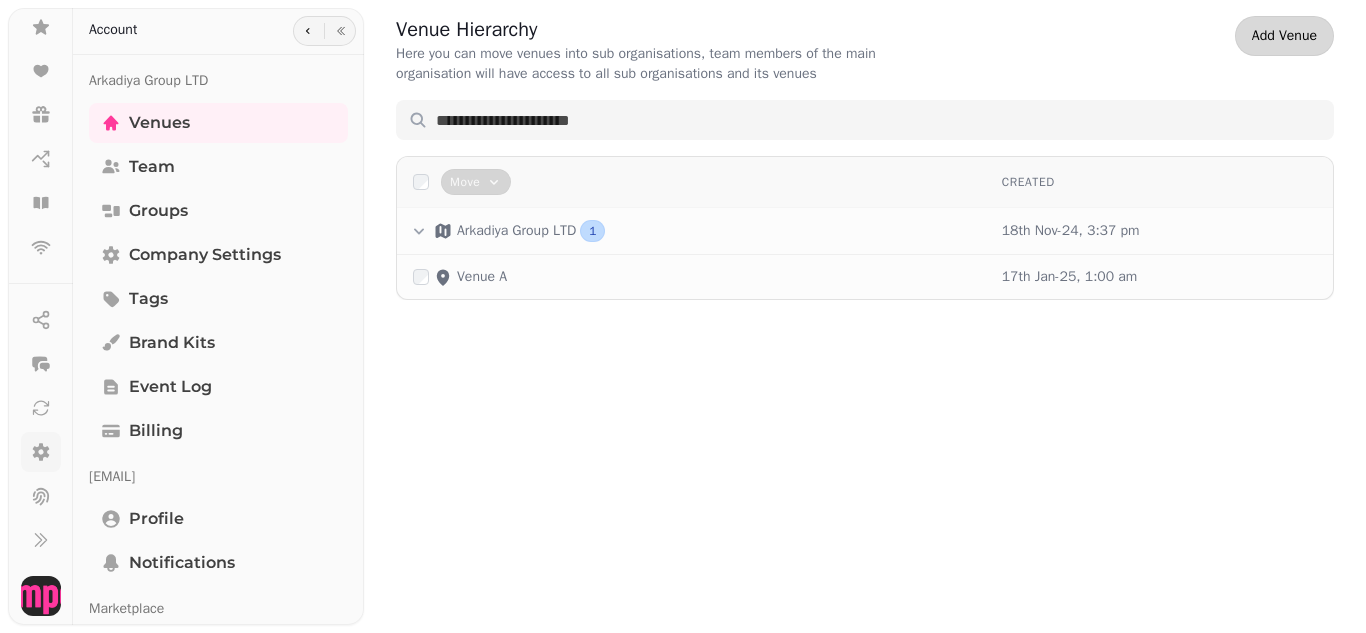 click on "Add Venue" at bounding box center (1284, 36) 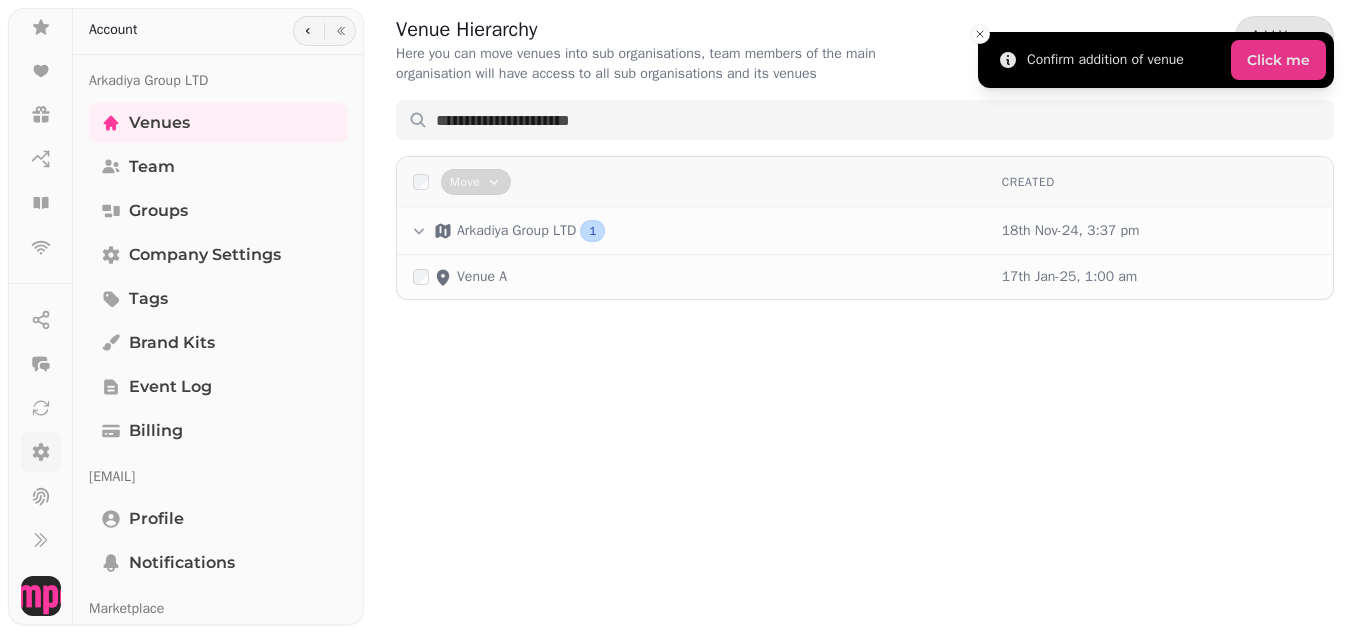 click on "Click me" at bounding box center (1278, 60) 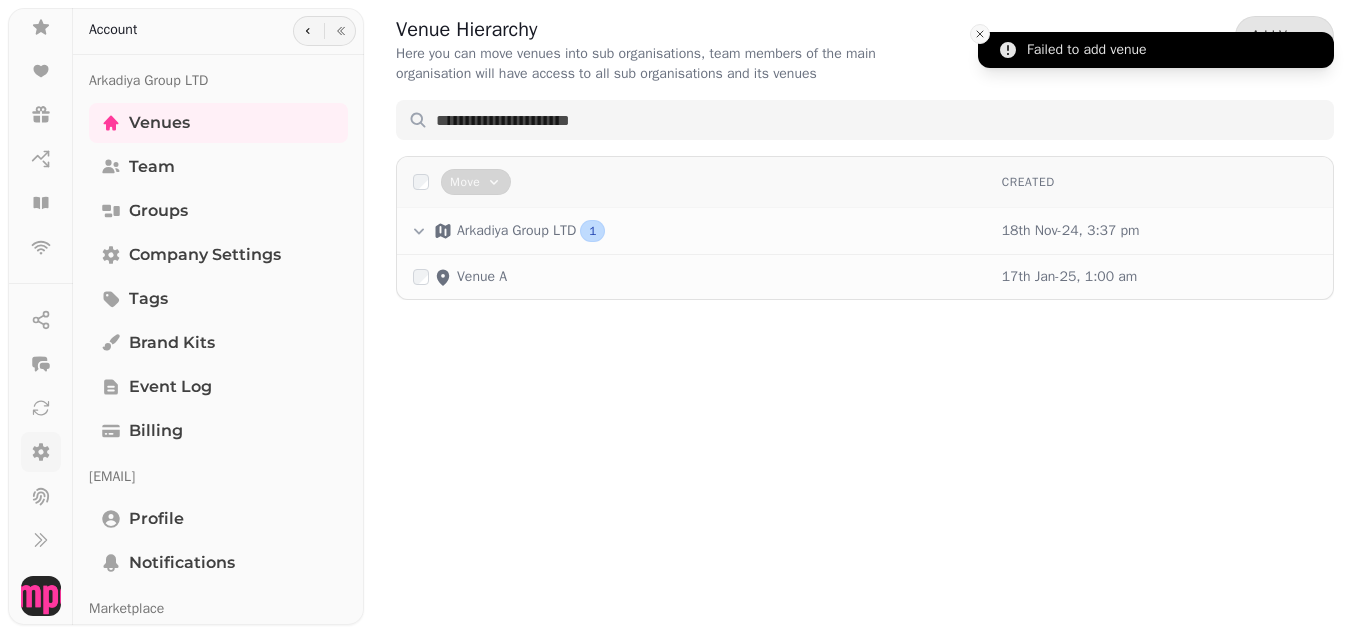 click at bounding box center [980, 34] 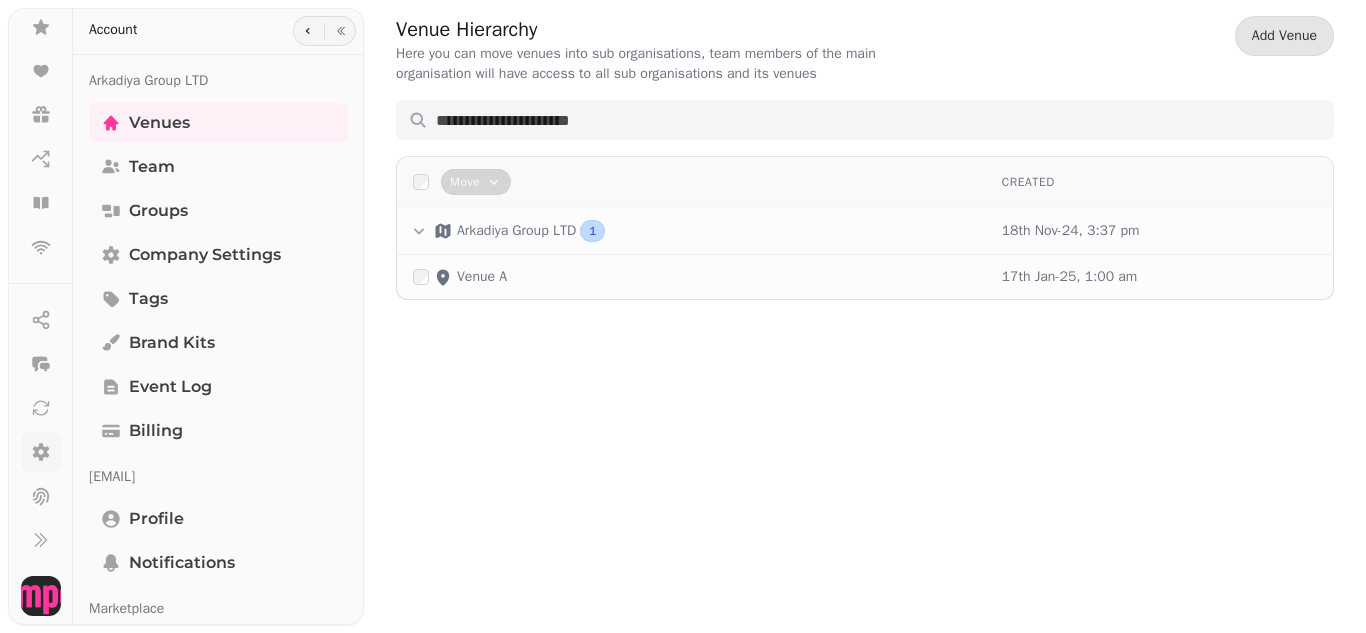 click on "Venue Hierarchy Here you can move venues into sub organisations, team members of the main organisation will have access to all sub organisations and its venues Add Venue" at bounding box center (865, 50) 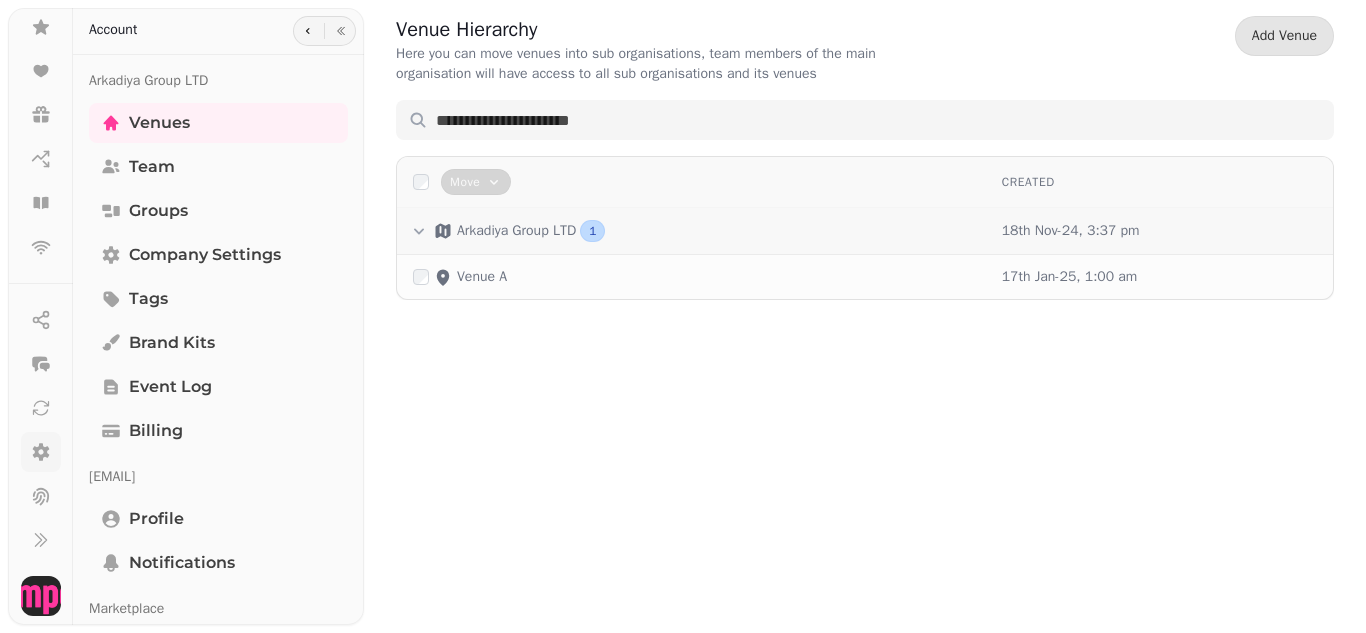 click on "Arkadiya Group LTD" at bounding box center (516, 231) 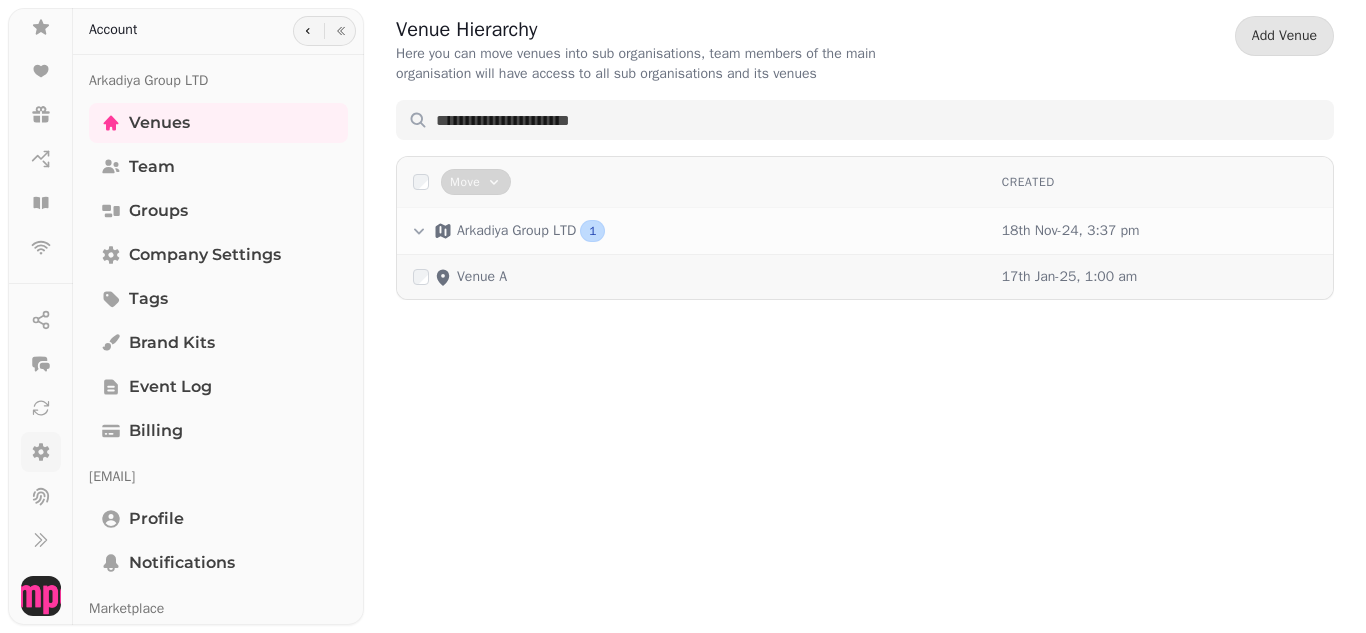 click on "Venue A" at bounding box center [482, 277] 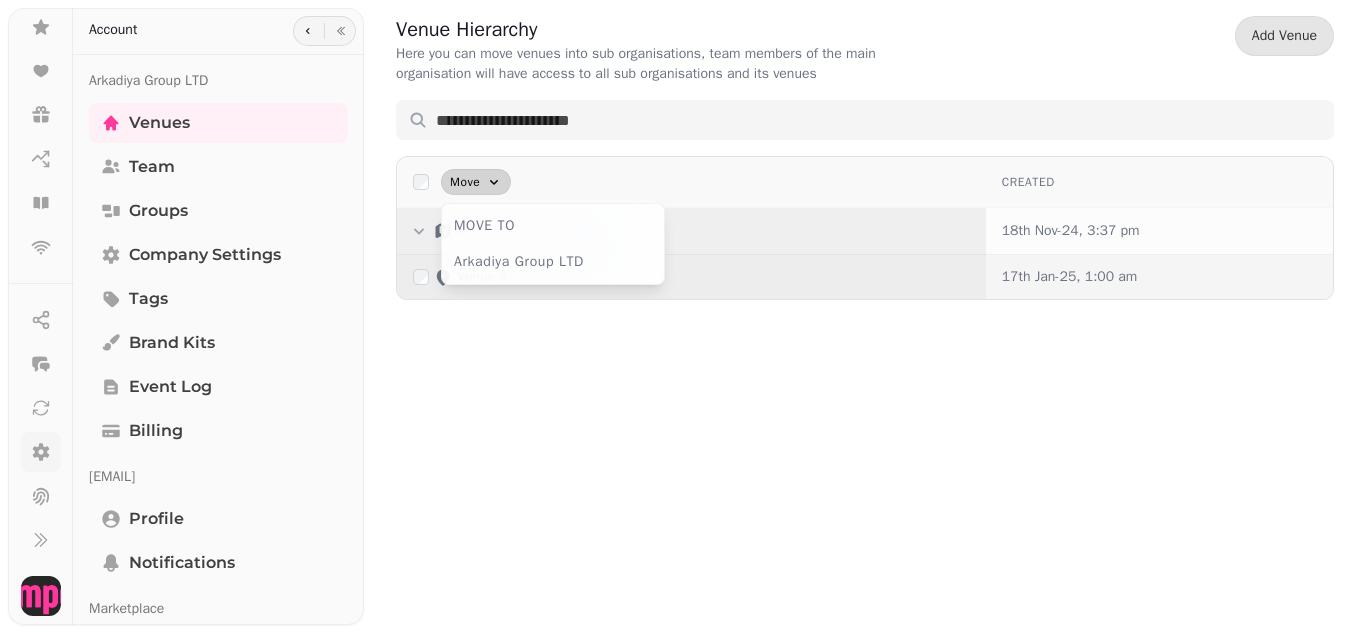 click on "Move" at bounding box center (465, 182) 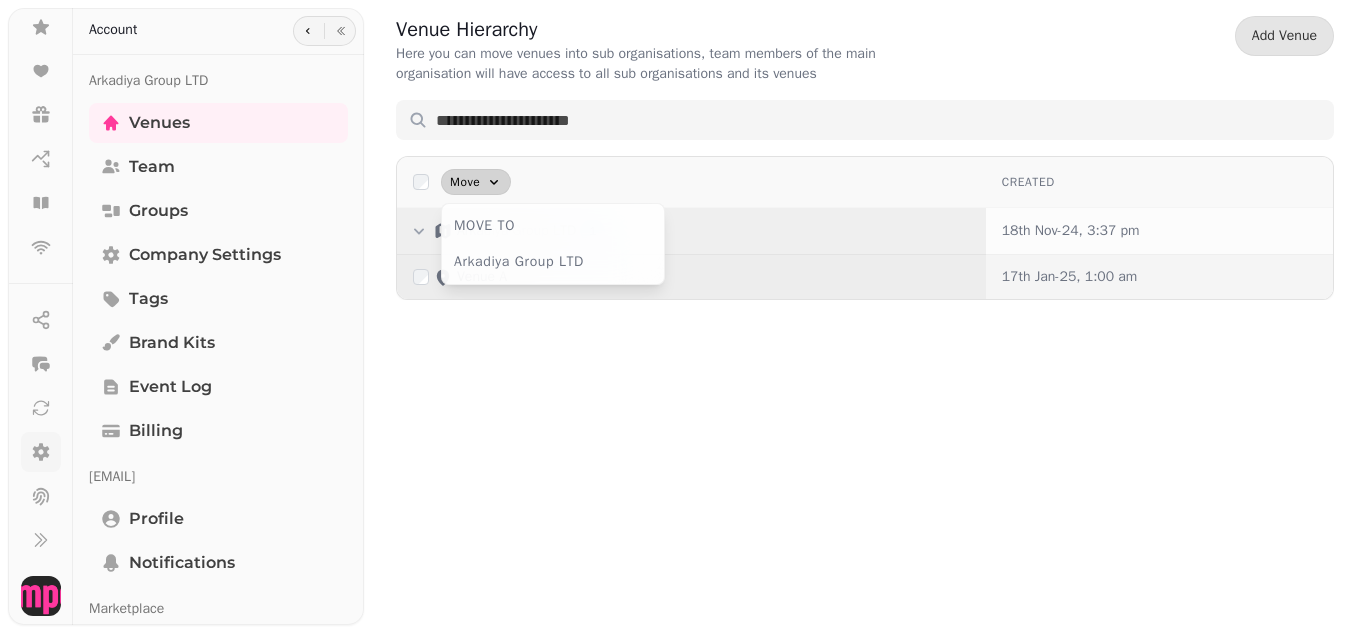 click on "Move" at bounding box center [465, 182] 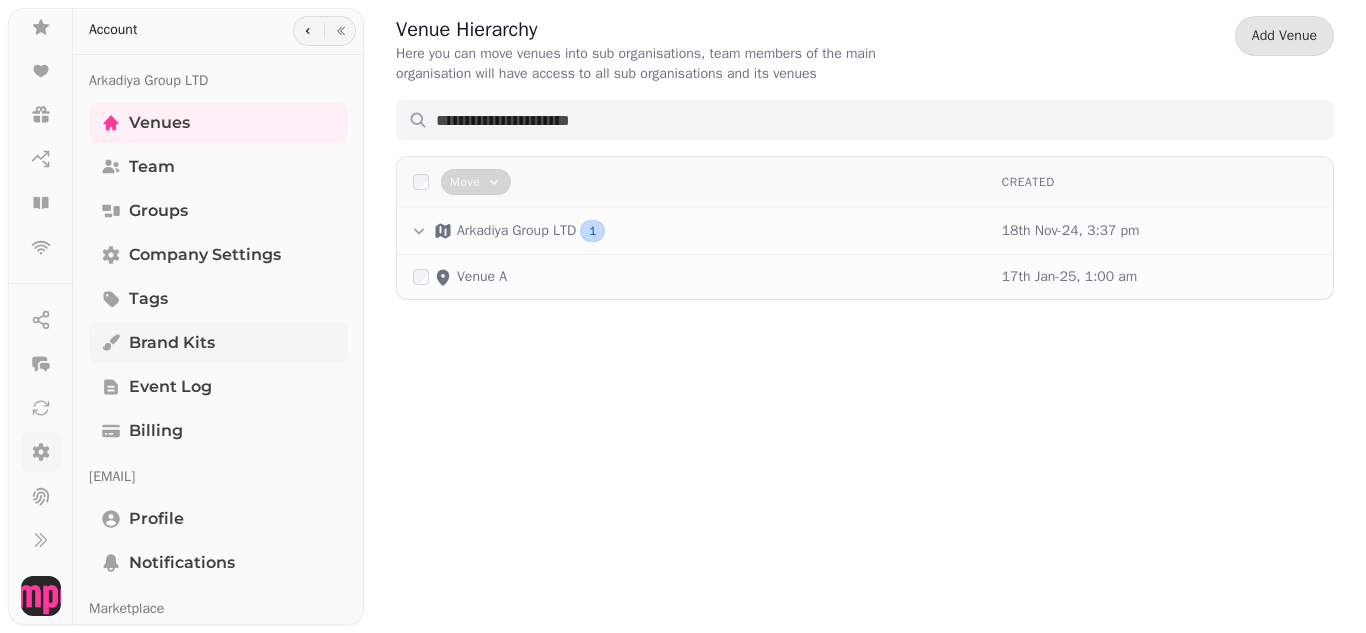 click on "Brand Kits" at bounding box center [172, 343] 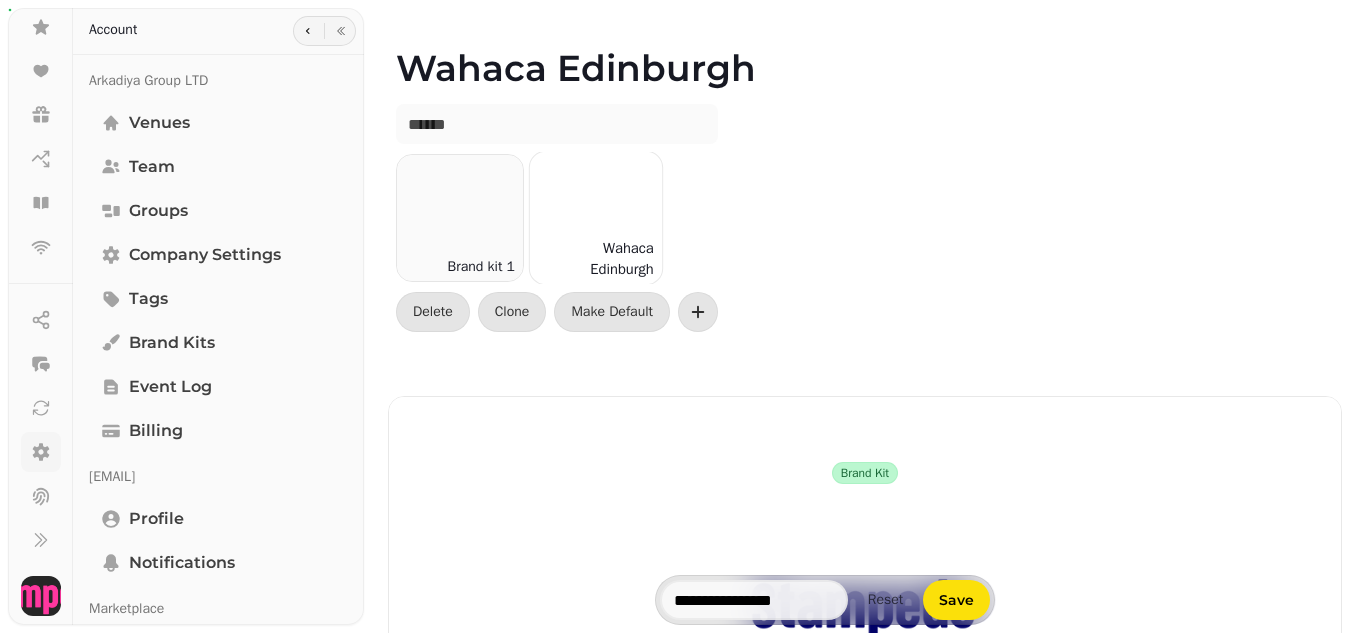 click at bounding box center [596, 218] 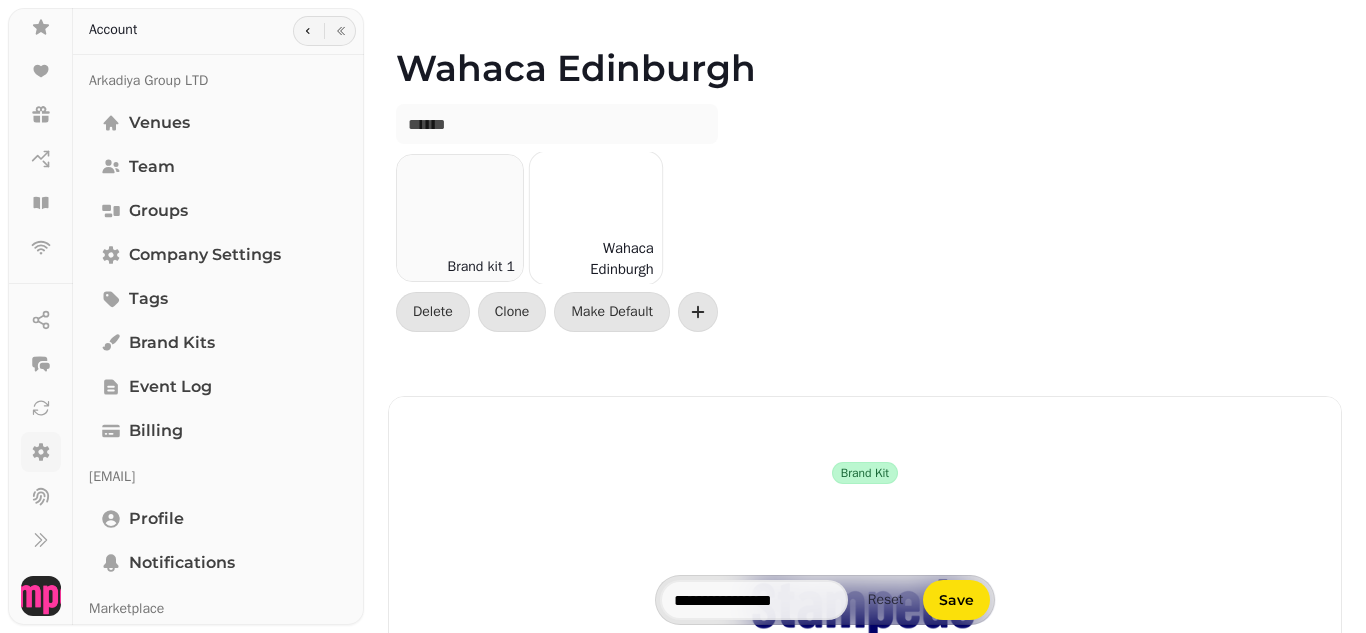 click on "Wahaca Edinburgh" at bounding box center (596, 259) 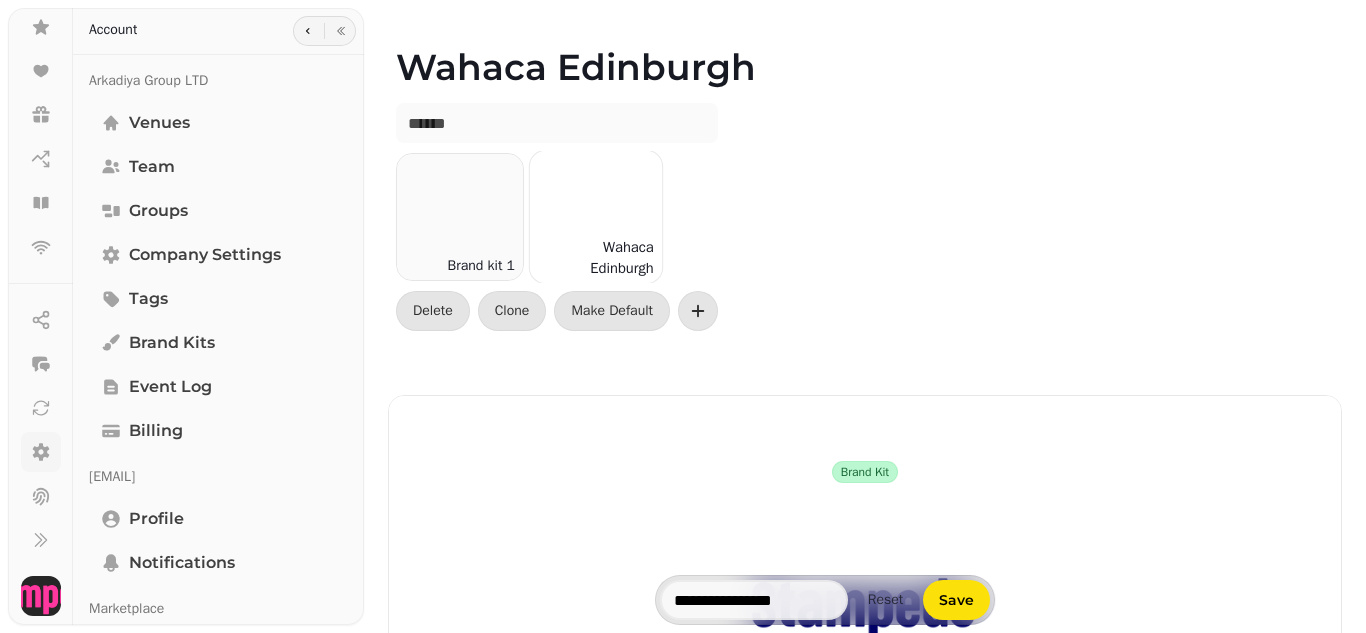 scroll, scrollTop: 0, scrollLeft: 0, axis: both 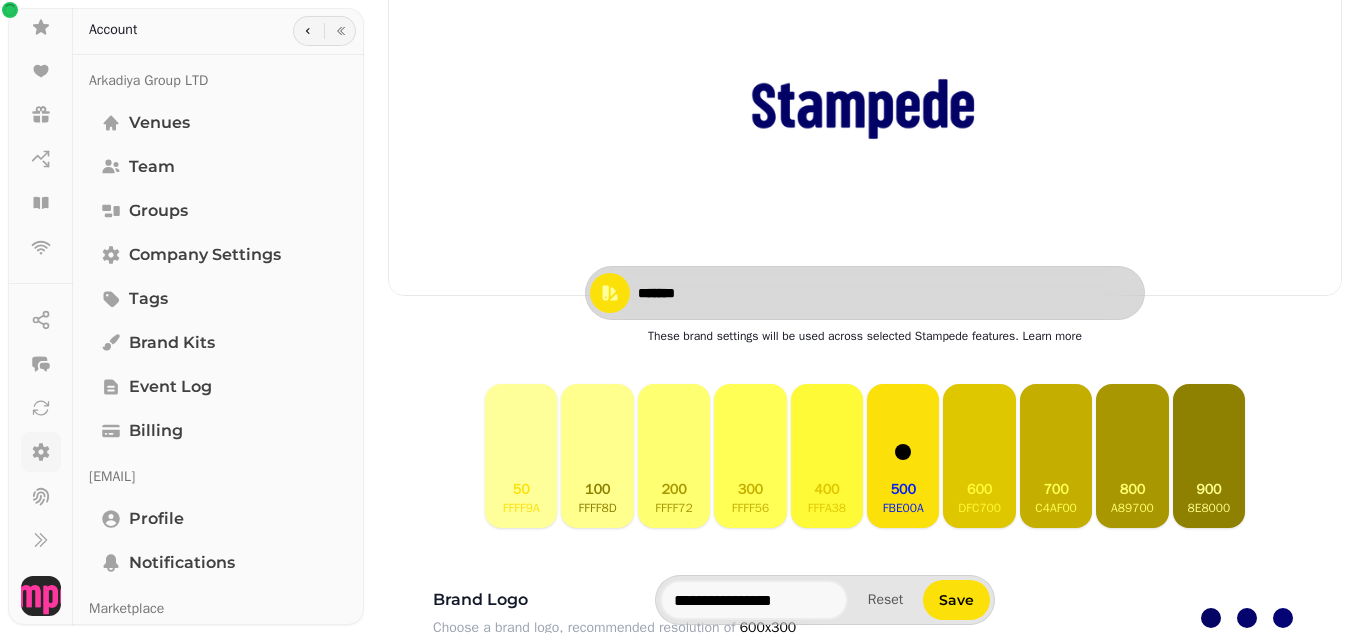 click on "*******" at bounding box center [708, 293] 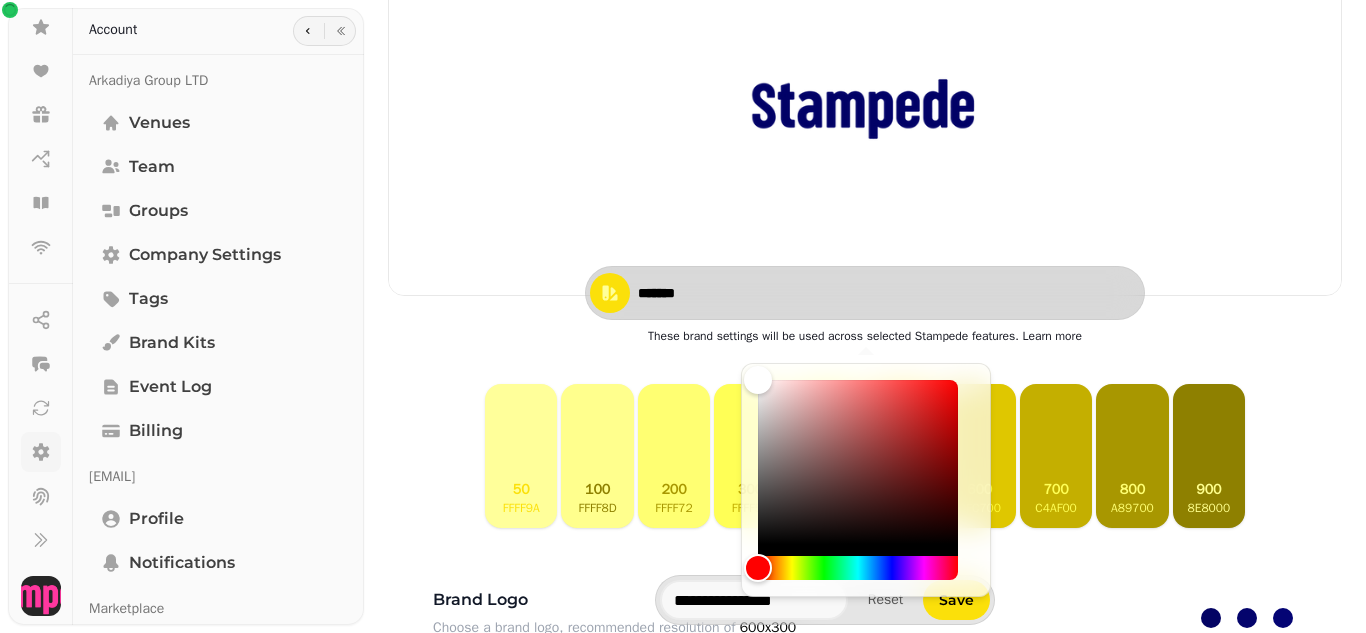 click on "*******" at bounding box center [708, 293] 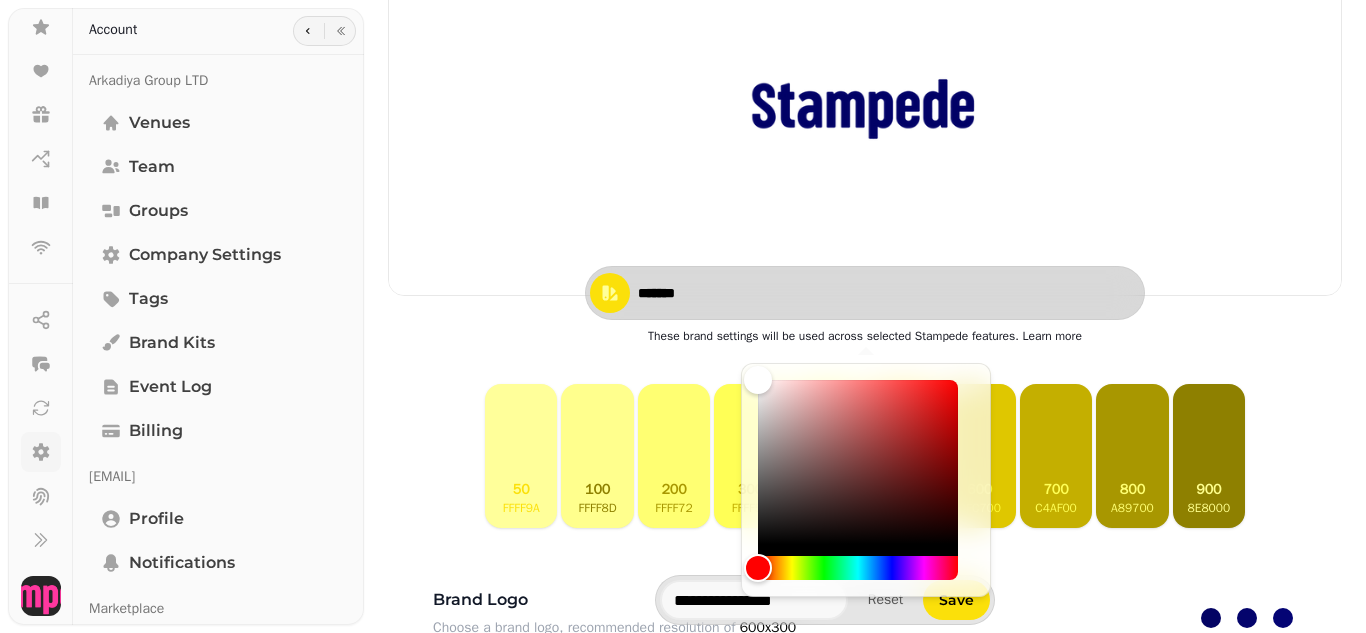 click on "*******" at bounding box center [708, 293] 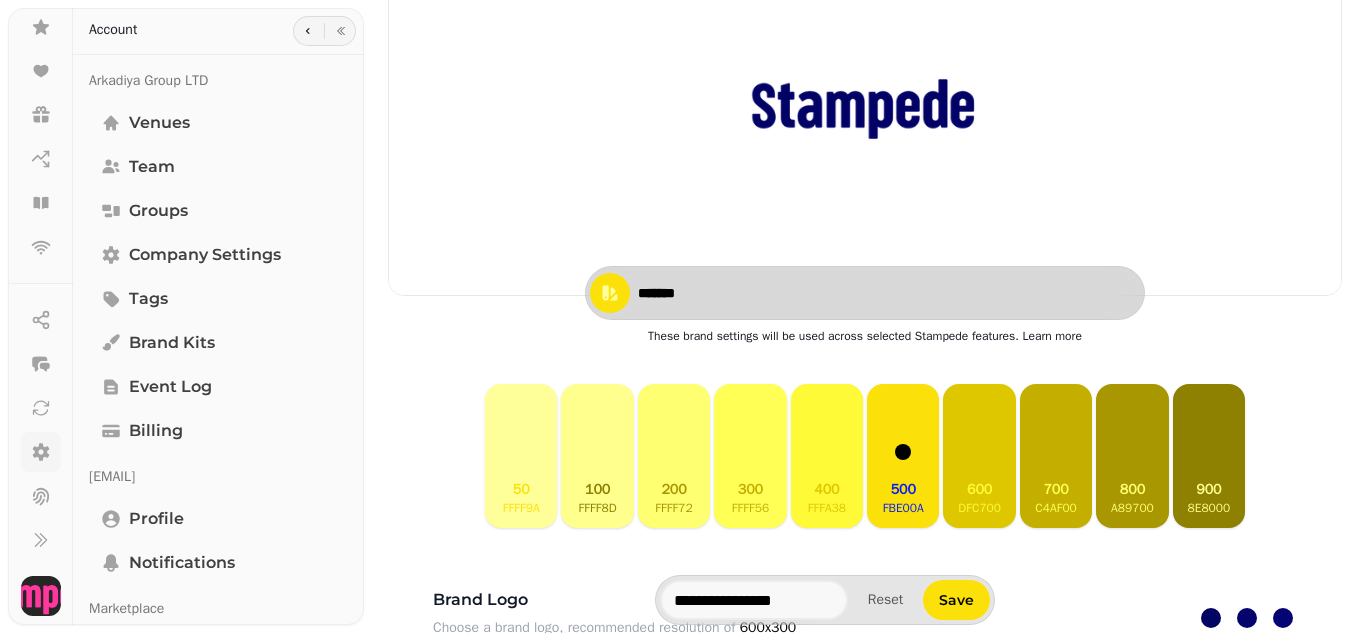 paste 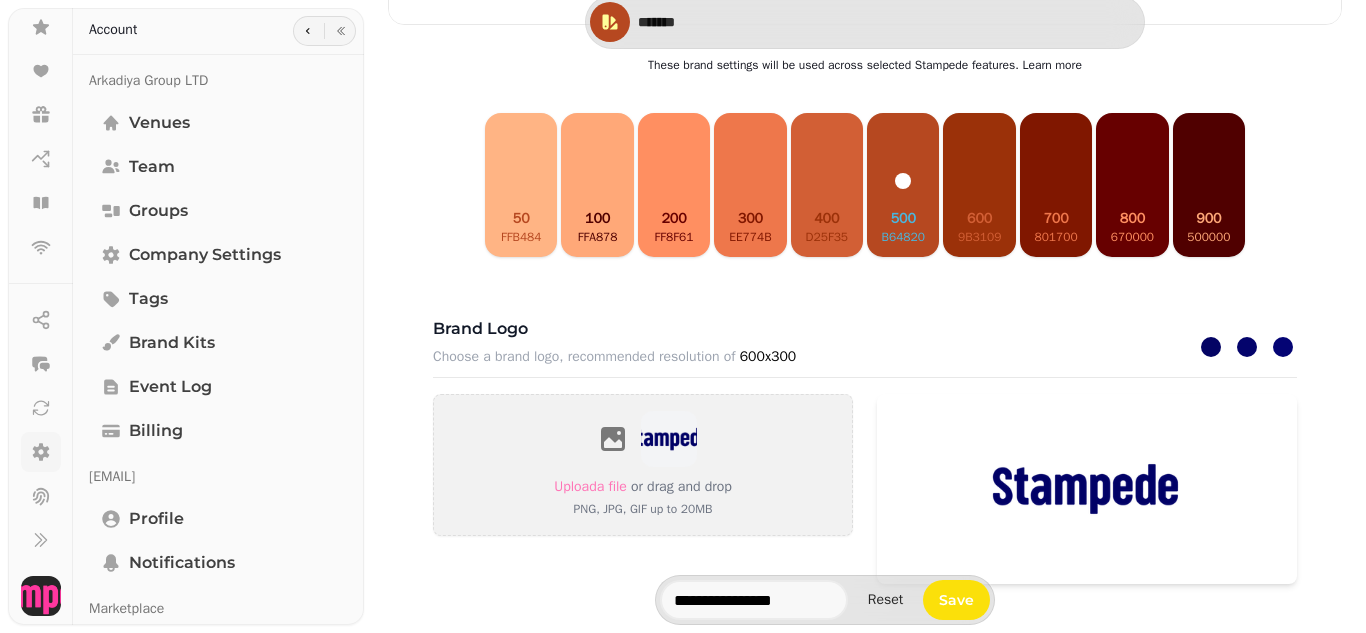 scroll, scrollTop: 800, scrollLeft: 0, axis: vertical 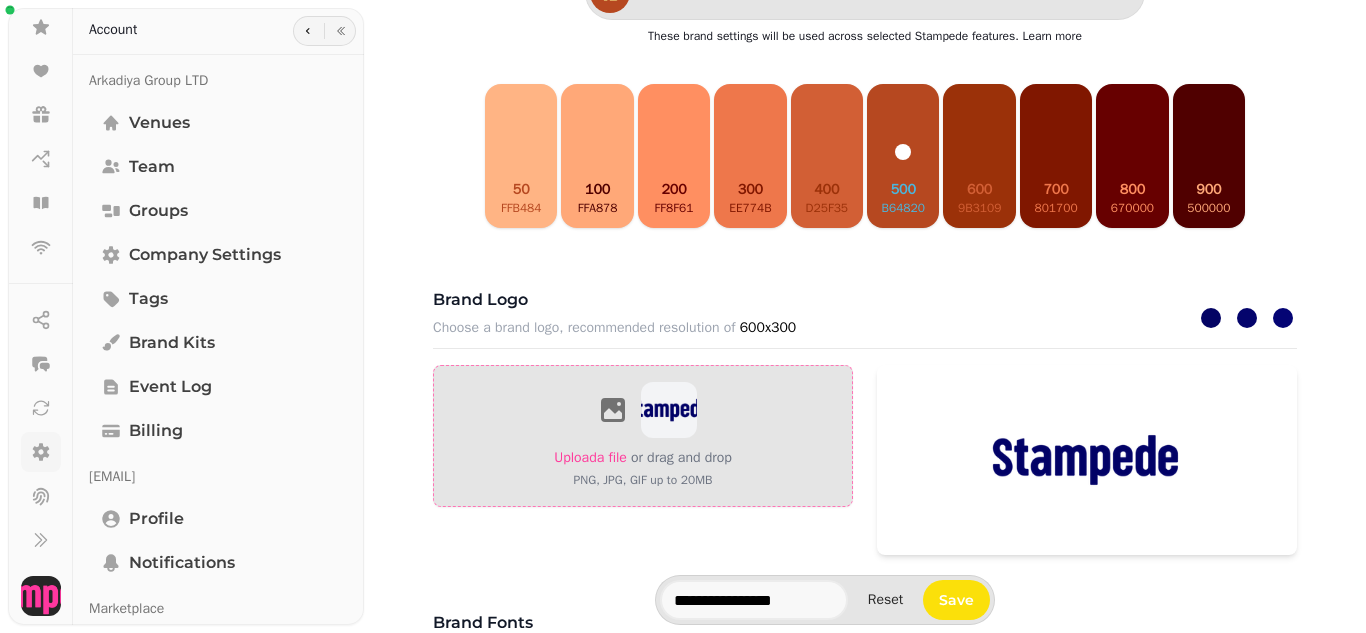 click on "Upload  a file" at bounding box center [590, 457] 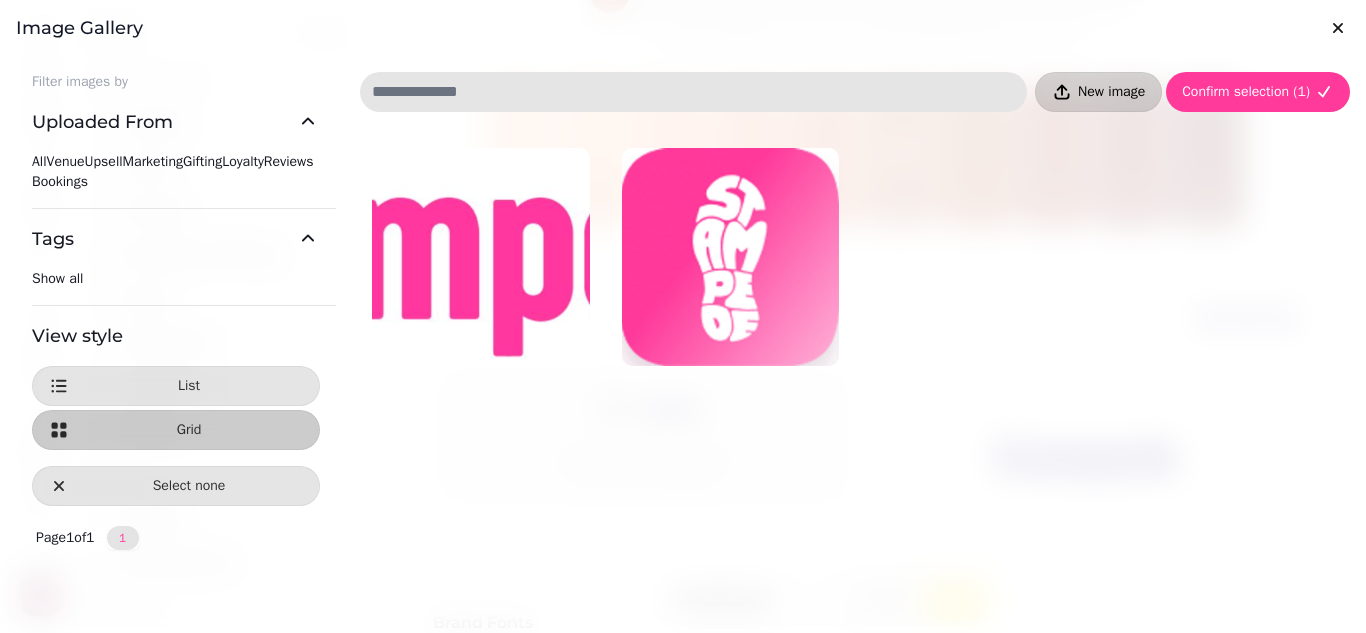 click on "New image" at bounding box center [1111, 92] 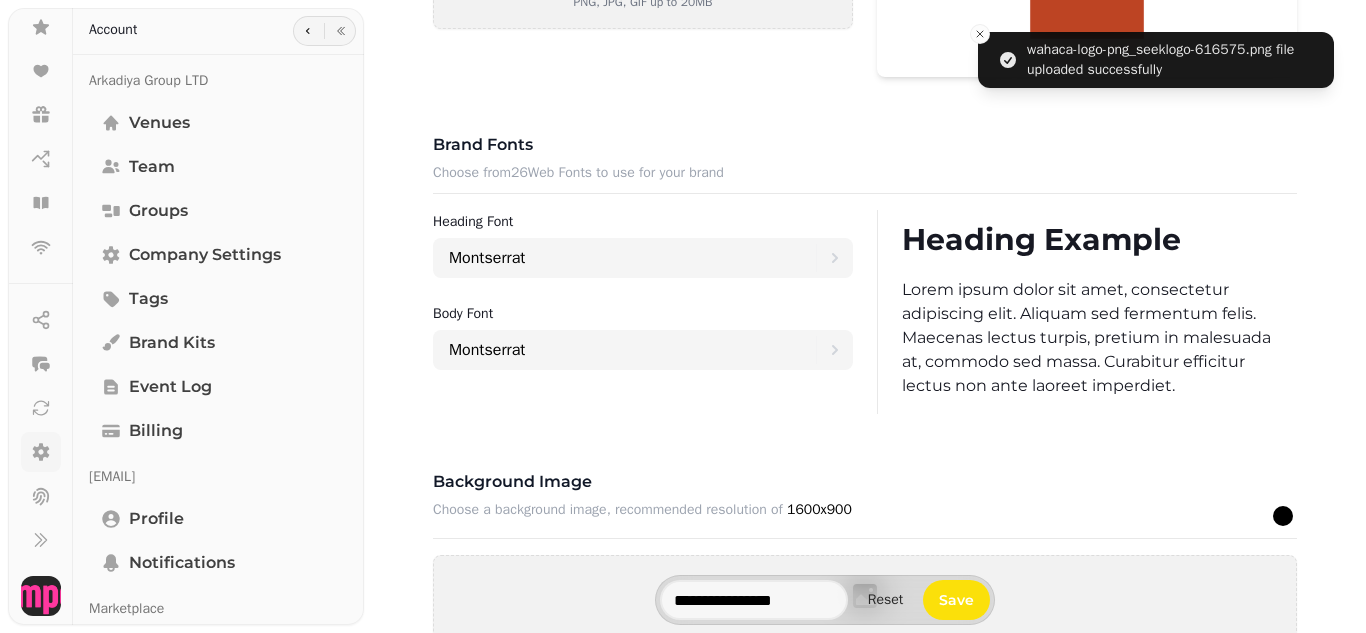 scroll, scrollTop: 1300, scrollLeft: 0, axis: vertical 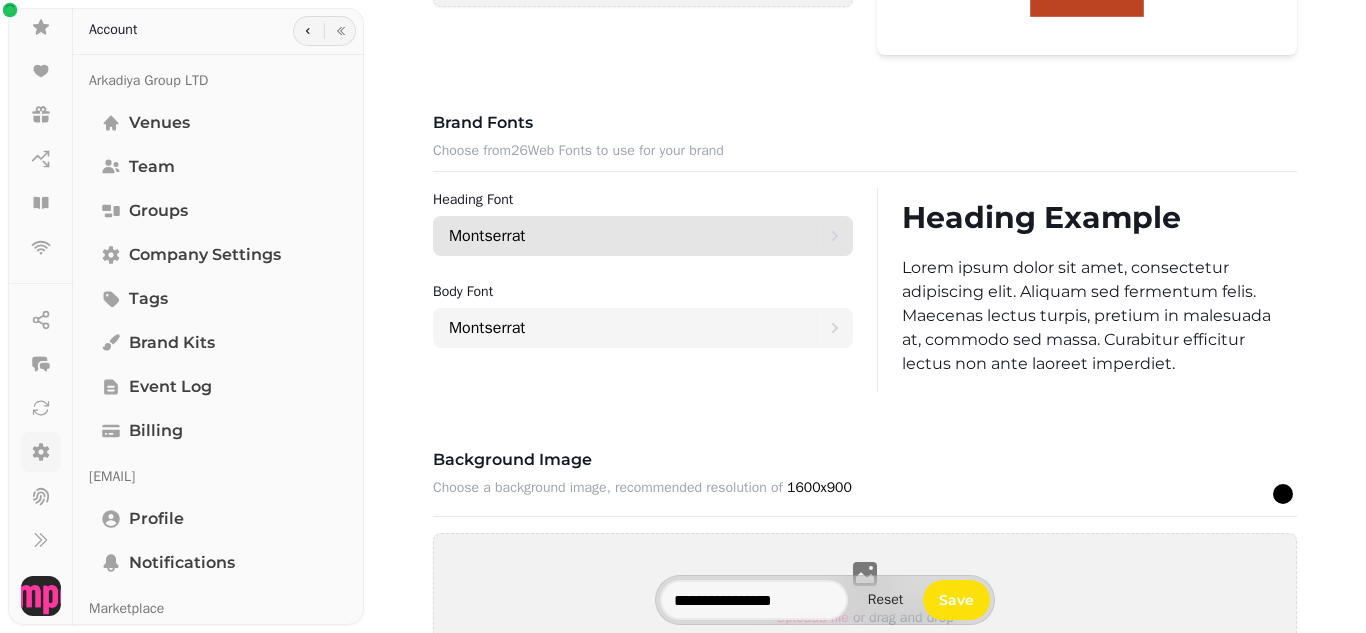 click on "Montserrat" at bounding box center (632, 236) 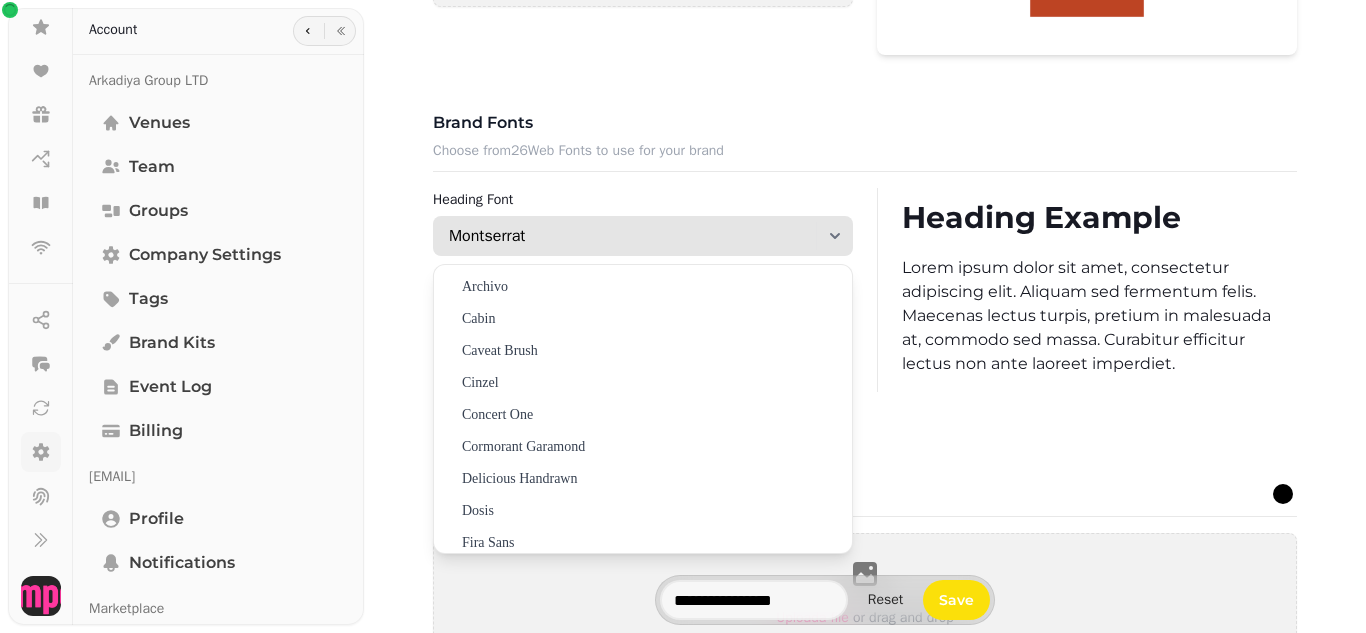click on "Montserrat" at bounding box center (632, 236) 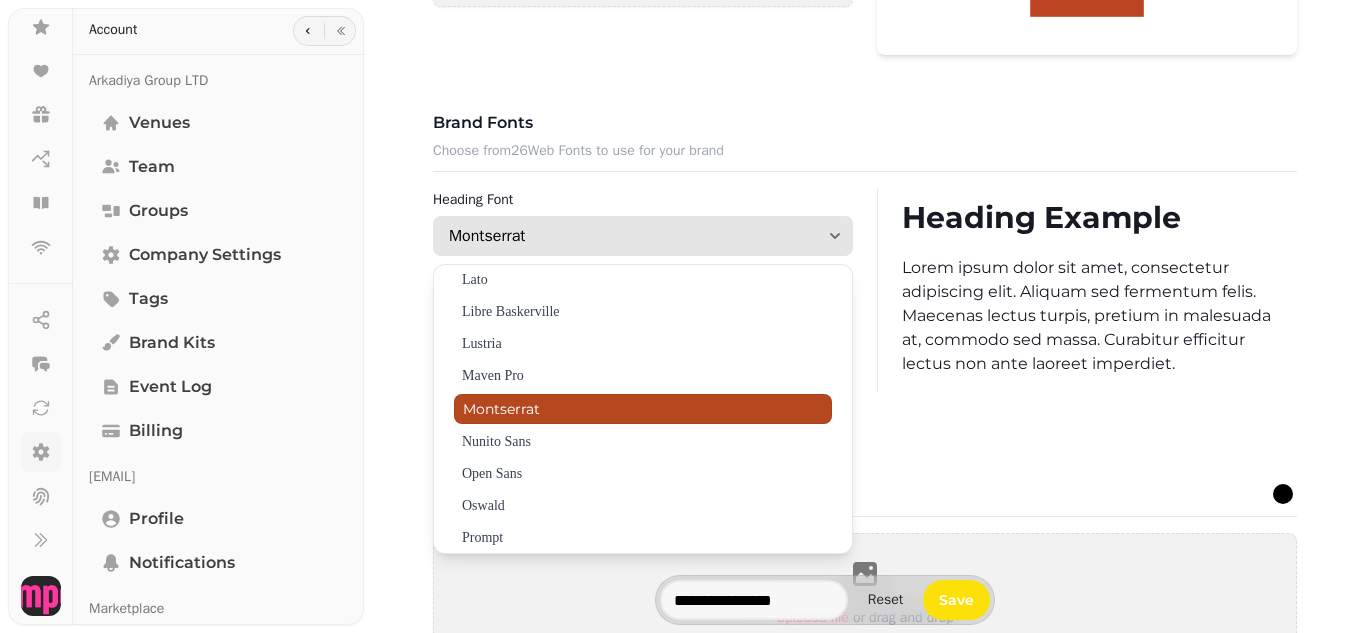 scroll, scrollTop: 558, scrollLeft: 0, axis: vertical 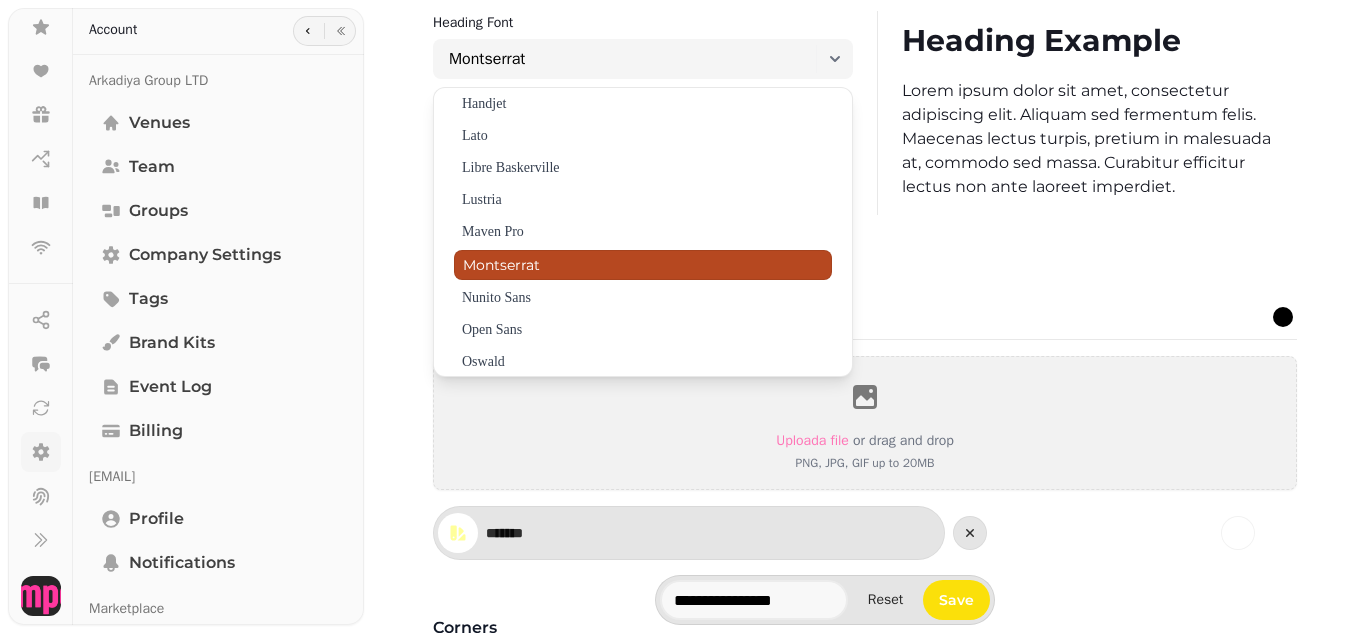click on "Montserrat" at bounding box center (643, 265) 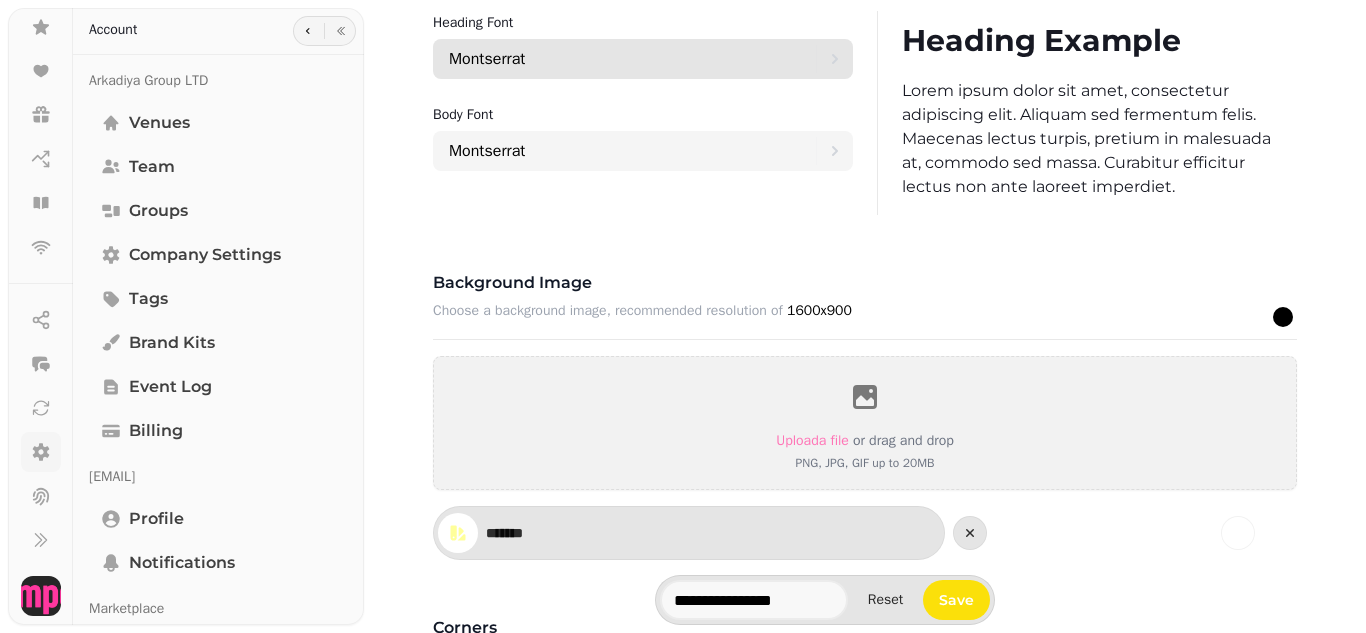 click on "Montserrat" at bounding box center (487, 59) 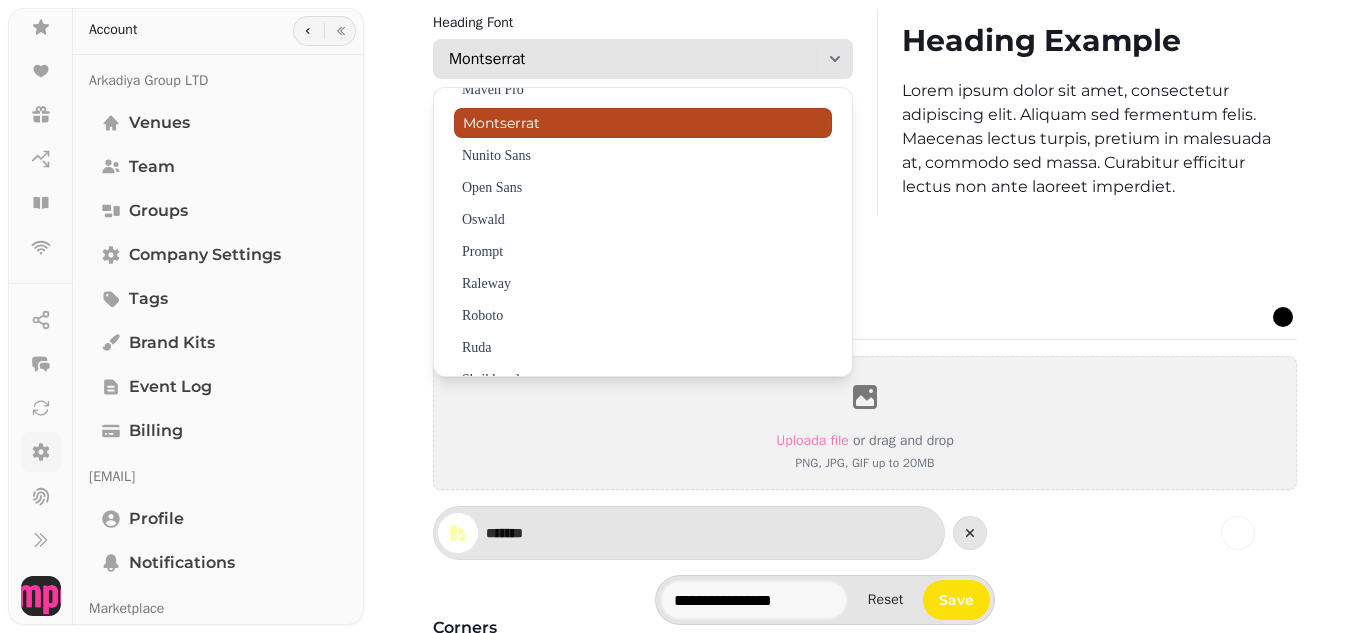 scroll, scrollTop: 558, scrollLeft: 0, axis: vertical 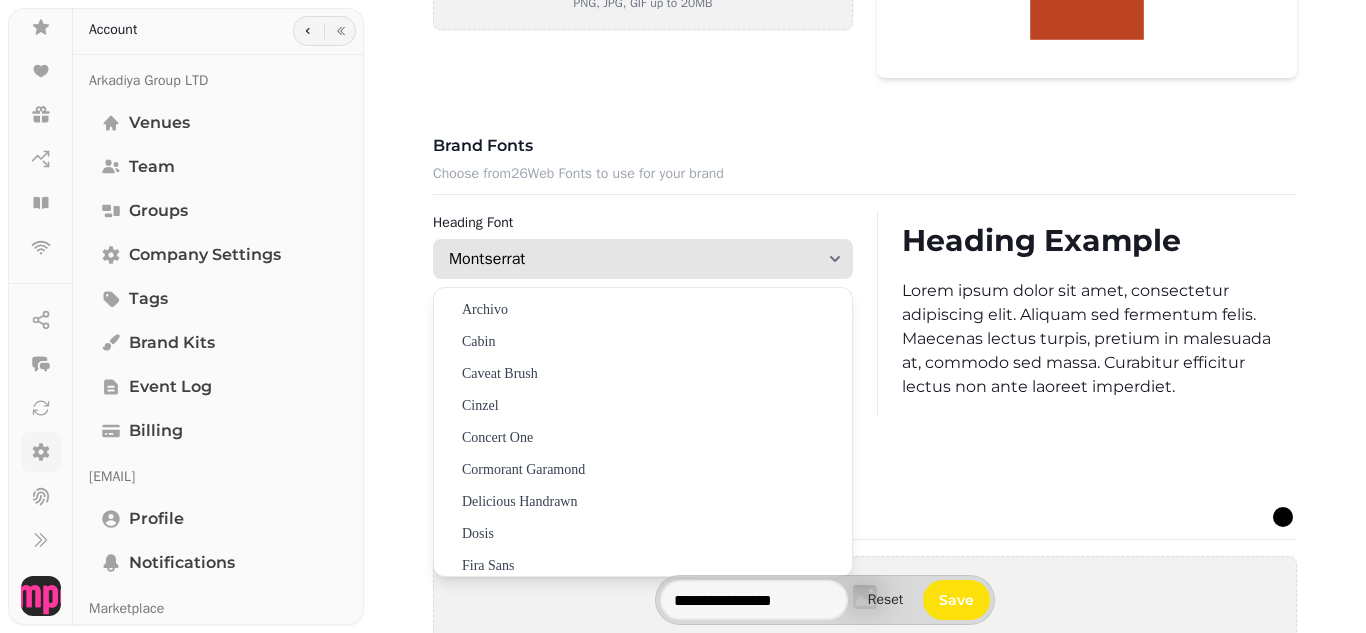 click on "Montserrat" at bounding box center [632, 259] 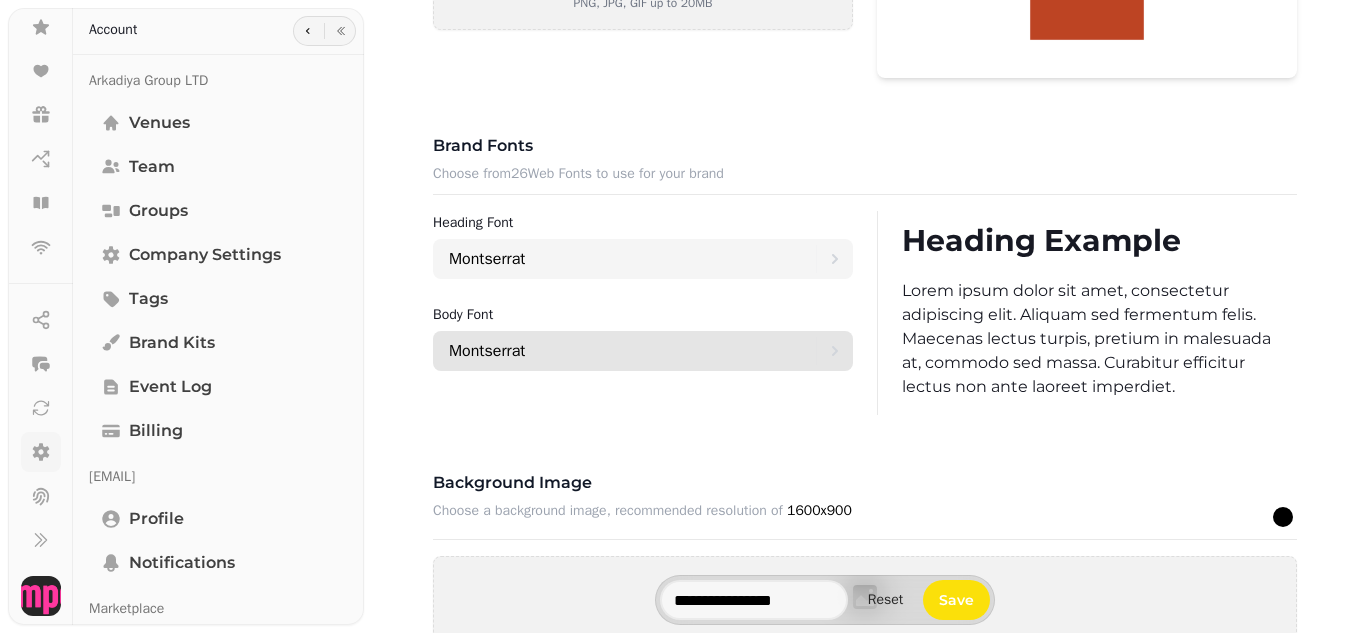 click on "Montserrat" at bounding box center [632, 351] 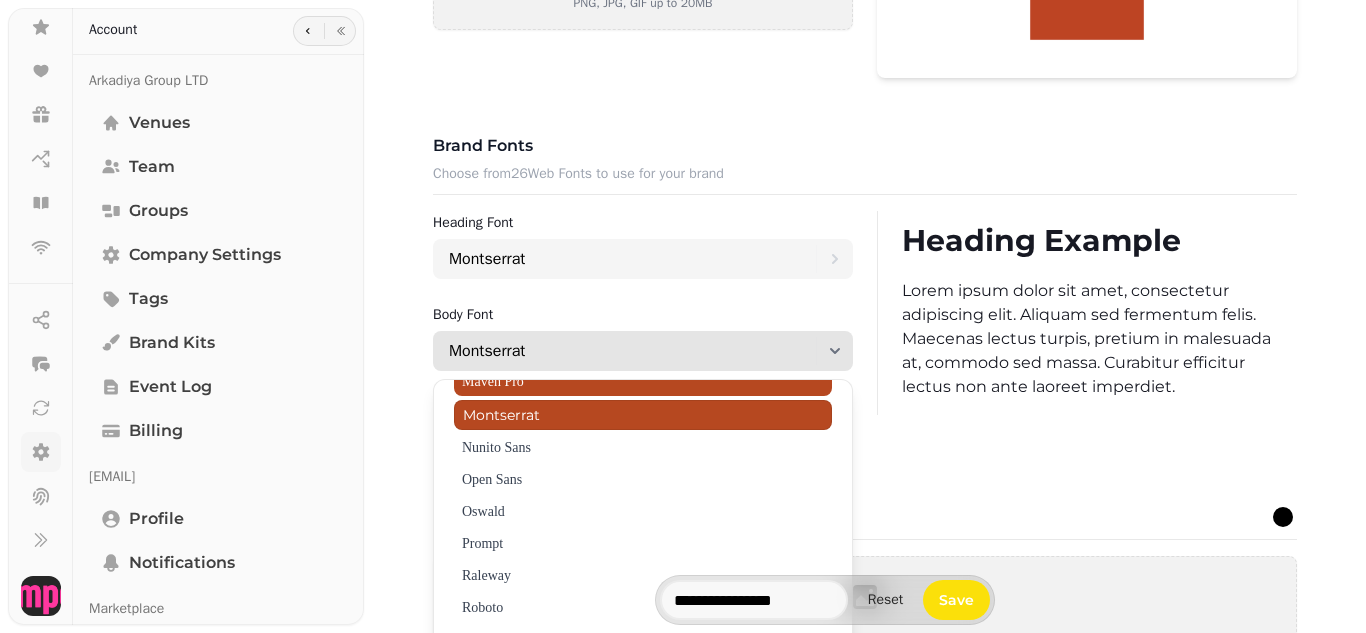 scroll, scrollTop: 558, scrollLeft: 0, axis: vertical 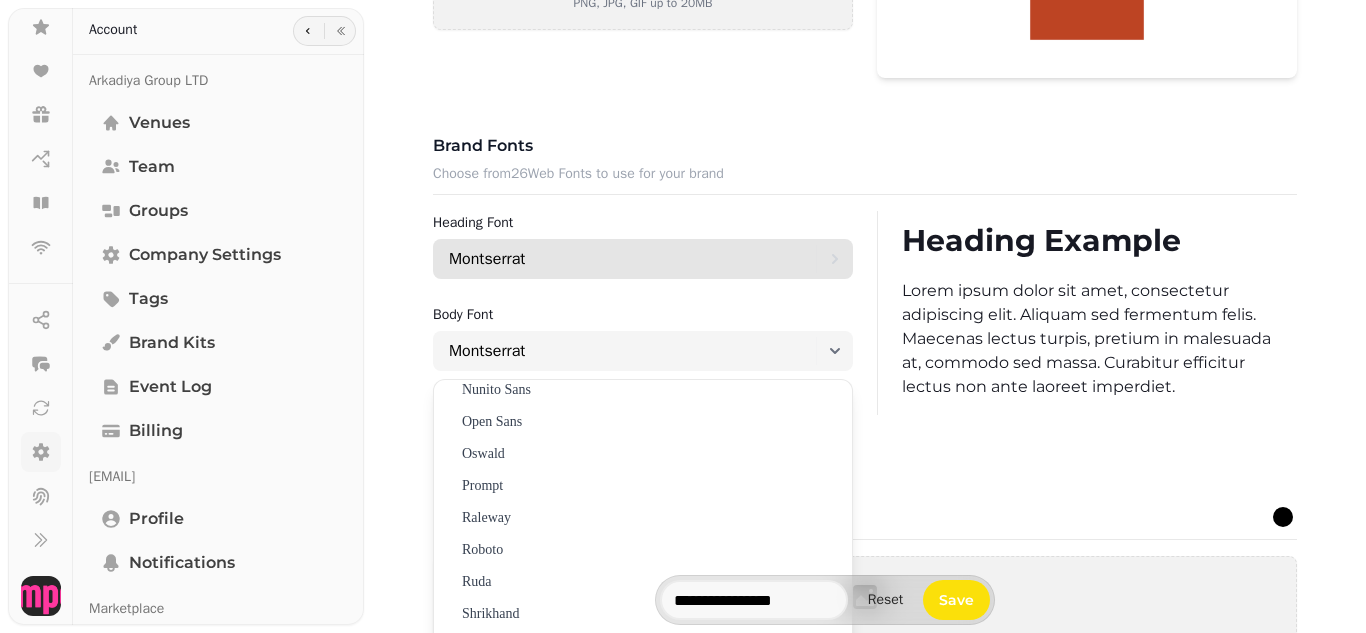 click on "Montserrat" at bounding box center [632, 259] 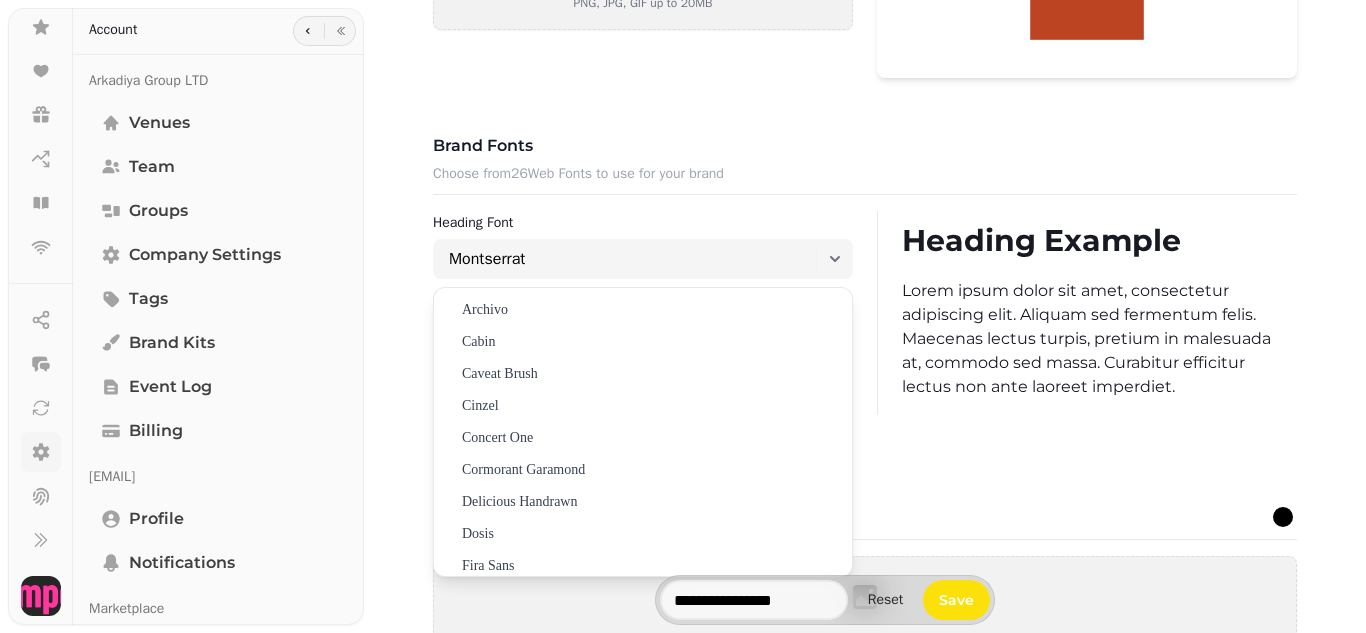 click on "Brand fonts" at bounding box center (865, 146) 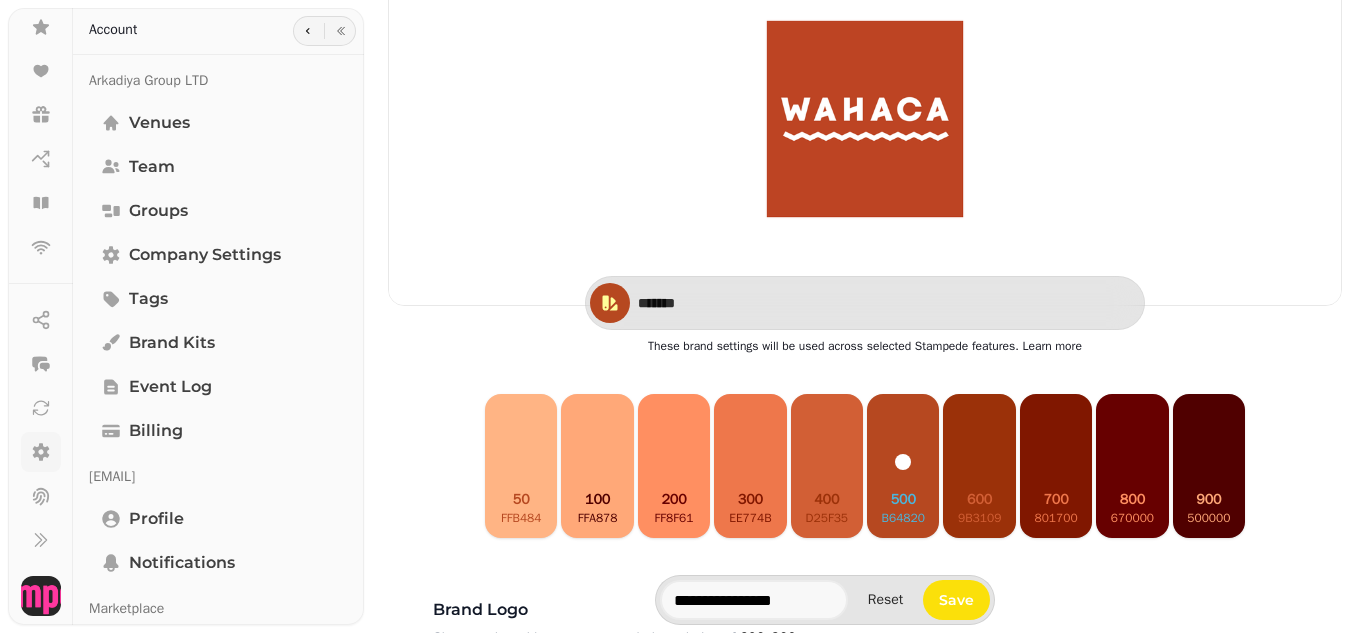 scroll, scrollTop: 477, scrollLeft: 0, axis: vertical 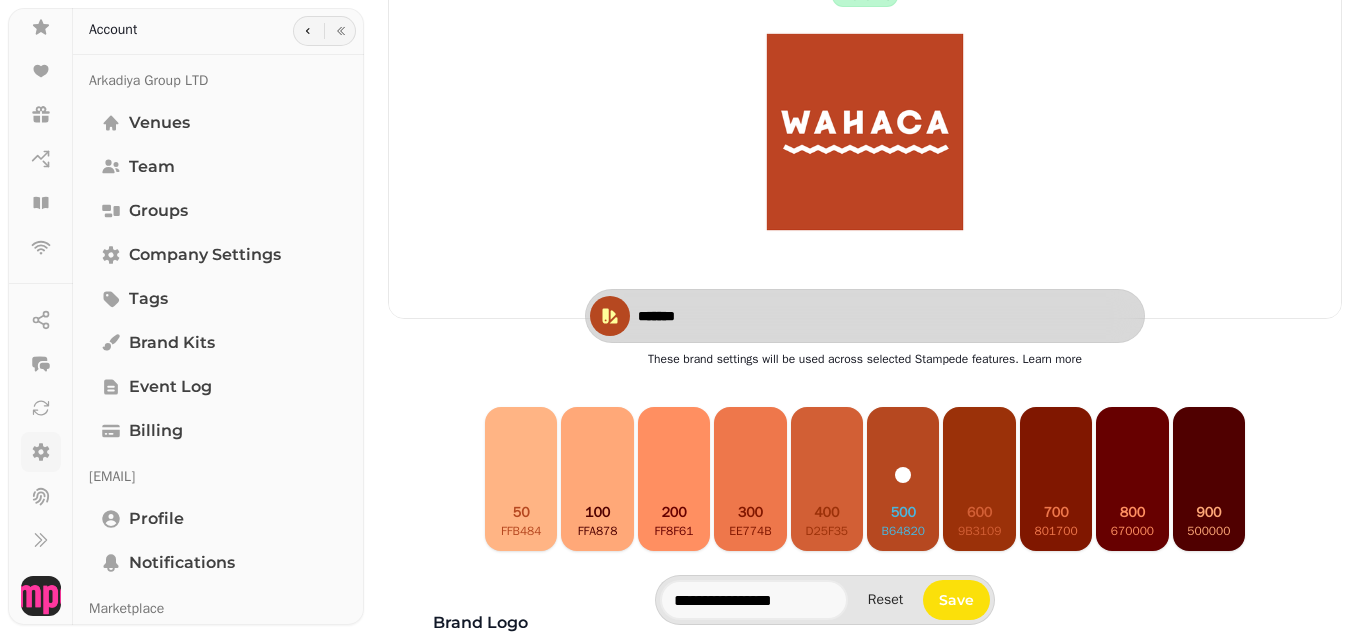 click on "*******" at bounding box center [708, 316] 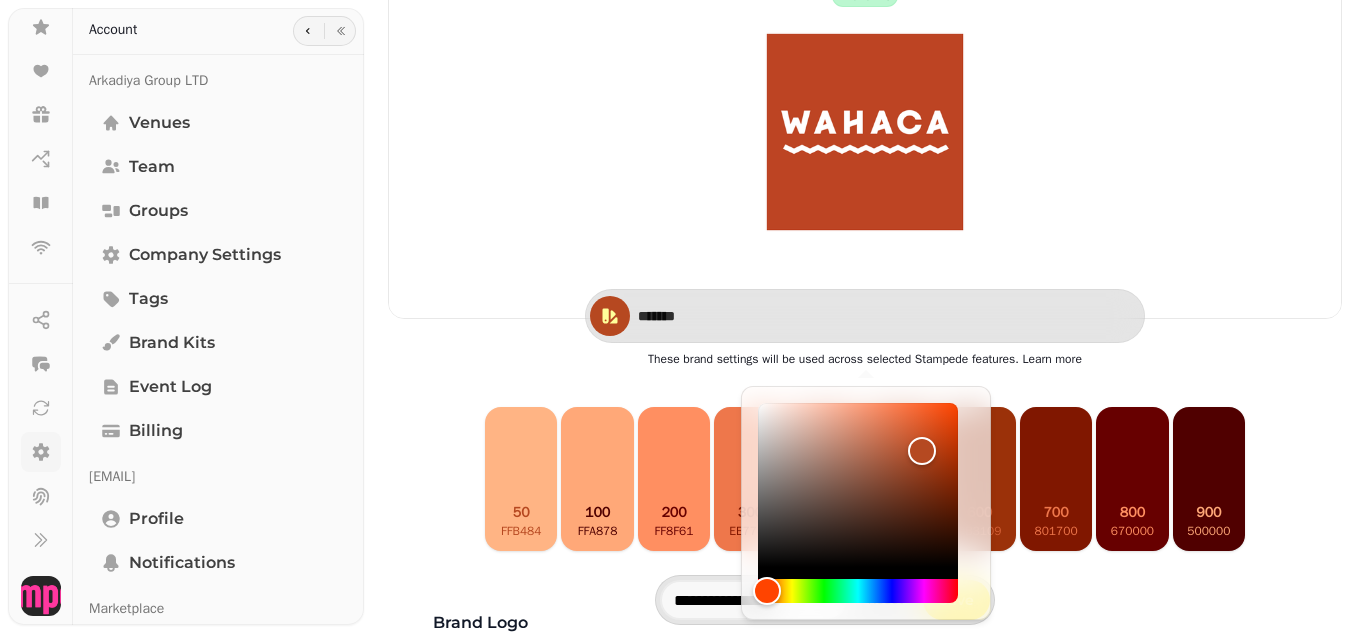 click on "Brand kit Wahaca Edinburgh ******* These brand settings will be used across selected Stampede features.   Learn more 50 ffb484 100 ffa878 200 ff8f61 300 ee774b 400 d25f35 500 b64820 600 9b3109 700 801700 800 670000 900 500000 Brand logo Choose a brand logo, recommended resolution of   600x300 Upload  a file or drag and drop PNG, JPG, GIF up to 20MB Brand fonts Choose from  26  Web Fonts to use for your brand Heading font Montserrat Body font Montserrat Heading Example Lorem ipsum dolor sit amet, consectetur adipiscing elit. Aliquam sed fermentum felis. Maecenas lectus turpis, pretium in malesuada at, commodo sed massa. Curabitur efficitur lectus non ante laoreet imperdiet. Background image Choose a background image, recommended resolution of   1600x900 #ffffff  colour selected #000000  colour selected Upload  a file or drag and drop PNG, JPG, GIF up to 20MB ******* Corners Round Square Example" at bounding box center [865, 811] 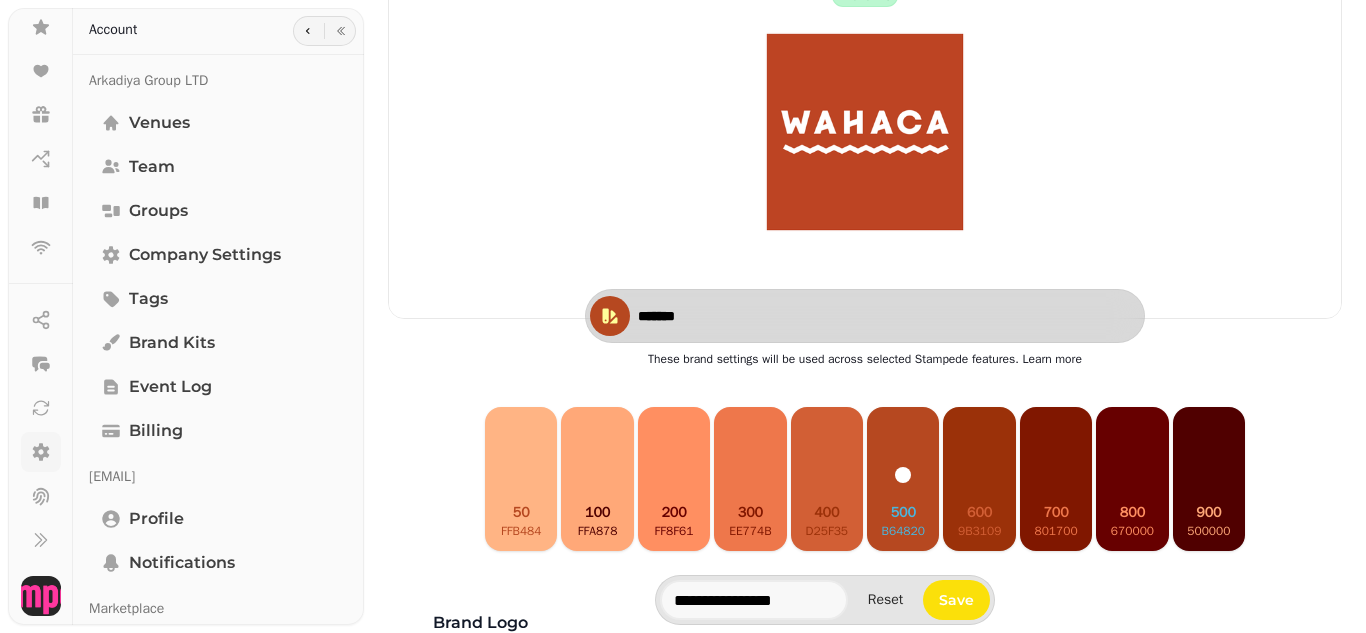click on "*******" at bounding box center [708, 316] 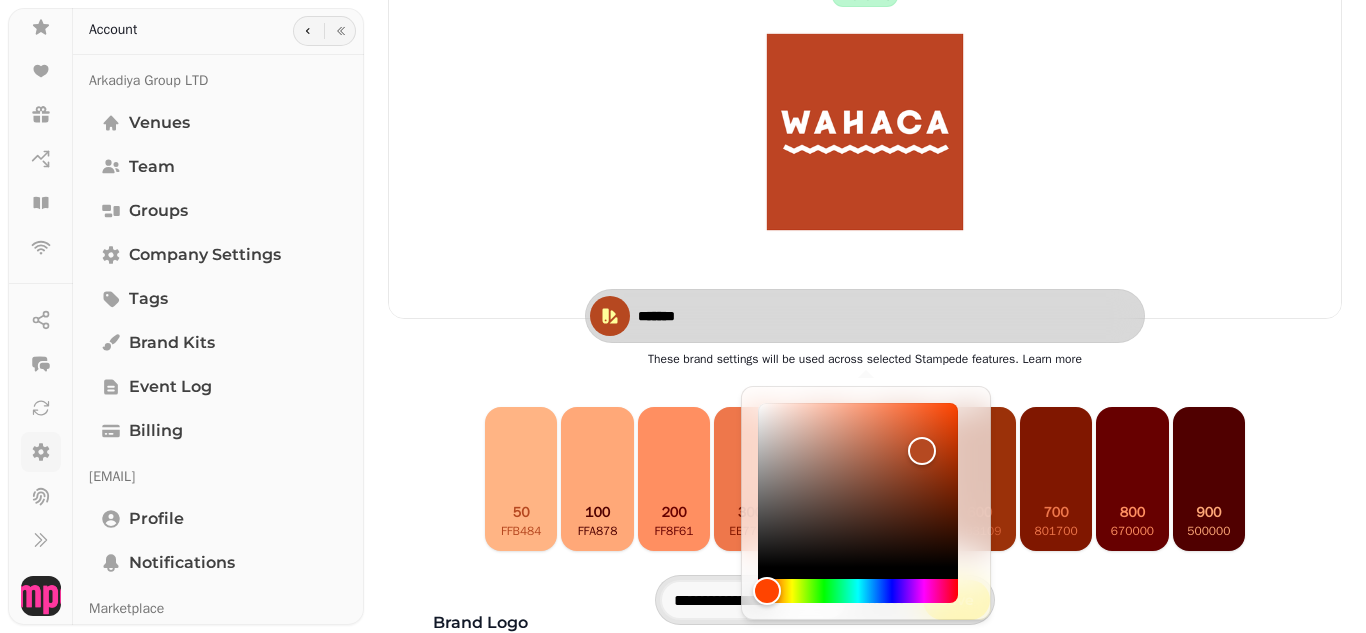 click on "*******" at bounding box center (708, 316) 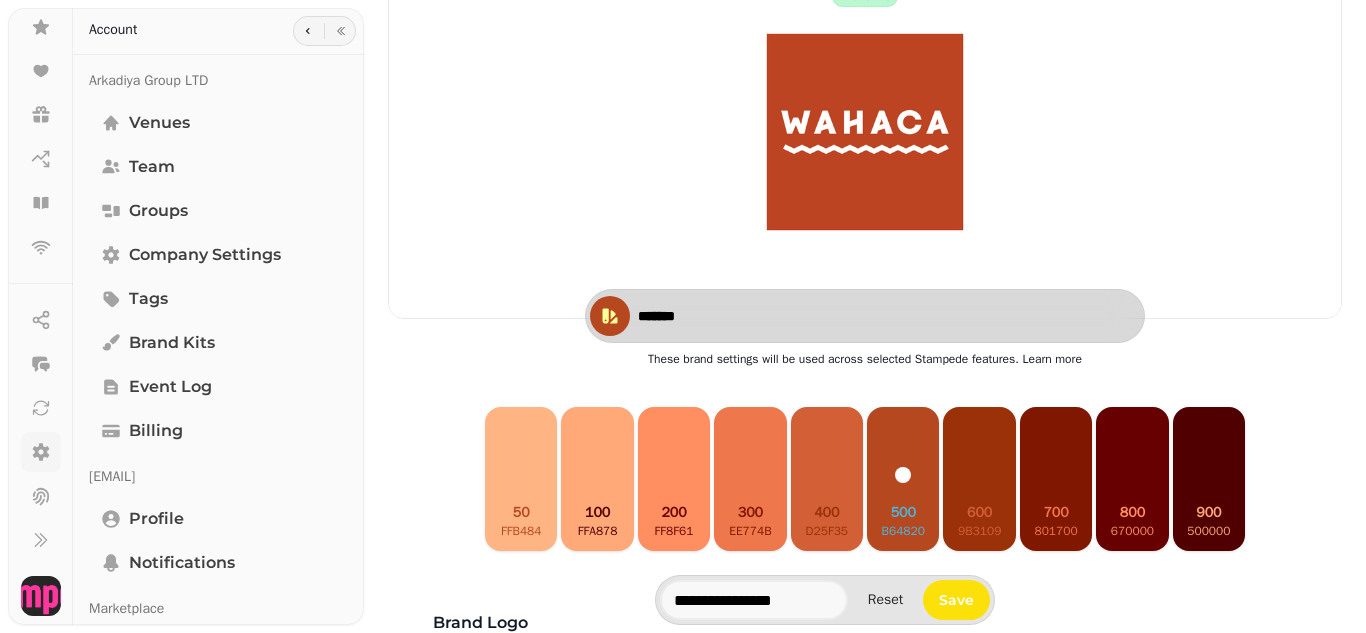 type on "*******" 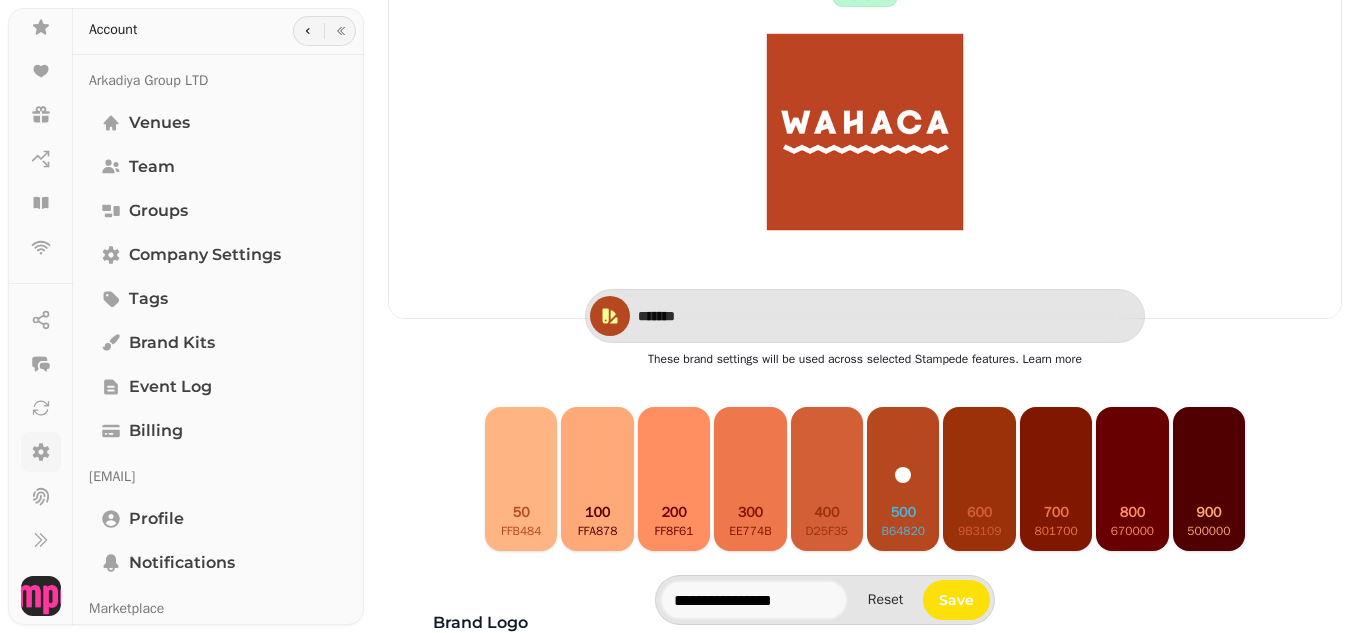 click on "Brand kit Wahaca Edinburgh ******* These brand settings will be used across selected Stampede features.   Learn more 50 ffb484 100 ffa878 200 ff8f61 300 ee774b 400 d25f35 500 b64820 600 9b3109 700 801700 800 670000 900 500000 Brand logo Choose a brand logo, recommended resolution of   600x300 Upload  a file or drag and drop PNG, JPG, GIF up to 20MB Brand fonts Choose from  26  Web Fonts to use for your brand Heading font Montserrat Body font Montserrat Heading Example Lorem ipsum dolor sit amet, consectetur adipiscing elit. Aliquam sed fermentum felis. Maecenas lectus turpis, pretium in malesuada at, commodo sed massa. Curabitur efficitur lectus non ante laoreet imperdiet. Background image Choose a background image, recommended resolution of   1600x900 #ffffff  colour selected #000000  colour selected Upload  a file or drag and drop PNG, JPG, GIF up to 20MB ******* Corners Round Square Example" at bounding box center (865, 811) 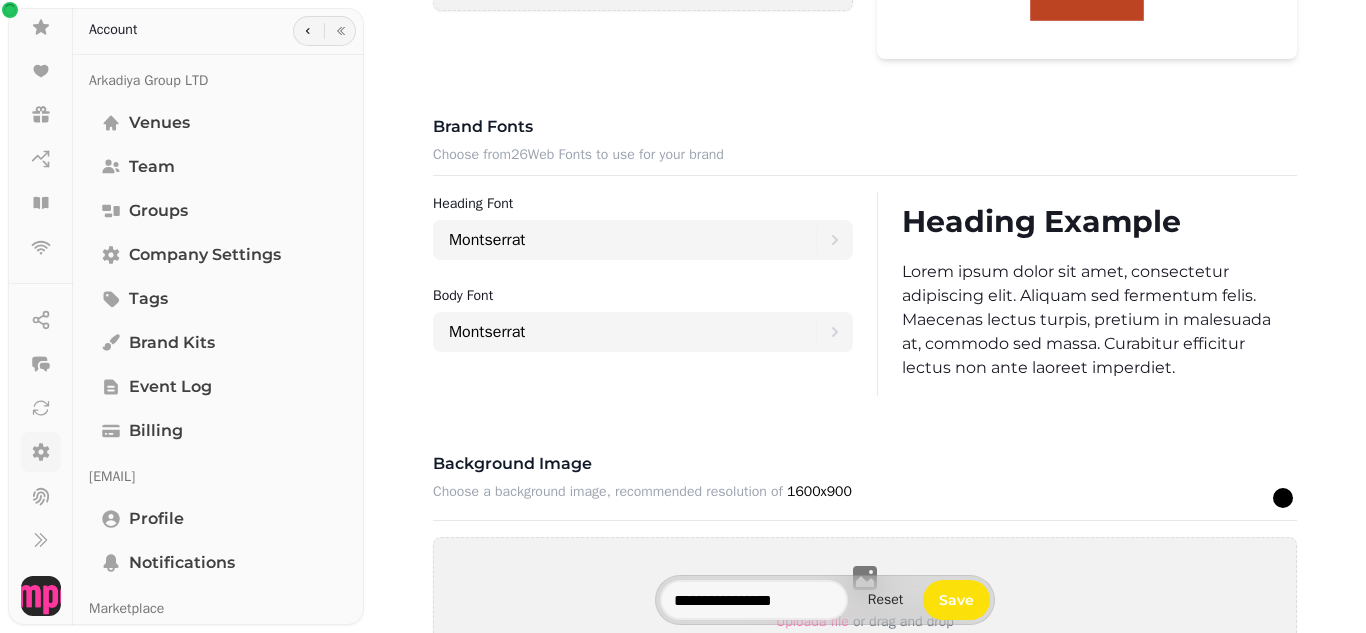 scroll, scrollTop: 1200, scrollLeft: 0, axis: vertical 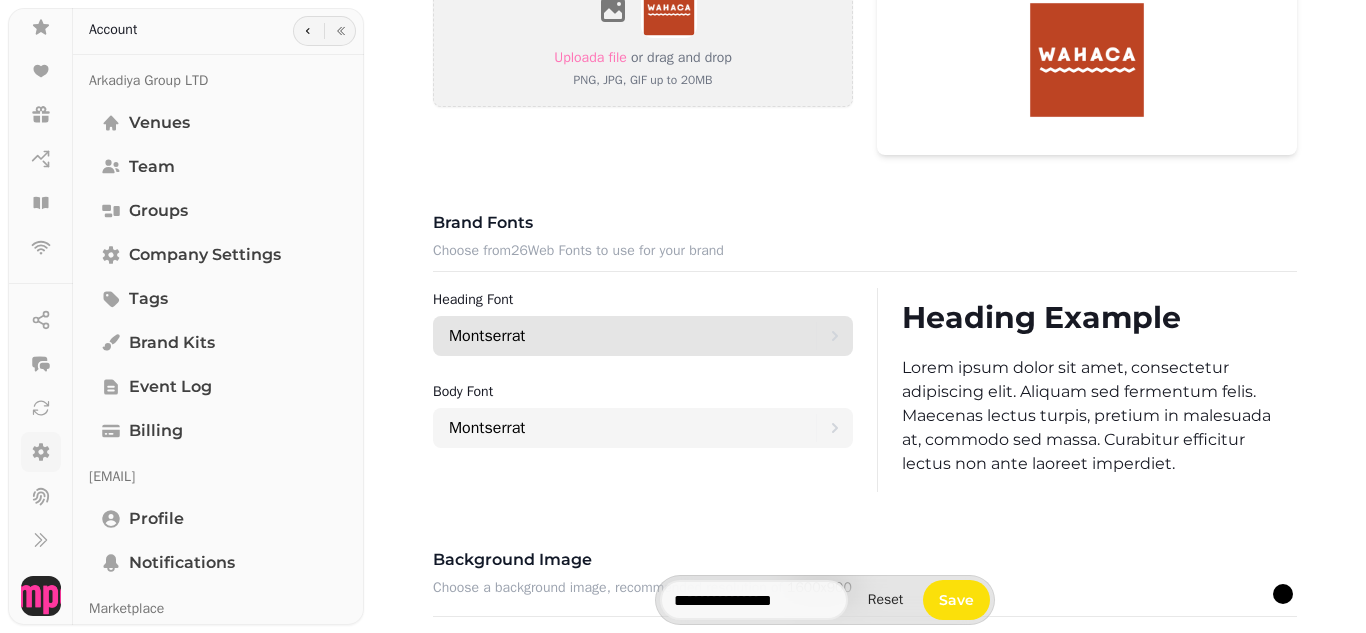 click on "Montserrat" at bounding box center [487, 336] 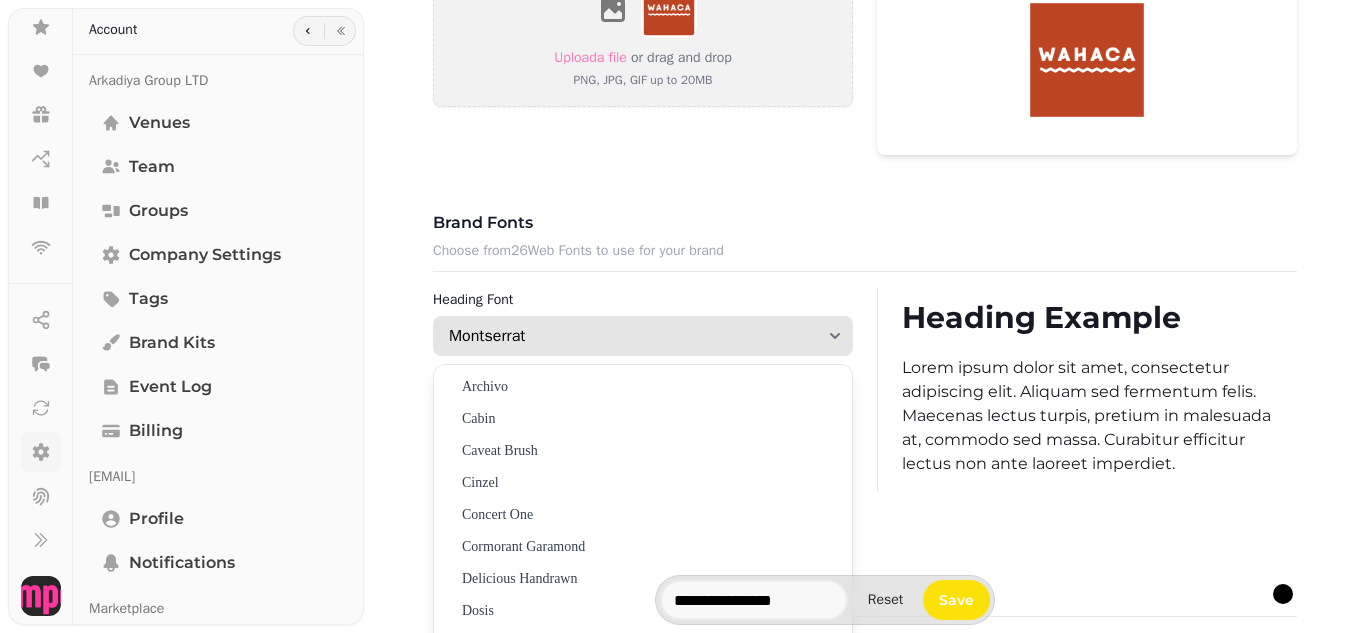 click on "Montserrat" at bounding box center [487, 336] 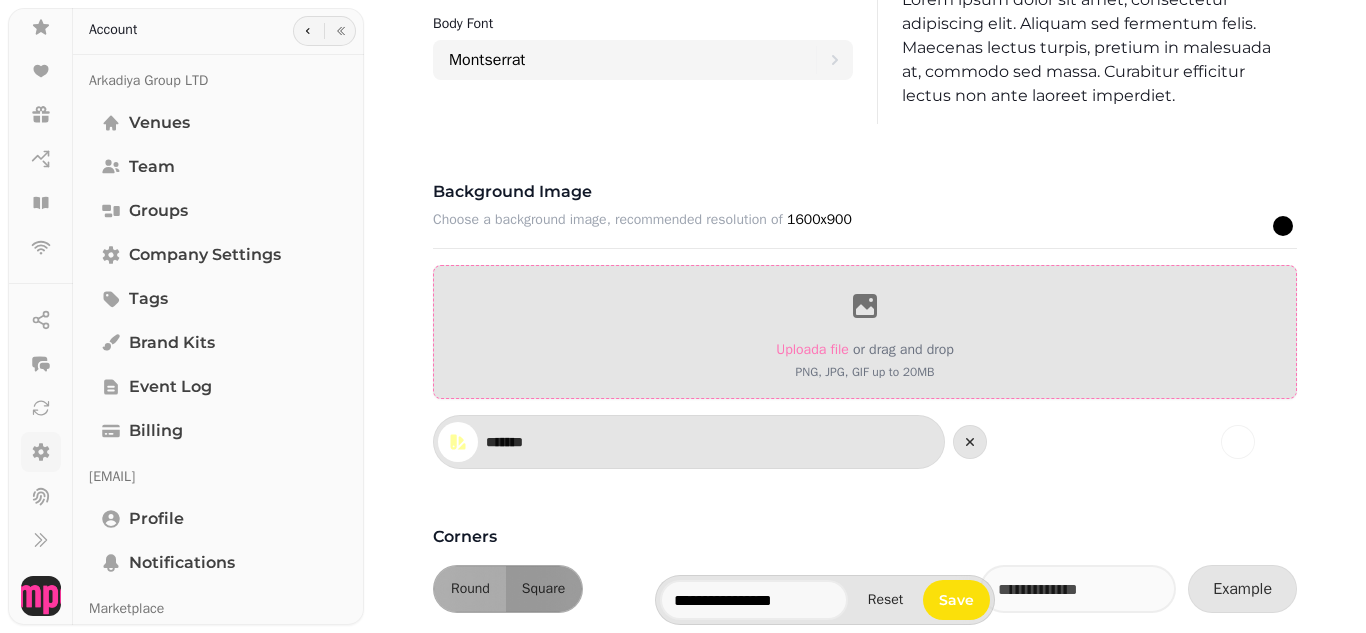 scroll, scrollTop: 1600, scrollLeft: 0, axis: vertical 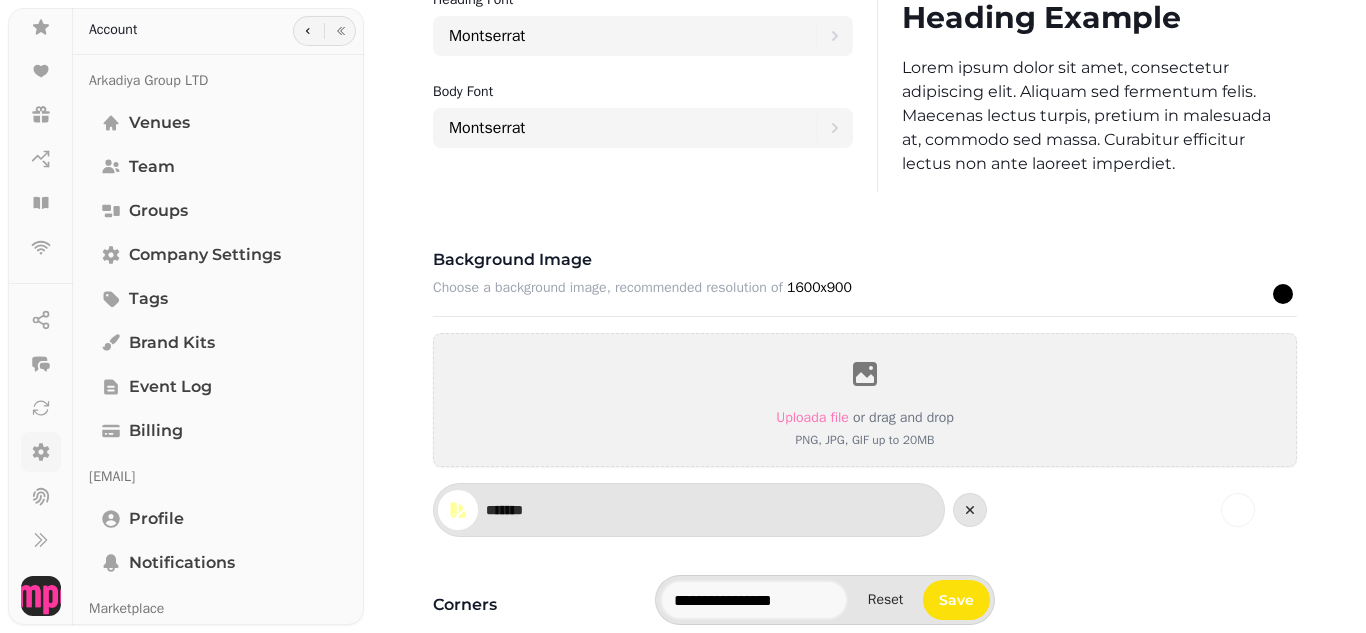 click on "Lorem ipsum dolor sit amet, consectetur adipiscing elit. Aliquam sed fermentum felis. Maecenas lectus turpis, pretium in malesuada at, commodo sed massa. Curabitur efficitur lectus non ante laoreet imperdiet." at bounding box center (1087, 116) 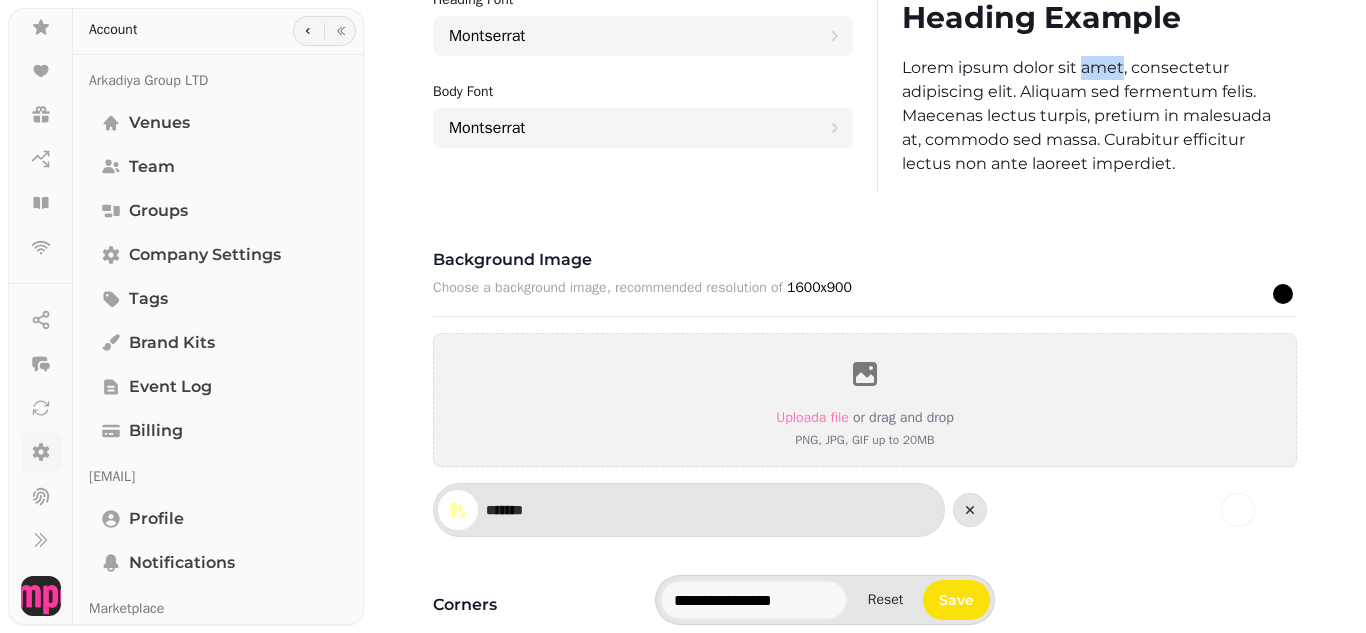 click on "Lorem ipsum dolor sit amet, consectetur adipiscing elit. Aliquam sed fermentum felis. Maecenas lectus turpis, pretium in malesuada at, commodo sed massa. Curabitur efficitur lectus non ante laoreet imperdiet." at bounding box center (1087, 116) 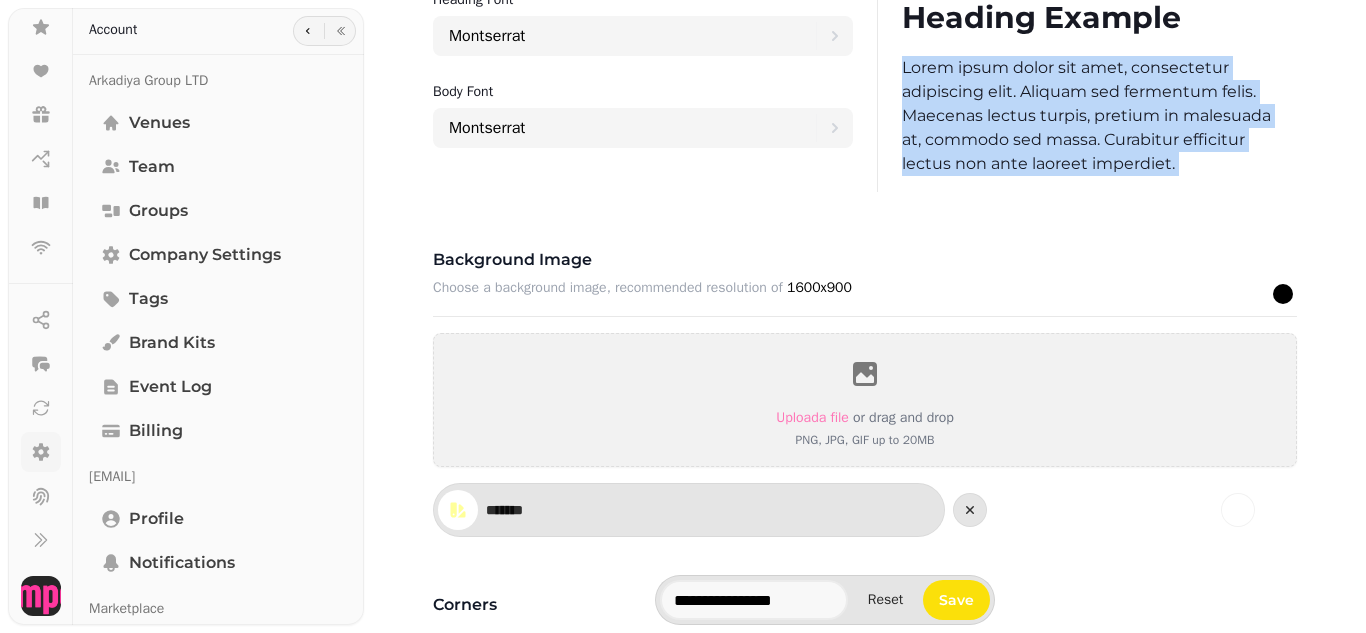 click on "Lorem ipsum dolor sit amet, consectetur adipiscing elit. Aliquam sed fermentum felis. Maecenas lectus turpis, pretium in malesuada at, commodo sed massa. Curabitur efficitur lectus non ante laoreet imperdiet." at bounding box center [1087, 116] 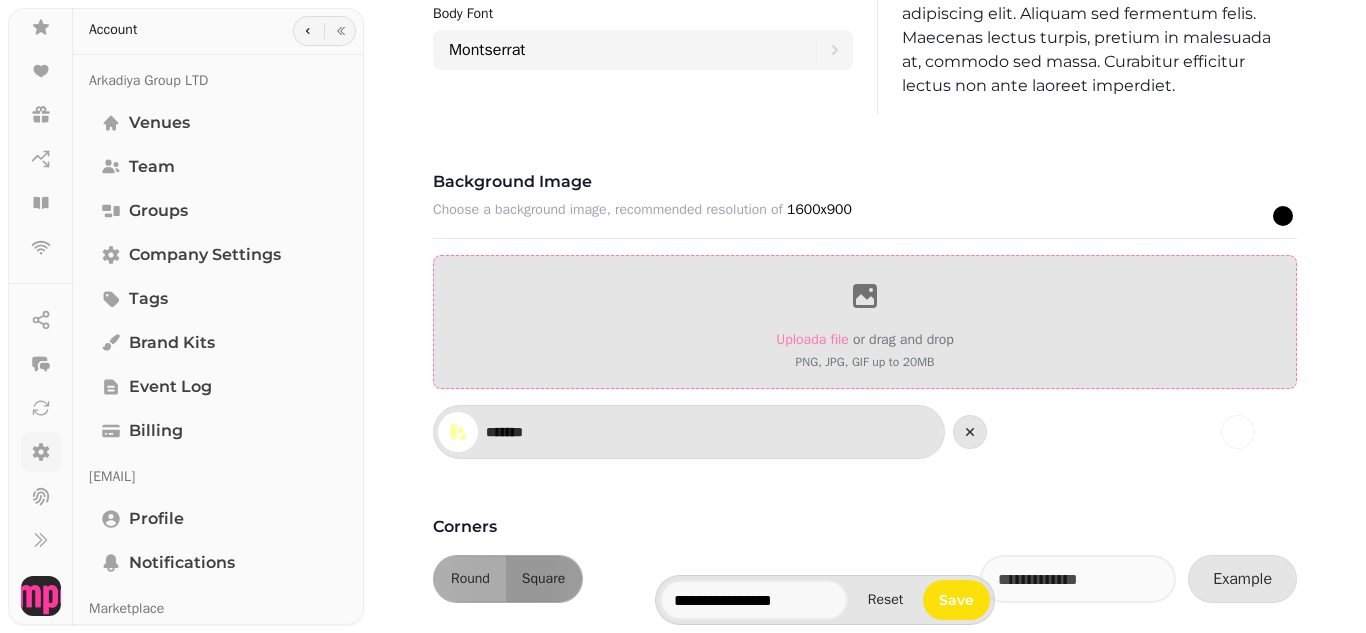 scroll, scrollTop: 1577, scrollLeft: 0, axis: vertical 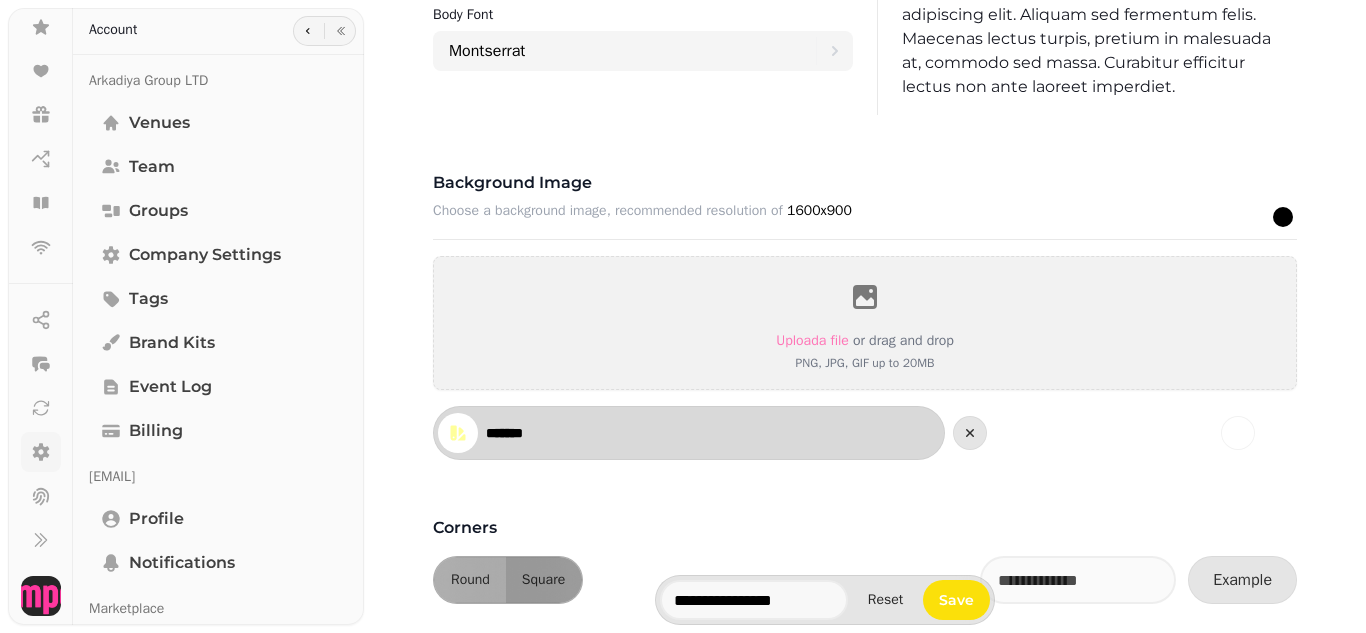 click on "*******" at bounding box center (556, 433) 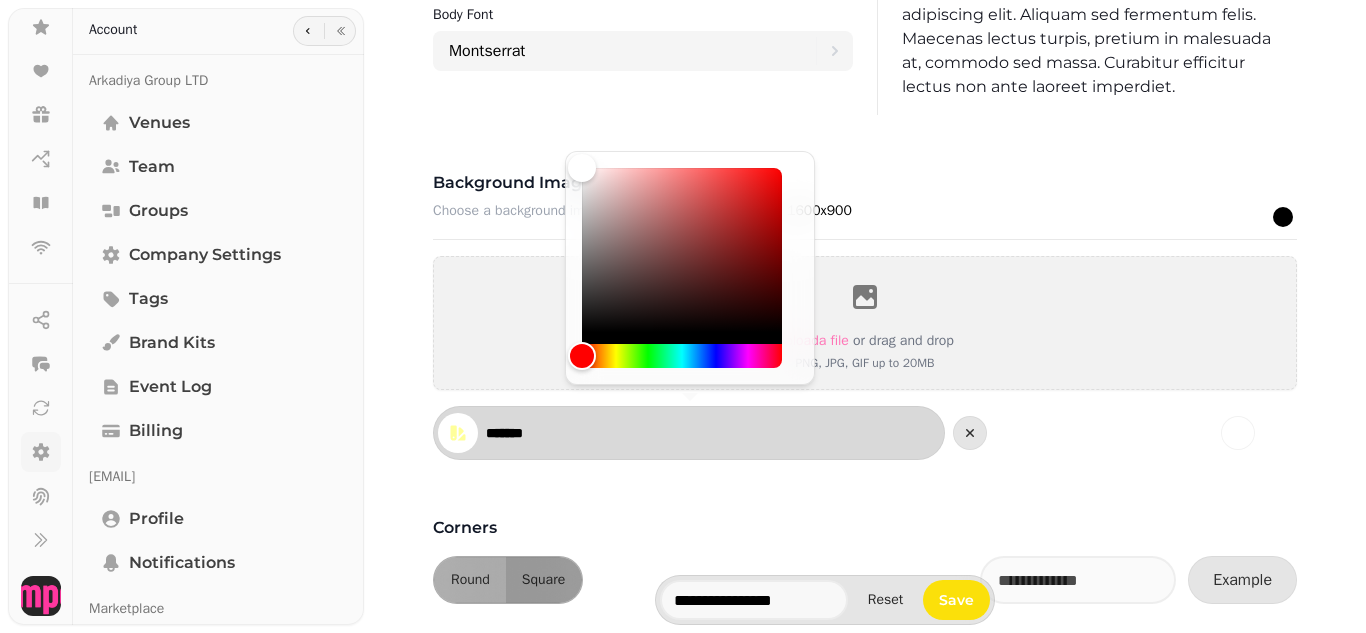 click on "*******" at bounding box center [556, 433] 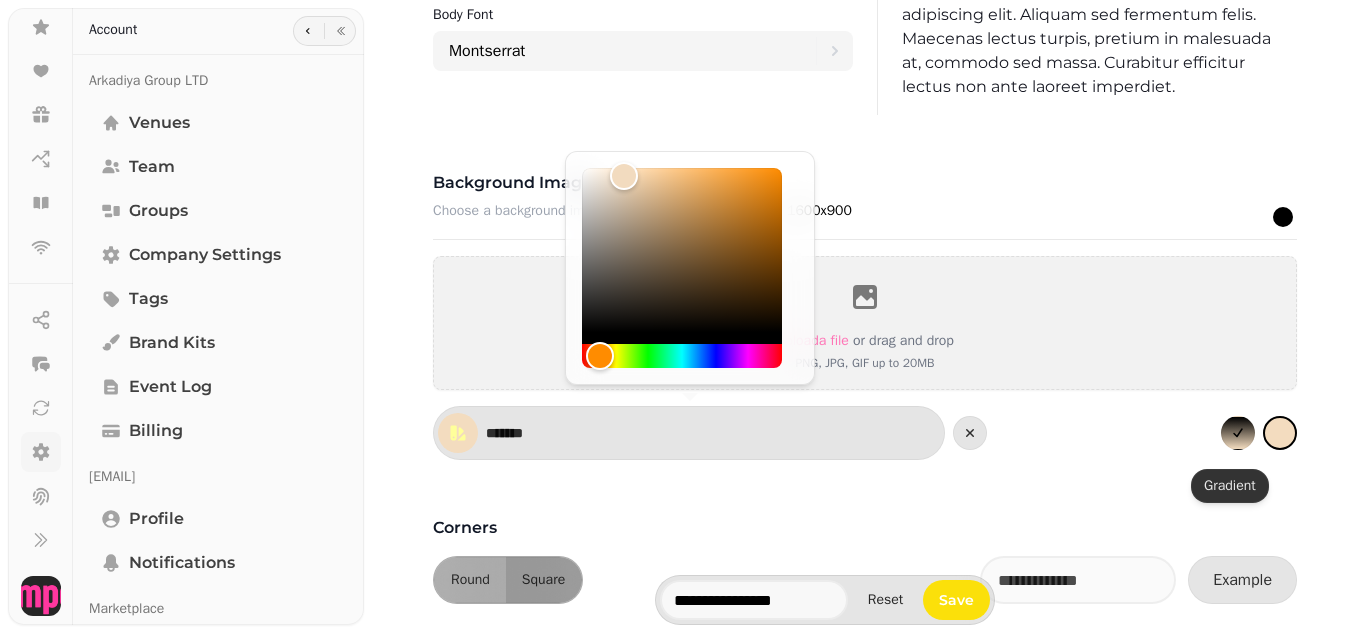 type on "*******" 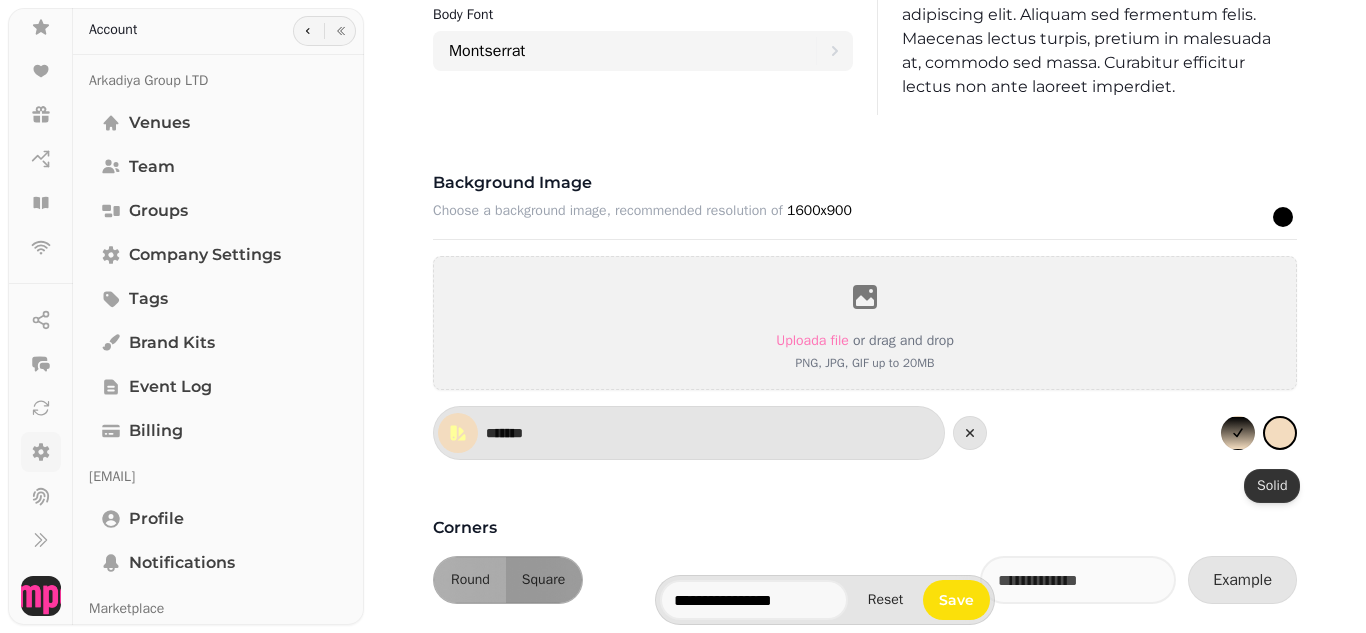click at bounding box center [1280, 433] 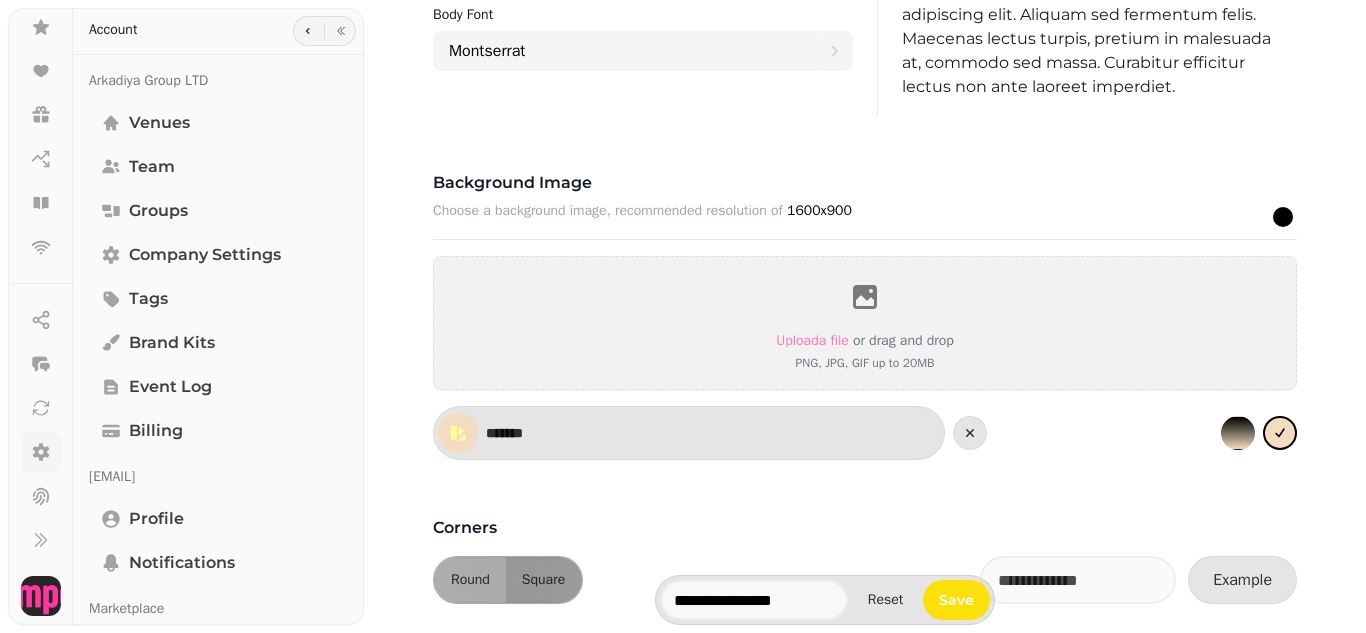 type 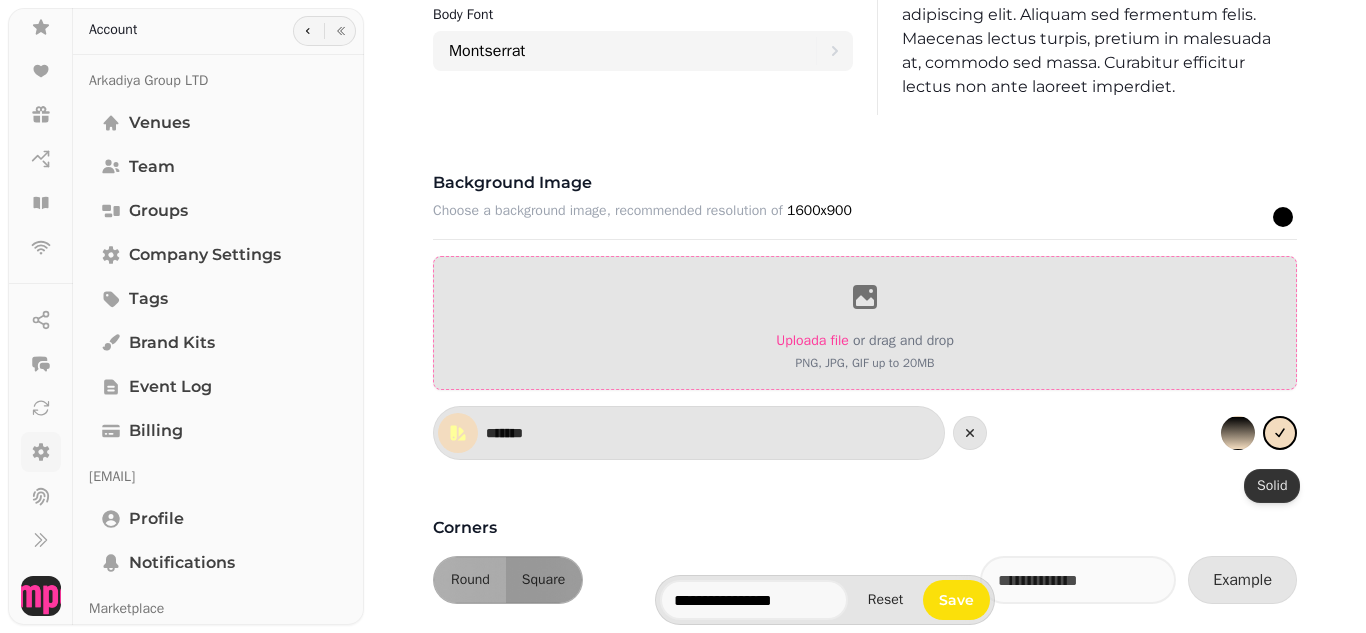 click on "Upload  a file" at bounding box center (812, 340) 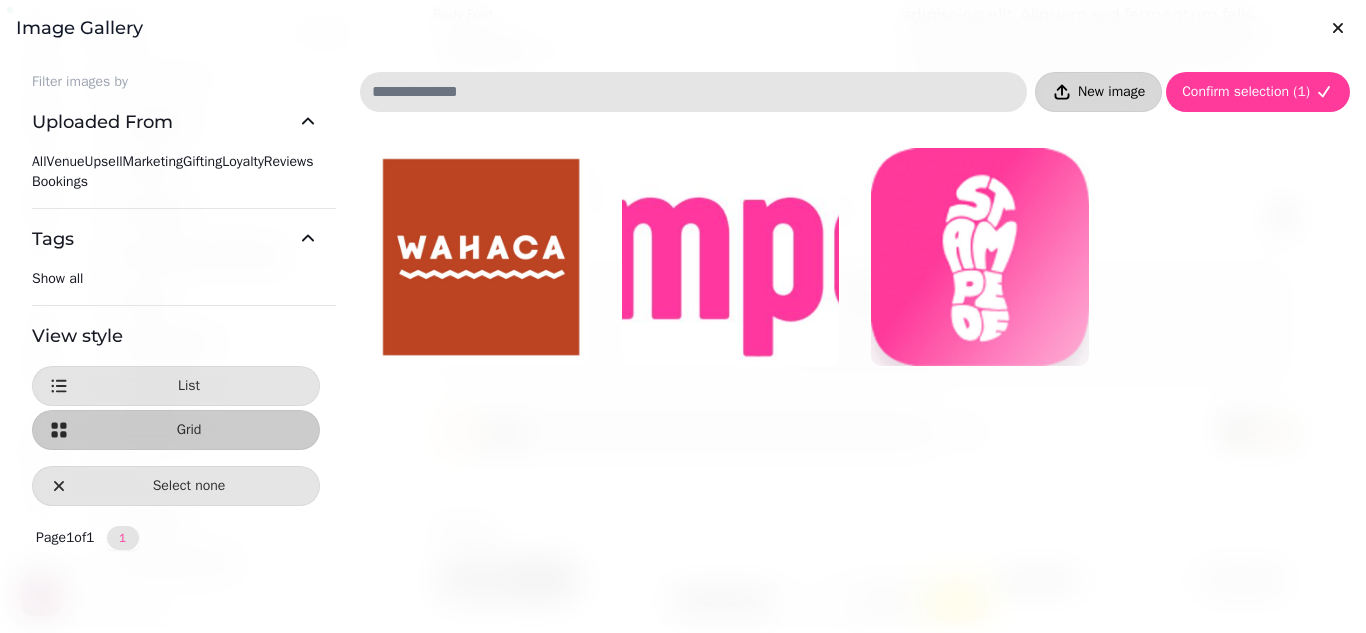 click on "New image" at bounding box center (1111, 92) 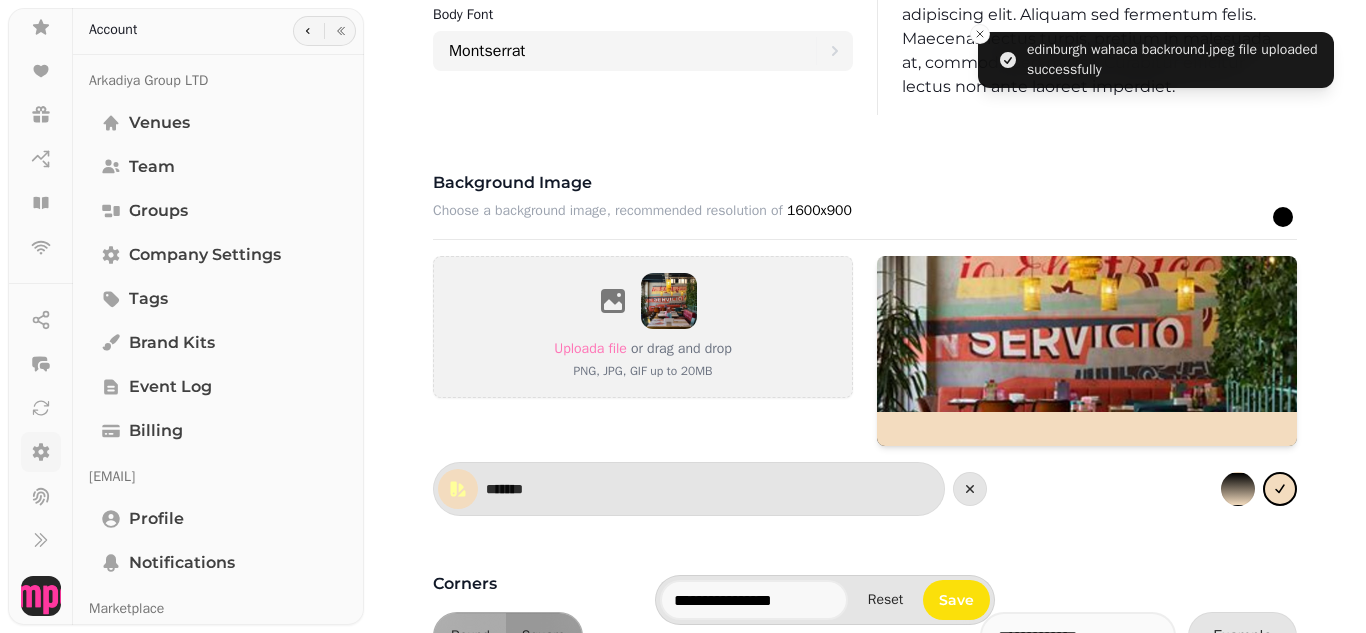 click at bounding box center [1087, 351] 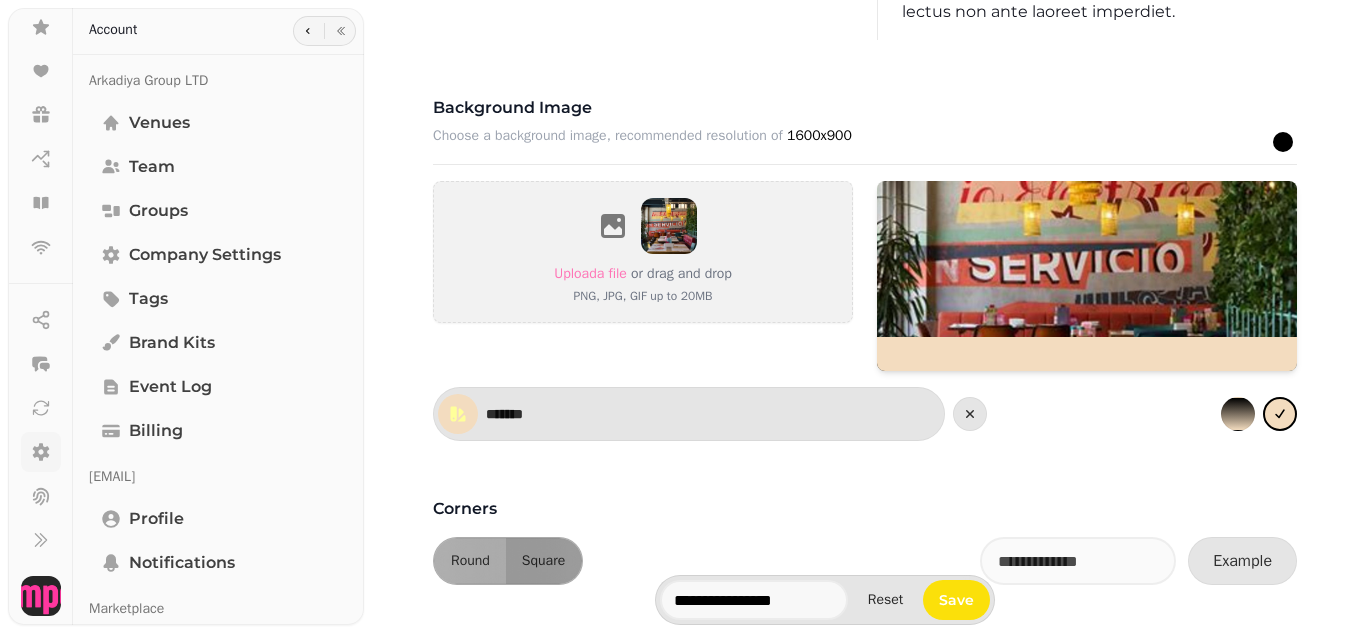 scroll, scrollTop: 1733, scrollLeft: 0, axis: vertical 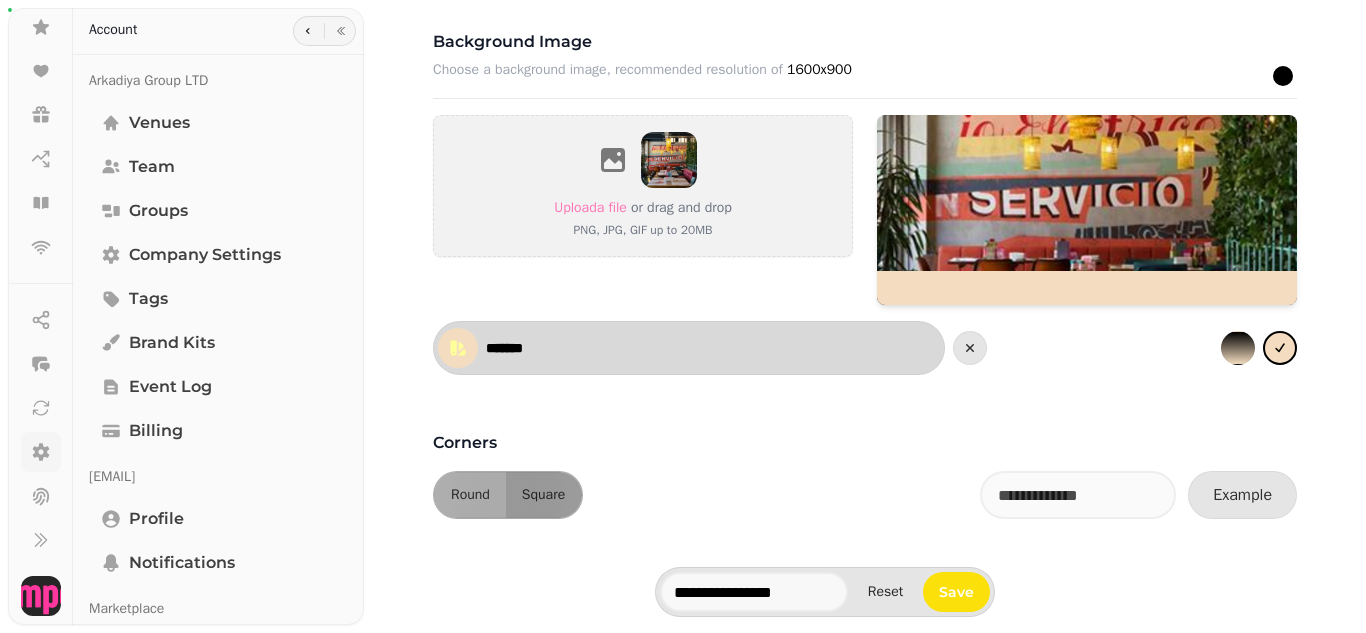 click on "*******" at bounding box center (556, 348) 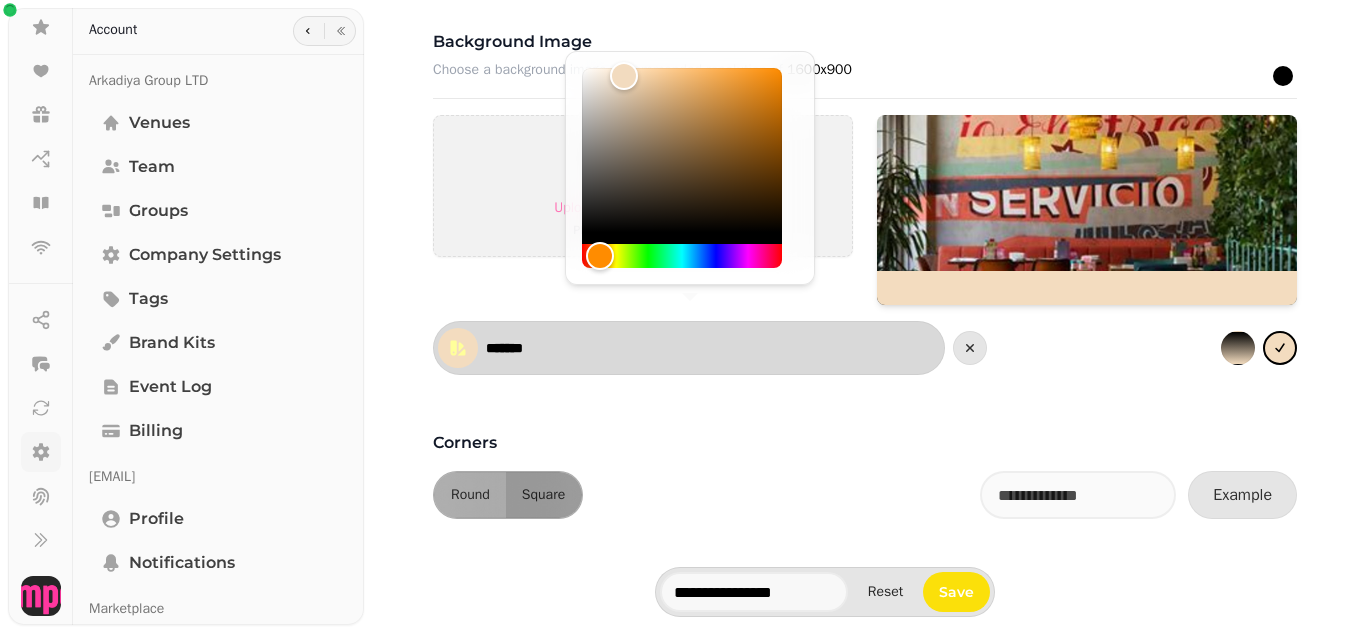 click on "*******" at bounding box center [556, 348] 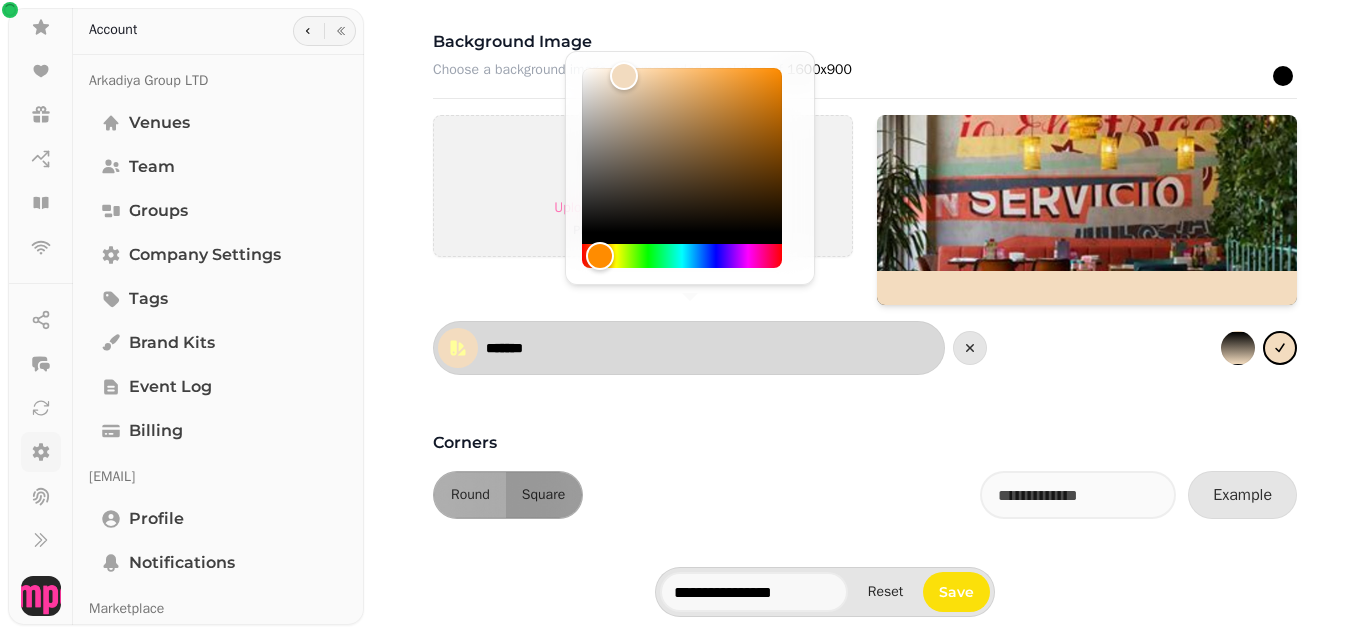 paste 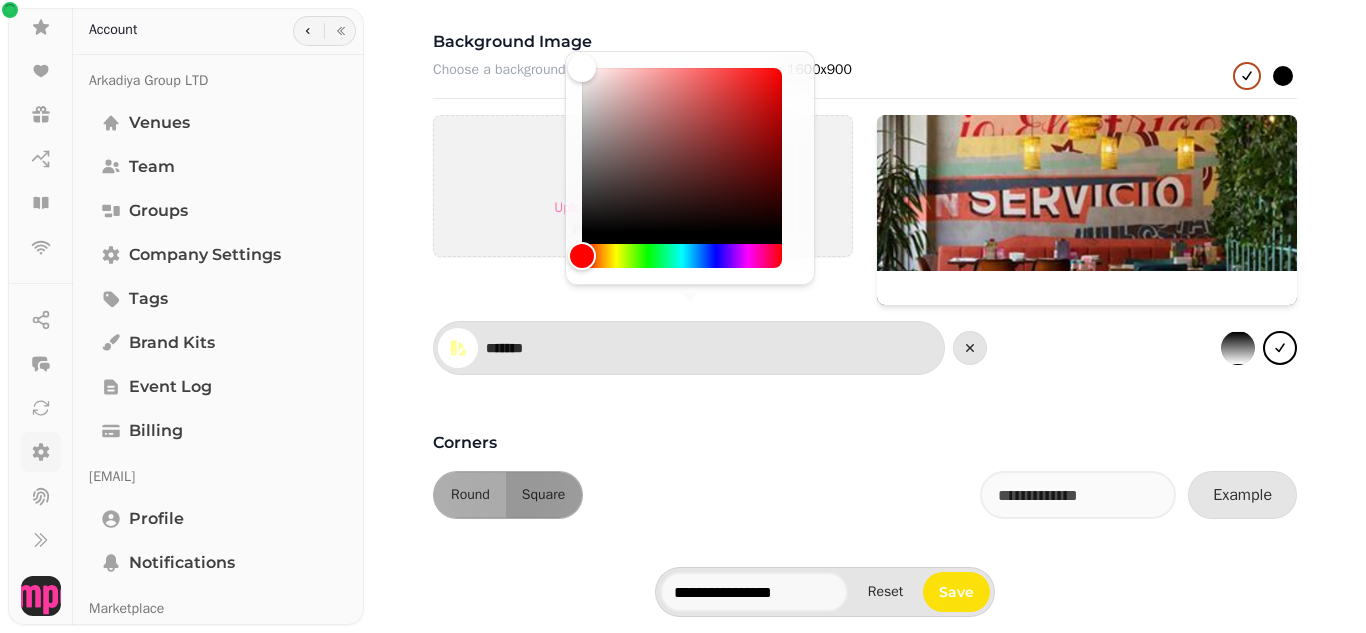 type on "*******" 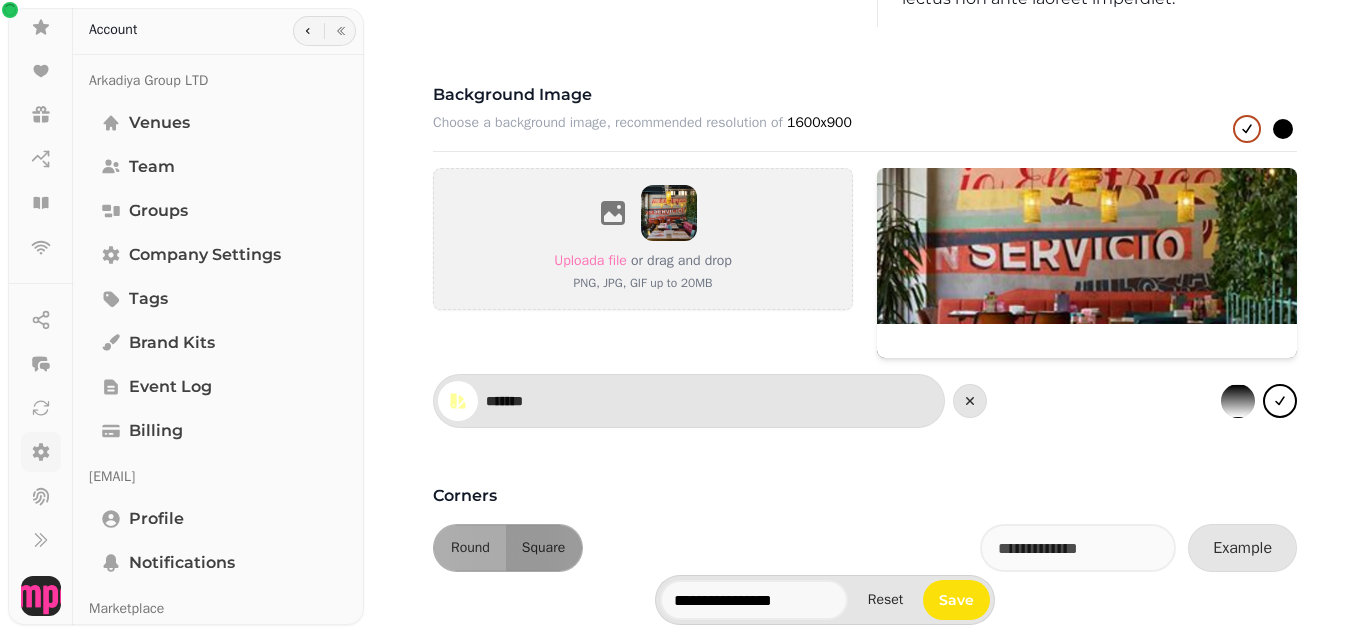 scroll, scrollTop: 1733, scrollLeft: 0, axis: vertical 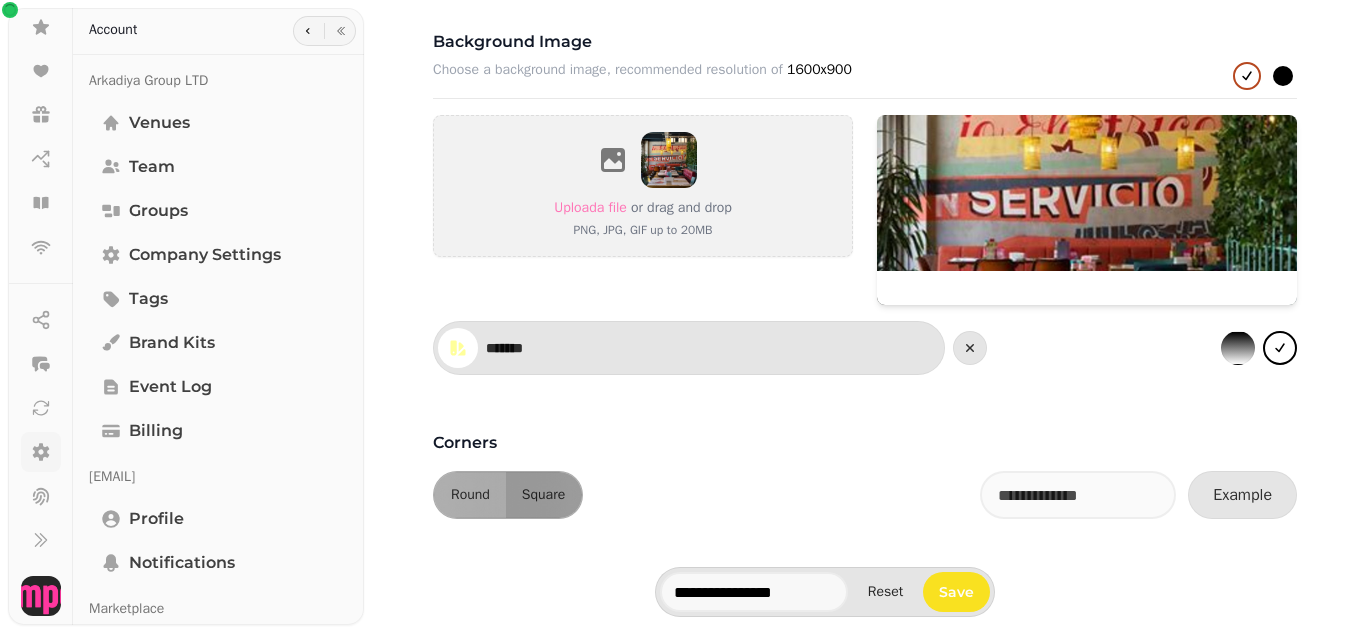 click on "Save" at bounding box center [956, 592] 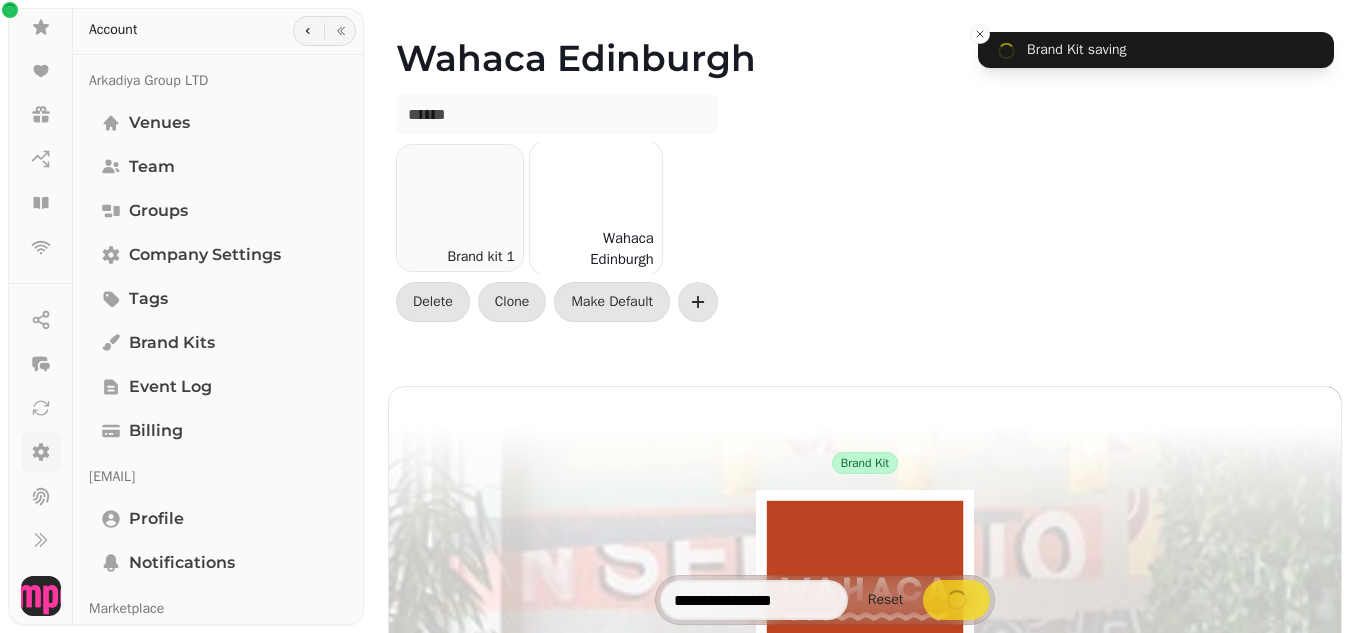 scroll, scrollTop: 0, scrollLeft: 0, axis: both 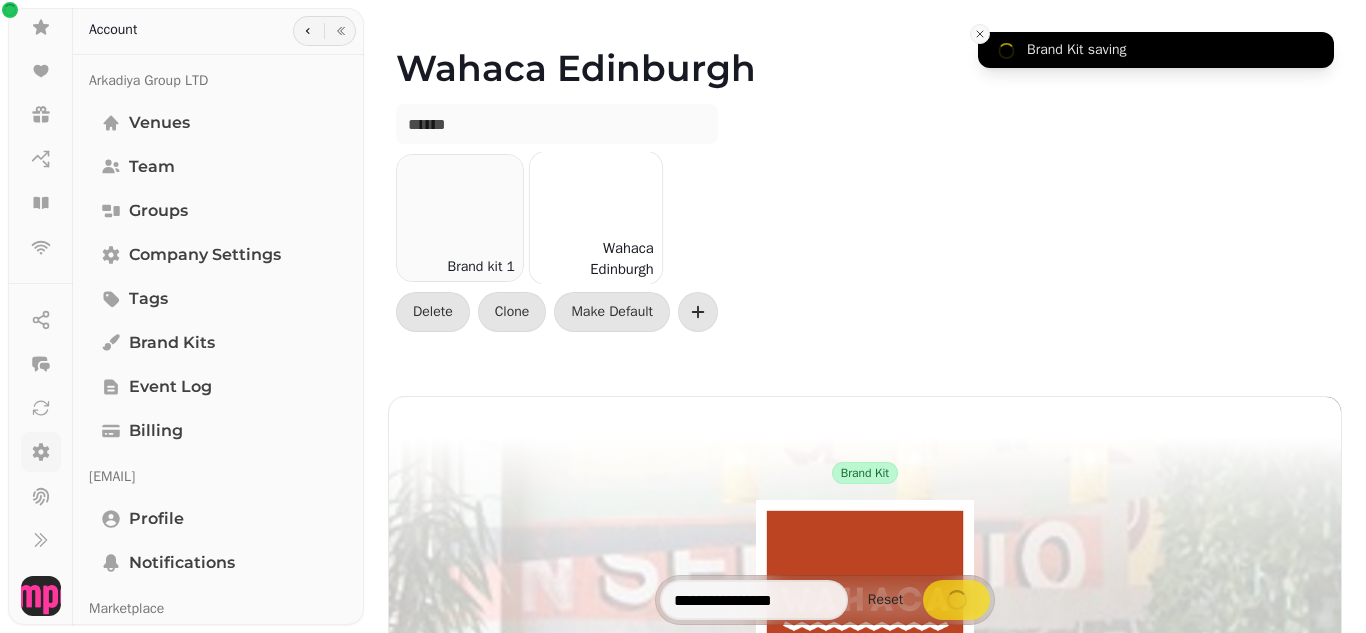 click 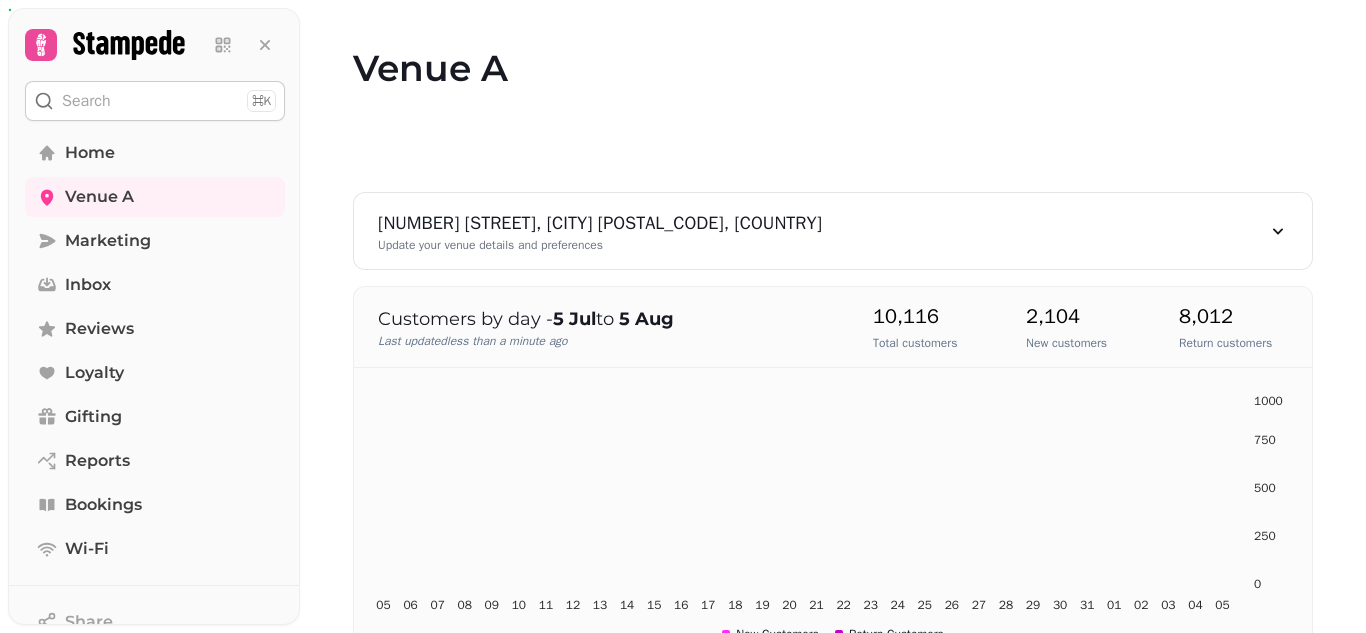 scroll, scrollTop: 0, scrollLeft: 0, axis: both 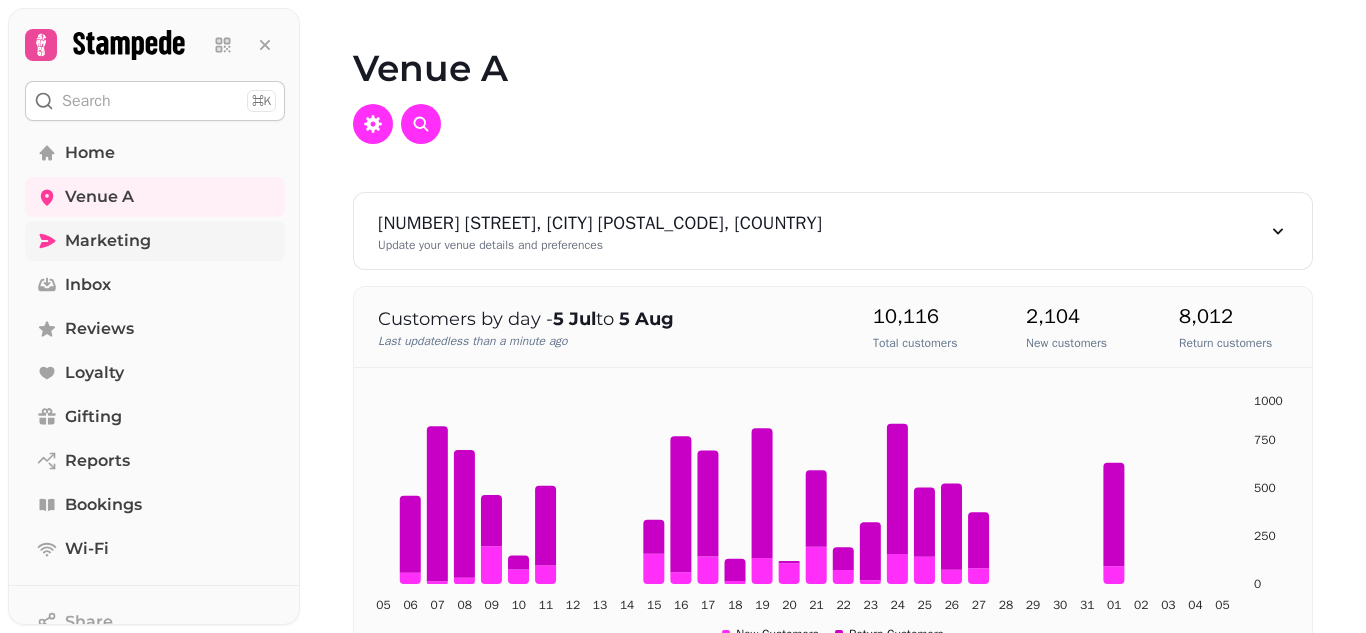 click on "Marketing" at bounding box center [108, 241] 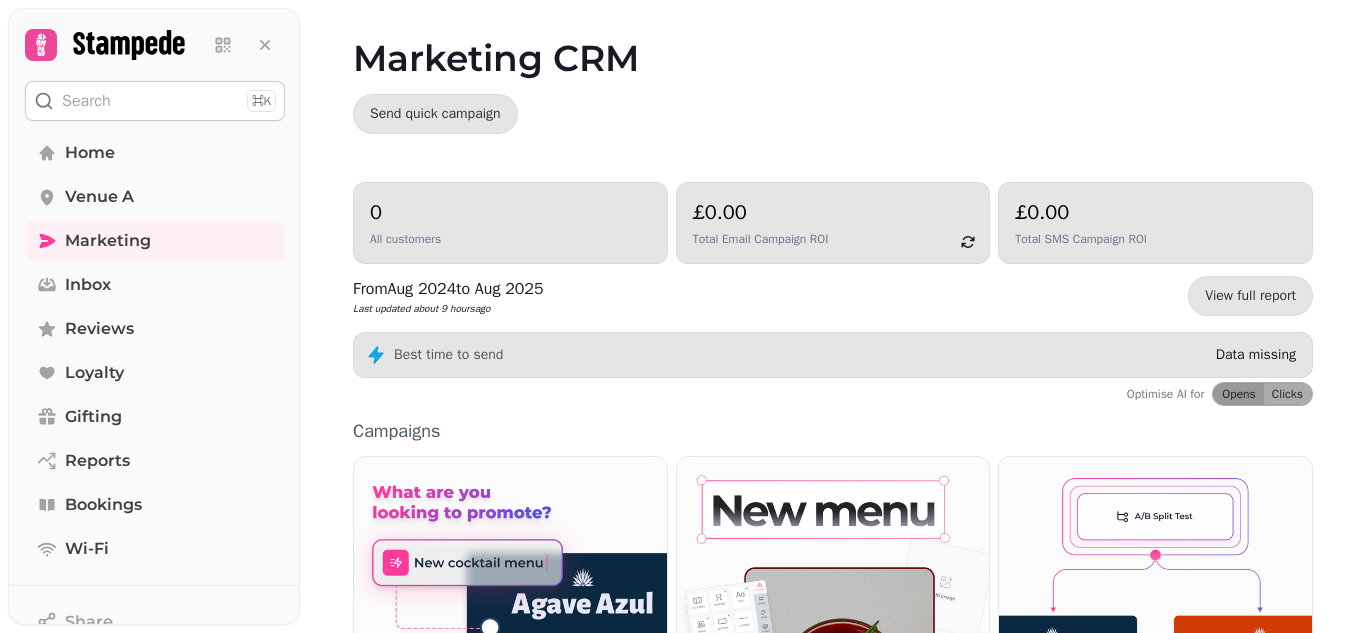 scroll, scrollTop: 0, scrollLeft: 0, axis: both 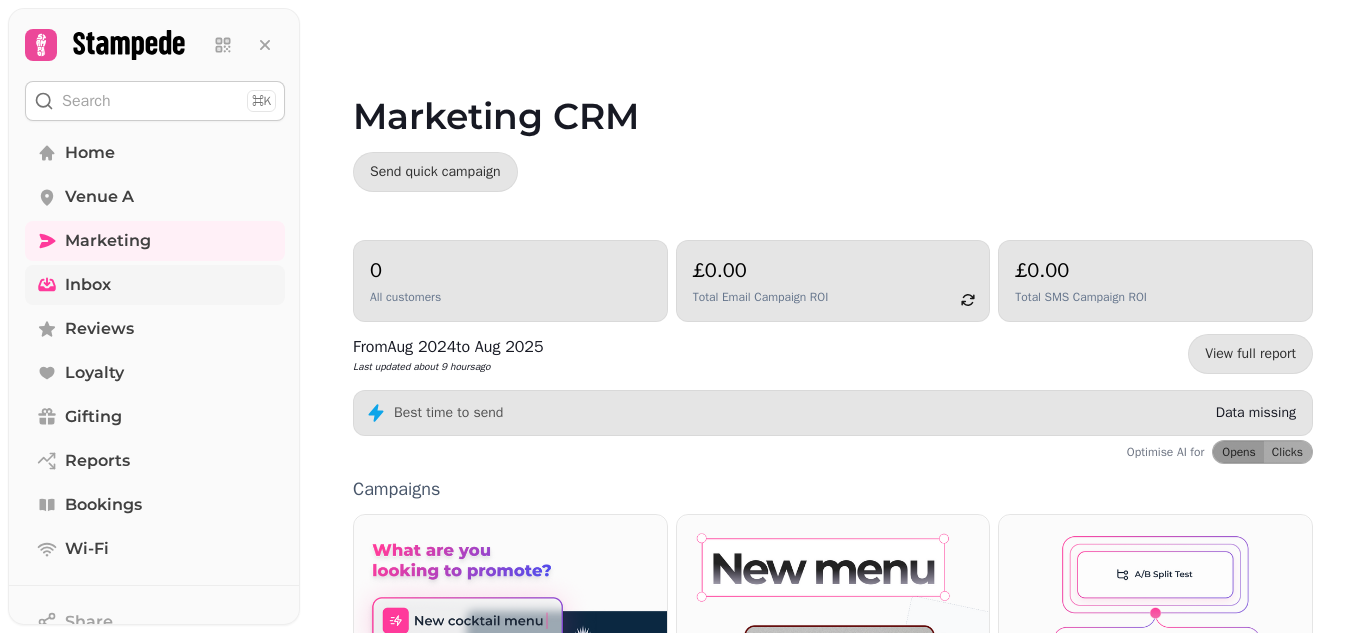click on "Inbox" at bounding box center [88, 285] 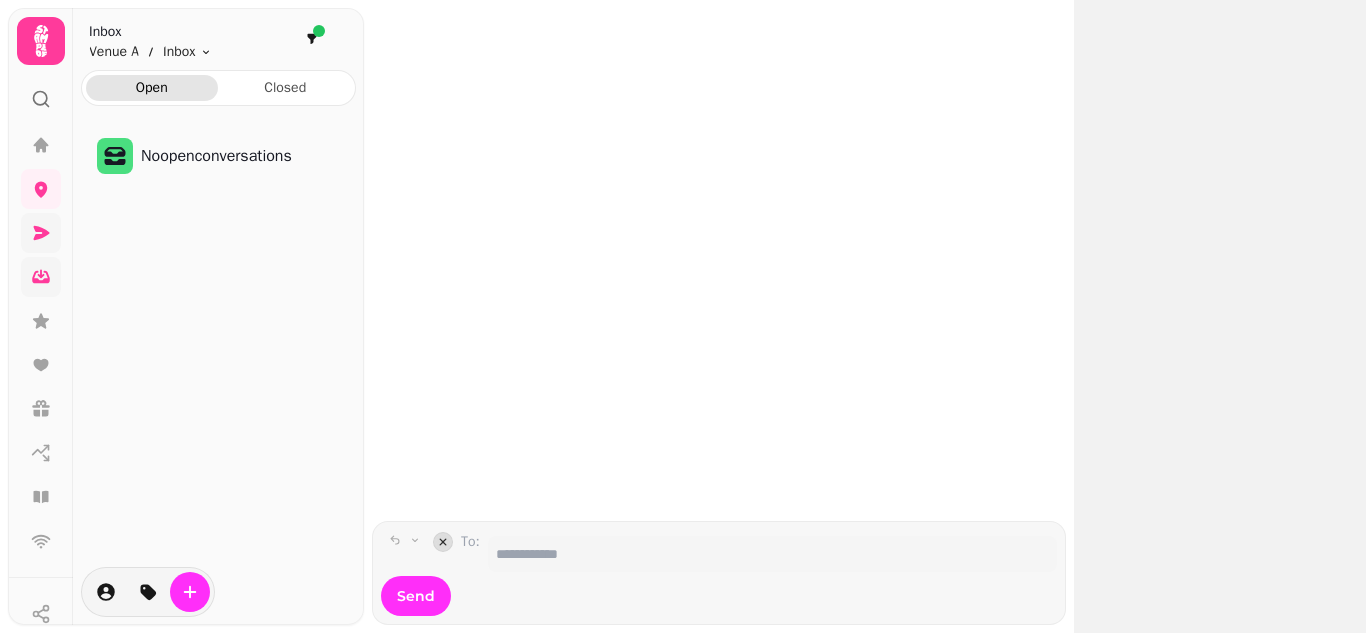 click 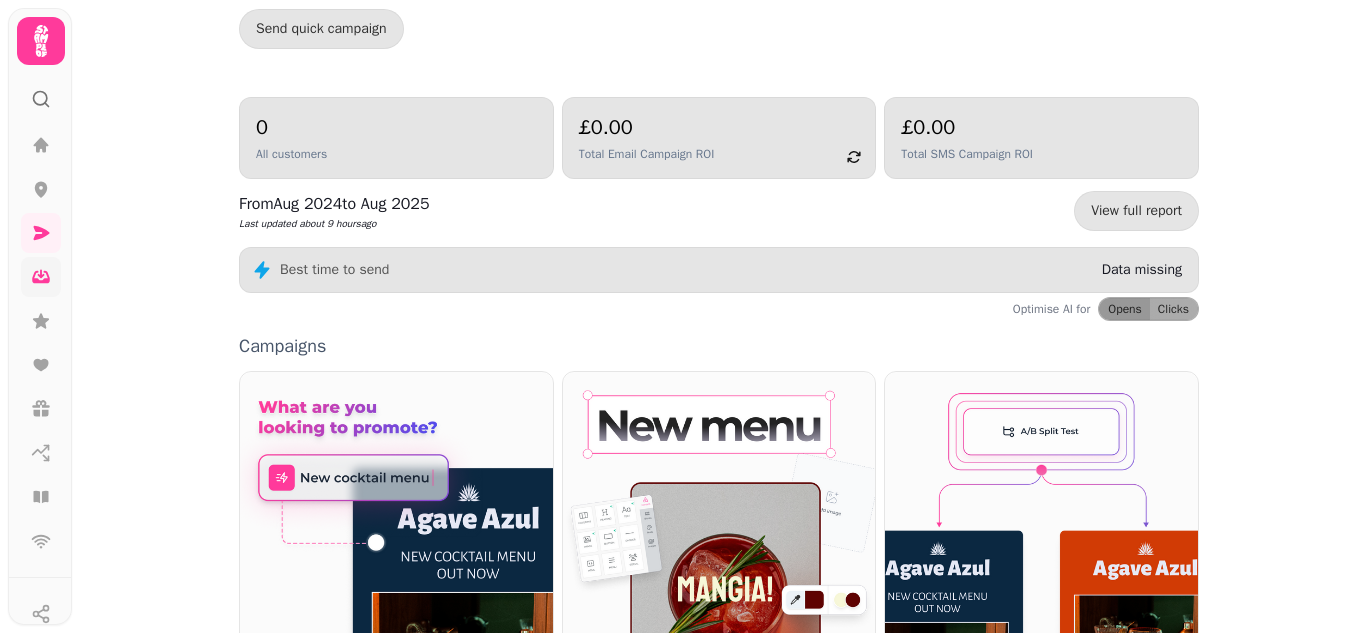 scroll, scrollTop: 0, scrollLeft: 0, axis: both 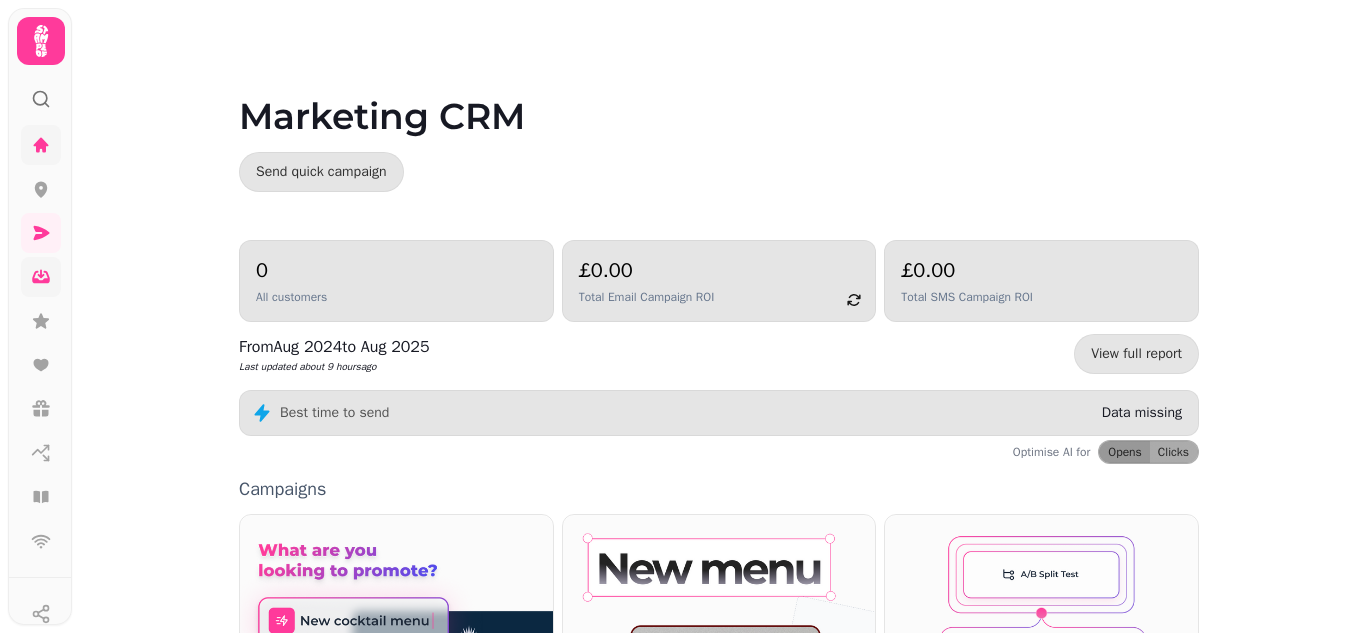click at bounding box center (41, 145) 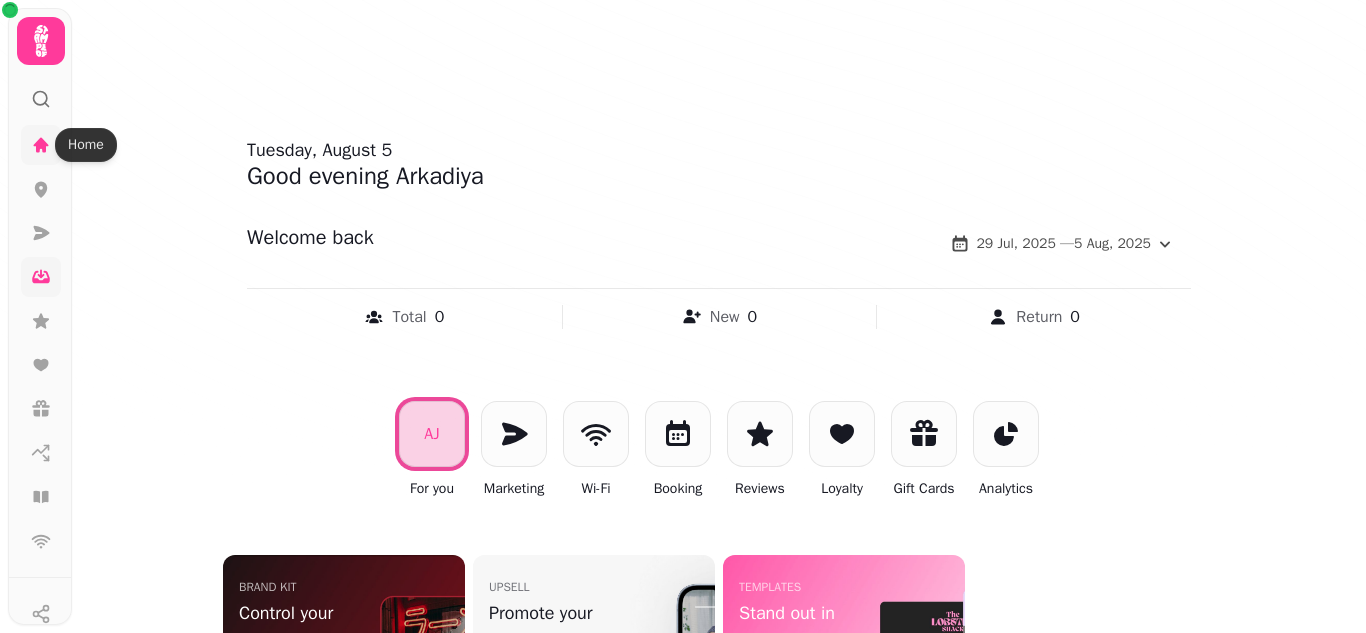 click 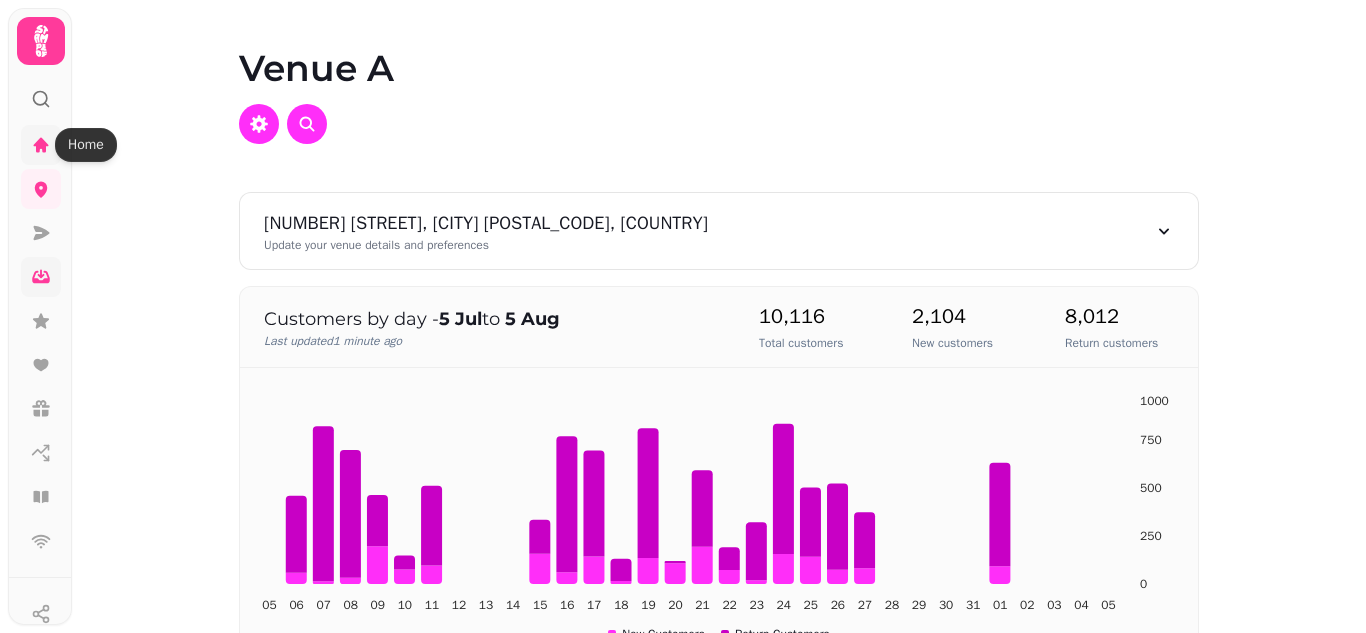 click 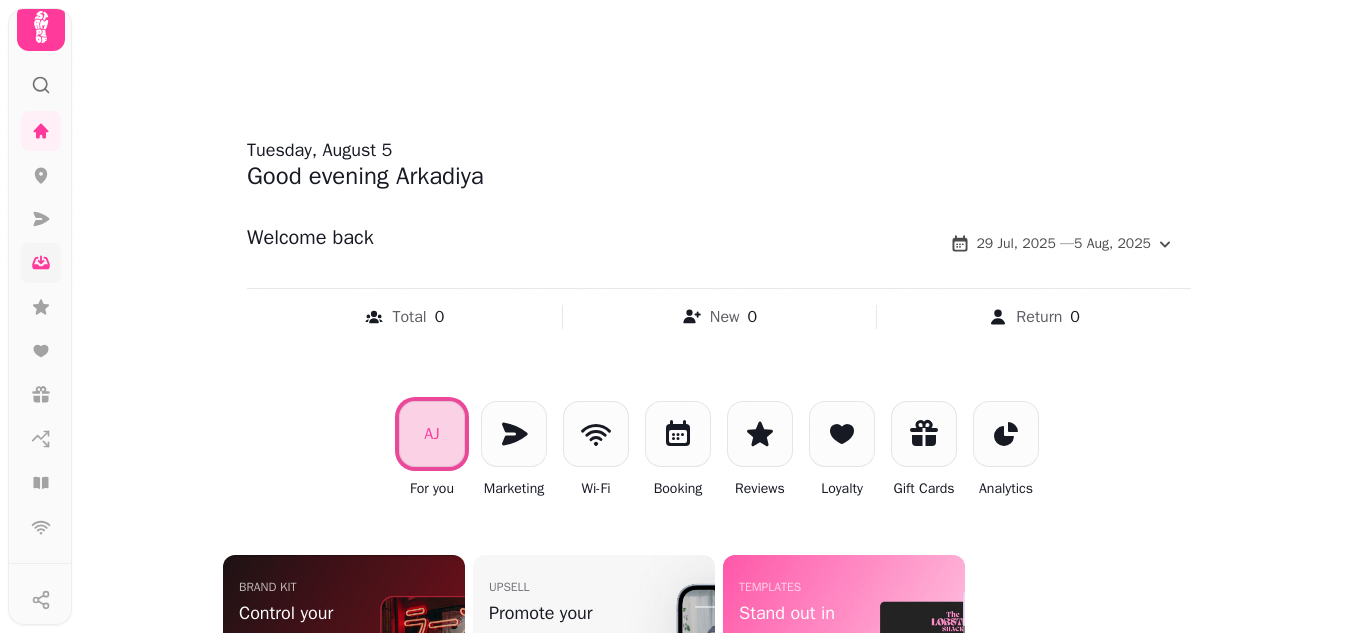 scroll, scrollTop: 16, scrollLeft: 0, axis: vertical 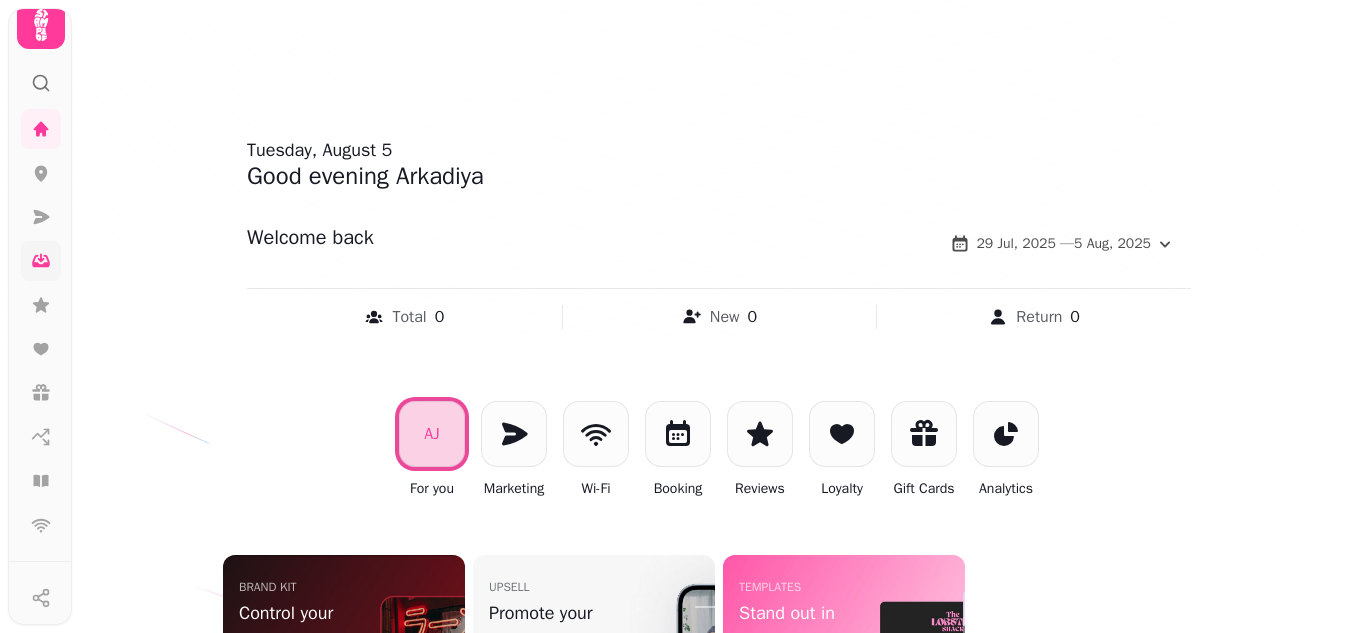click 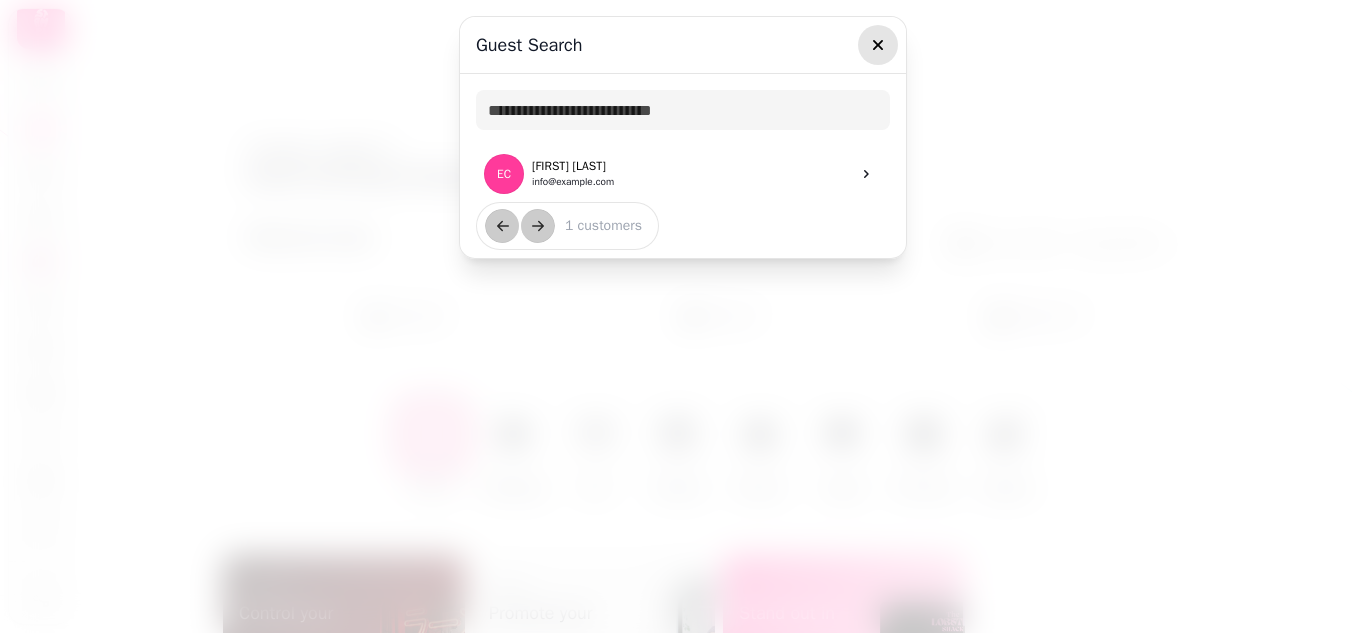 click 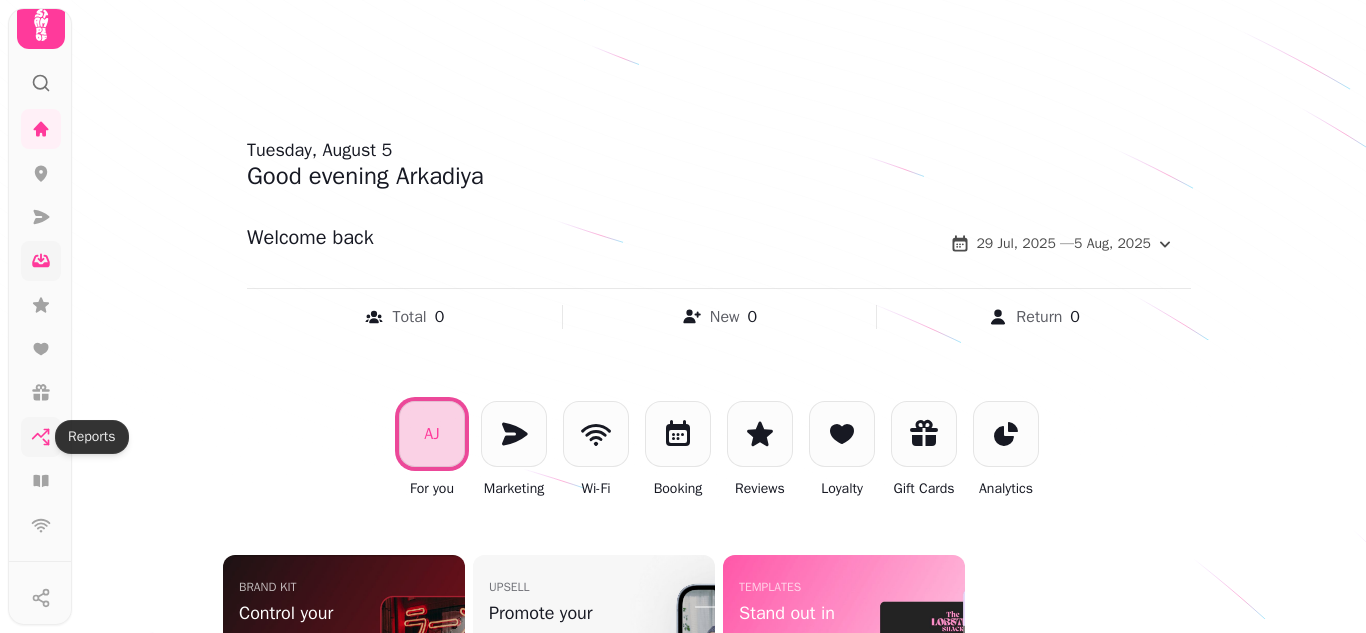 click 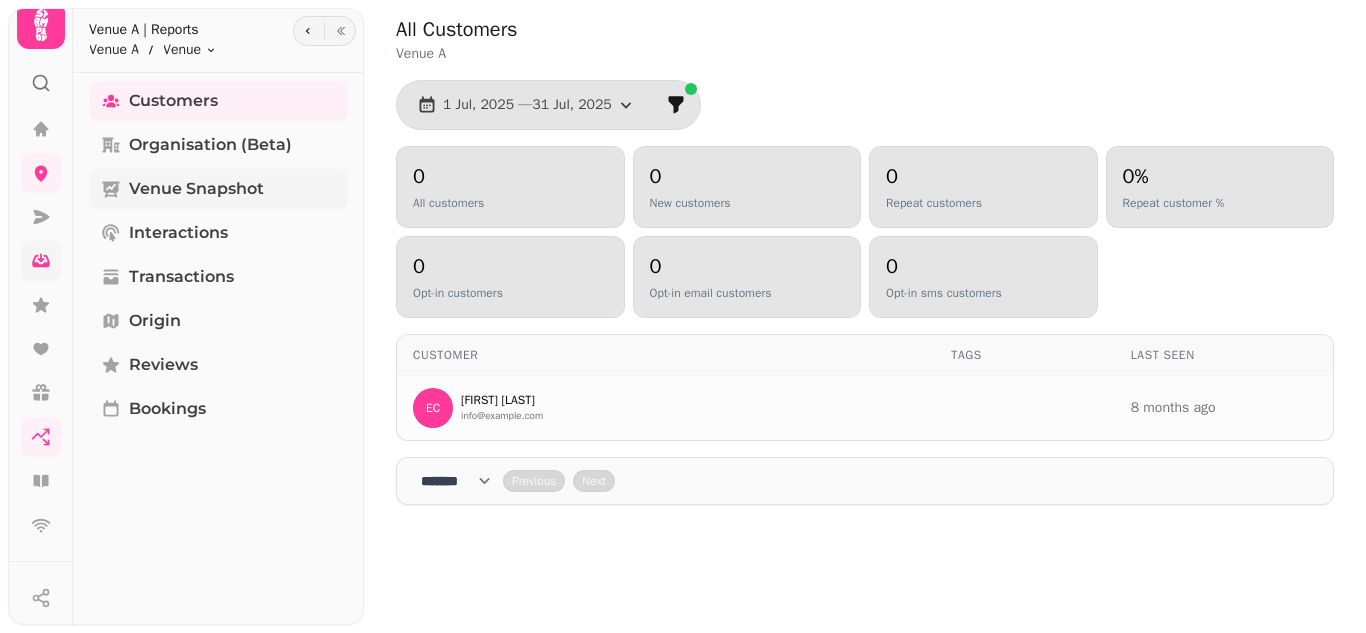 click on "Venue Snapshot" at bounding box center (196, 189) 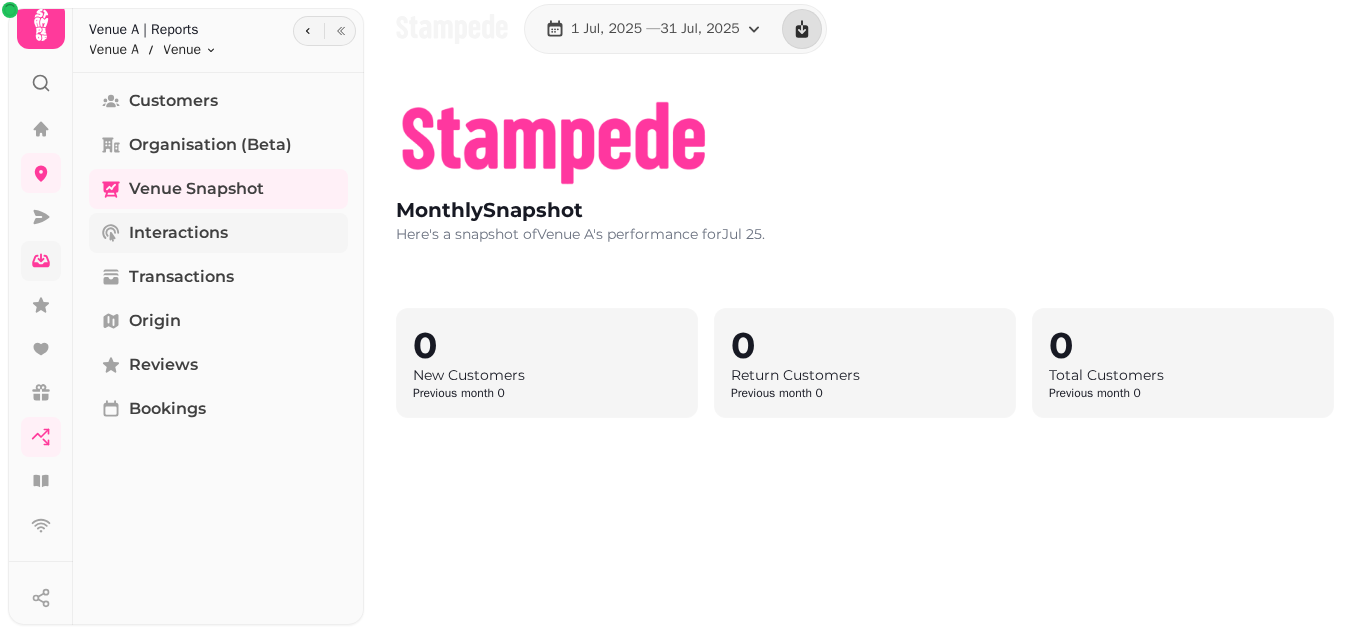 click on "Interactions" at bounding box center [178, 233] 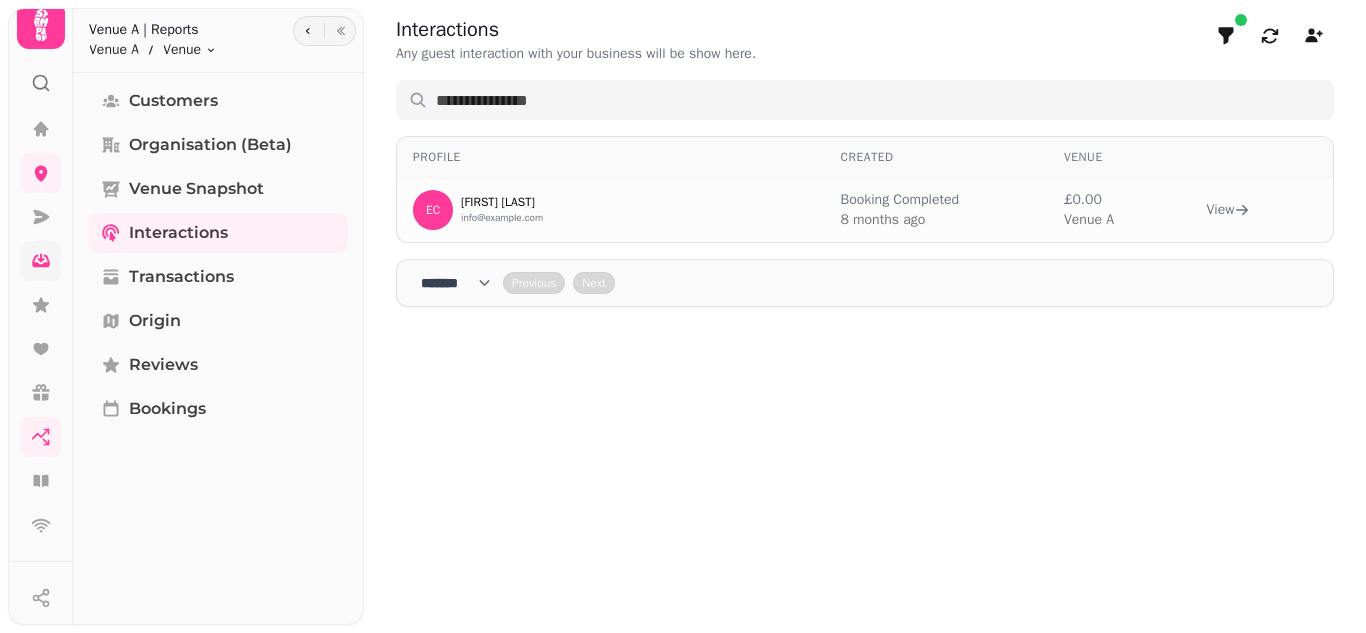 click on "**** * **** ** **** ** **** ** **** *** **** *** **** ***" at bounding box center [462, 283] 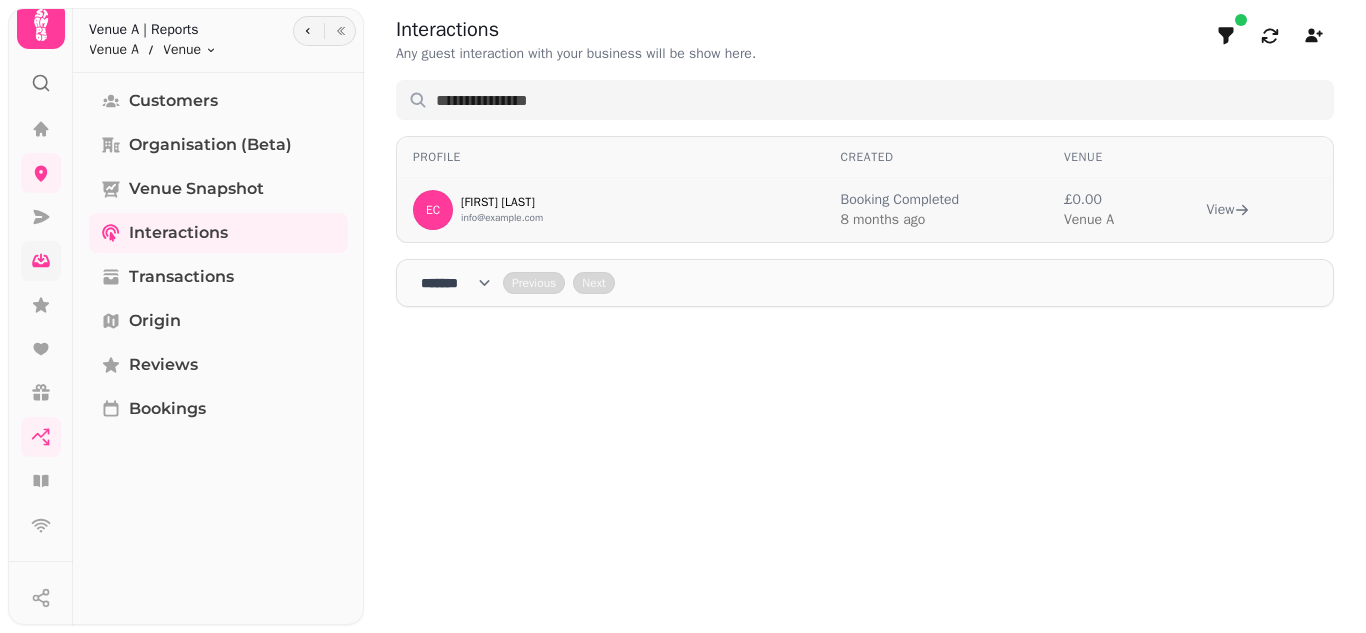 click on "View" at bounding box center (1228, 210) 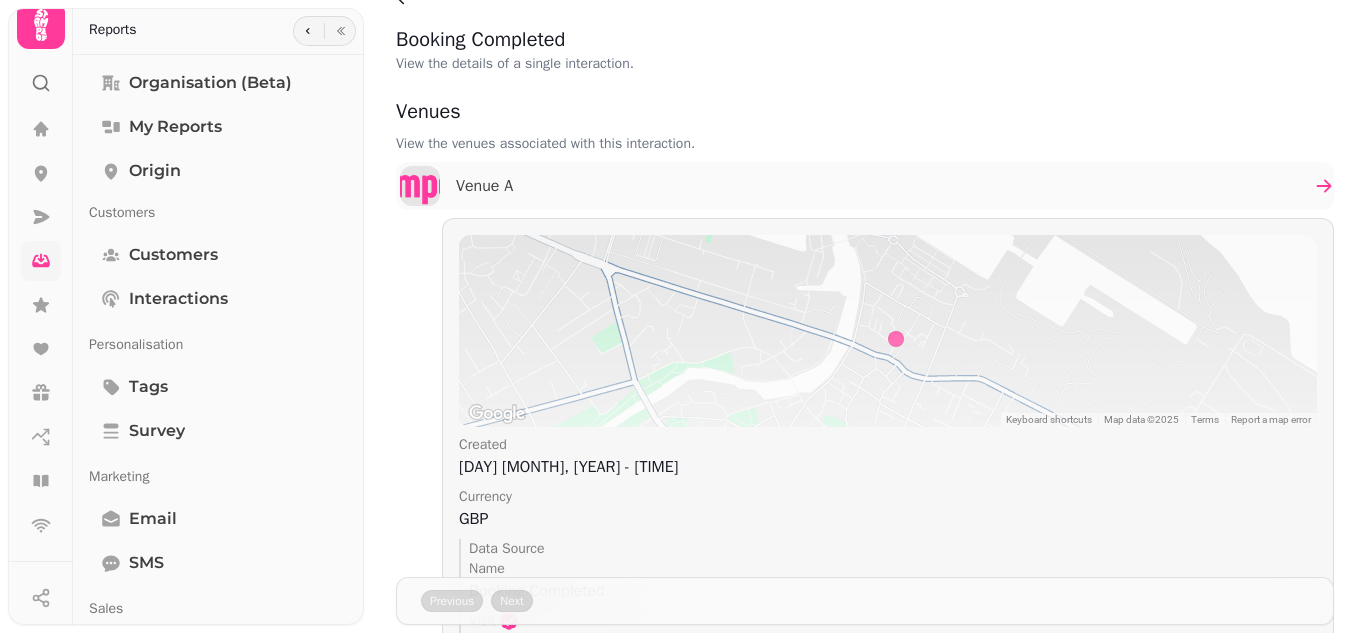scroll, scrollTop: 0, scrollLeft: 0, axis: both 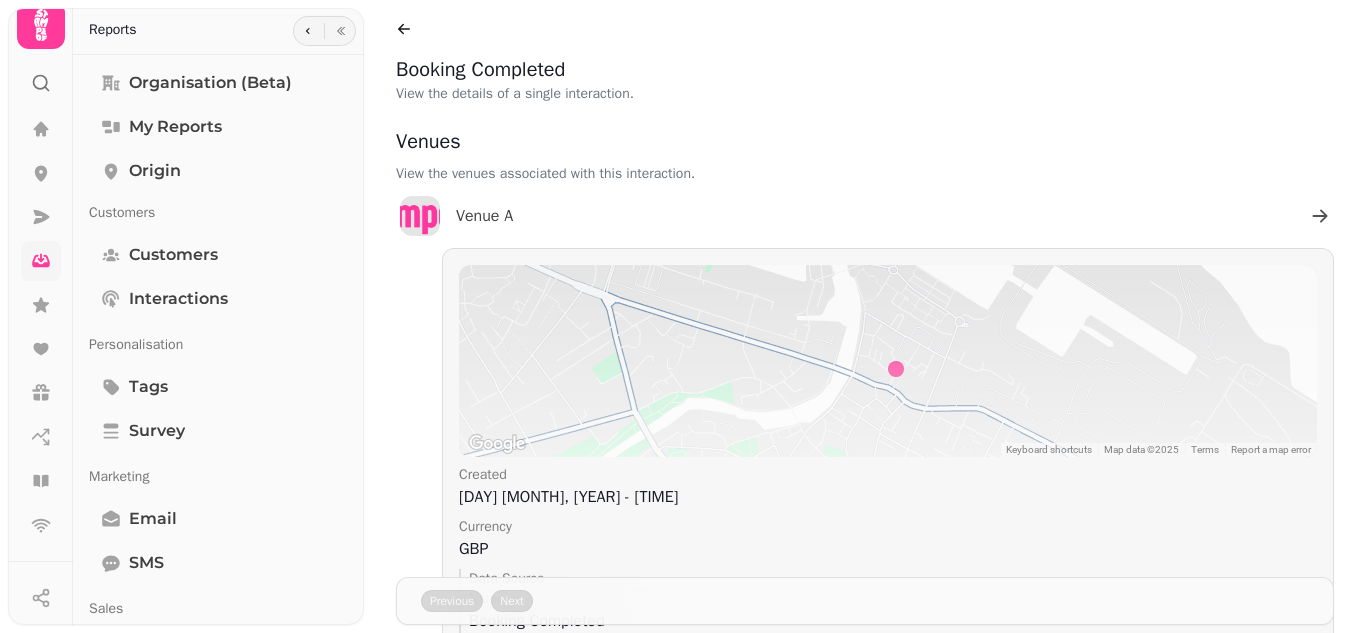 select on "**" 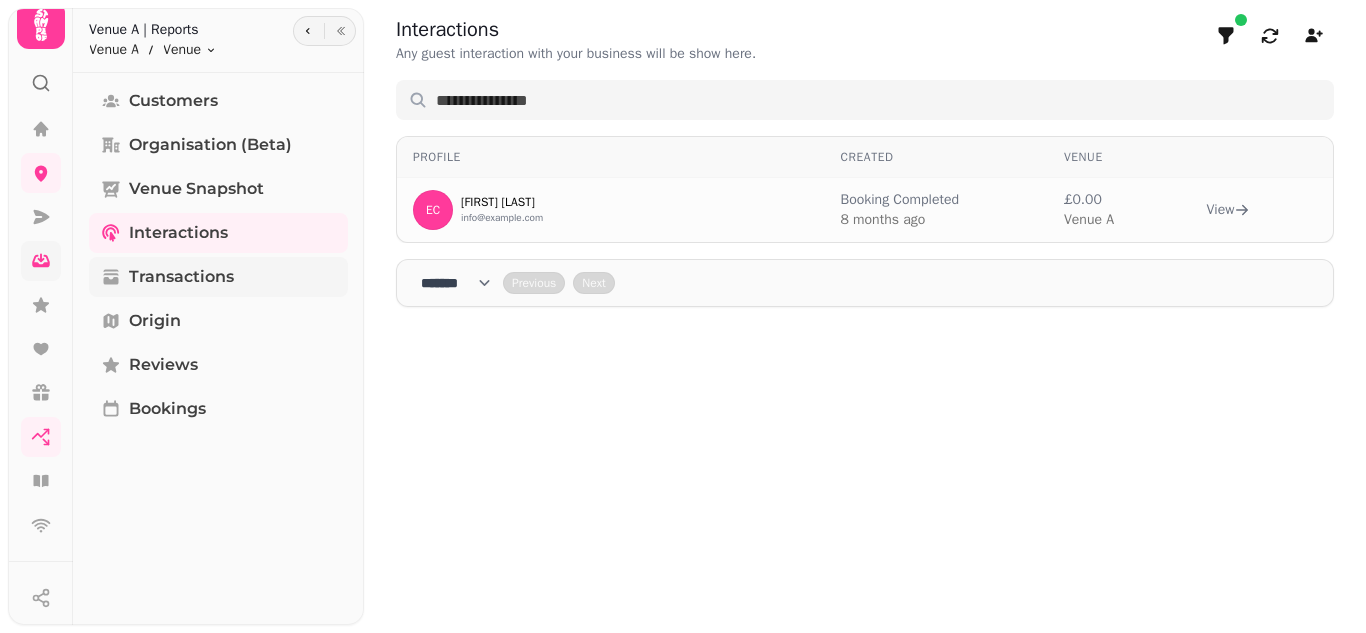 click on "Transactions" at bounding box center (181, 277) 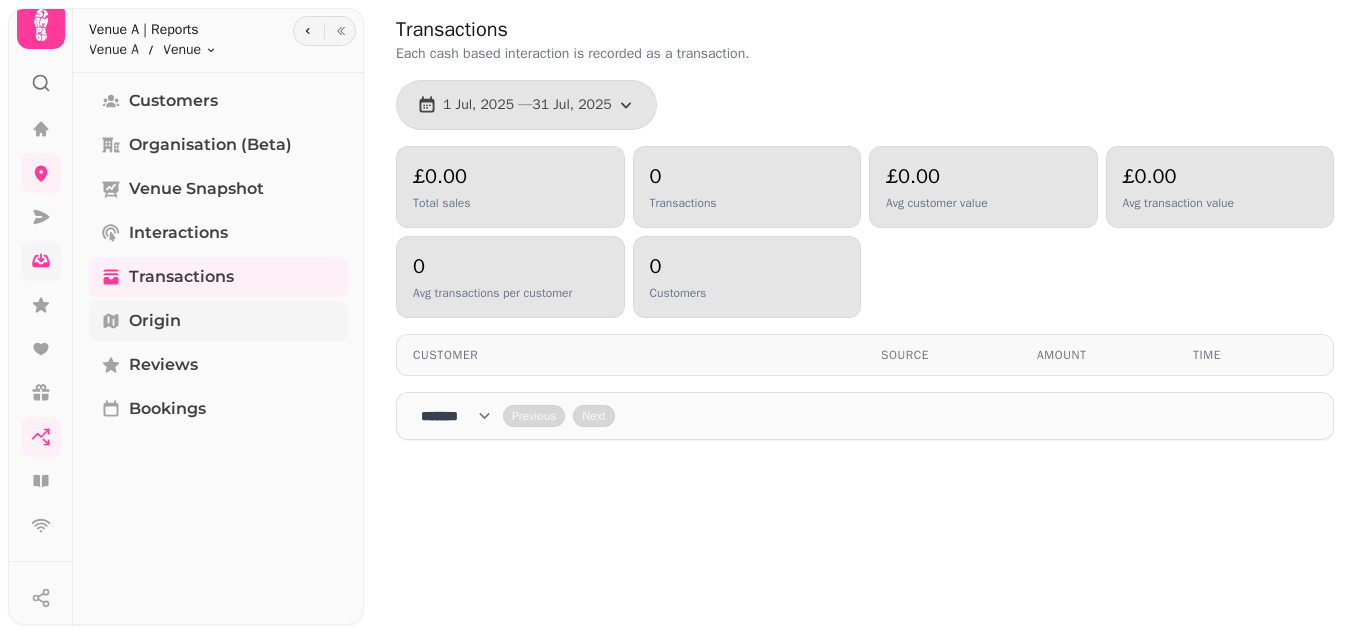 click on "Origin" at bounding box center (155, 321) 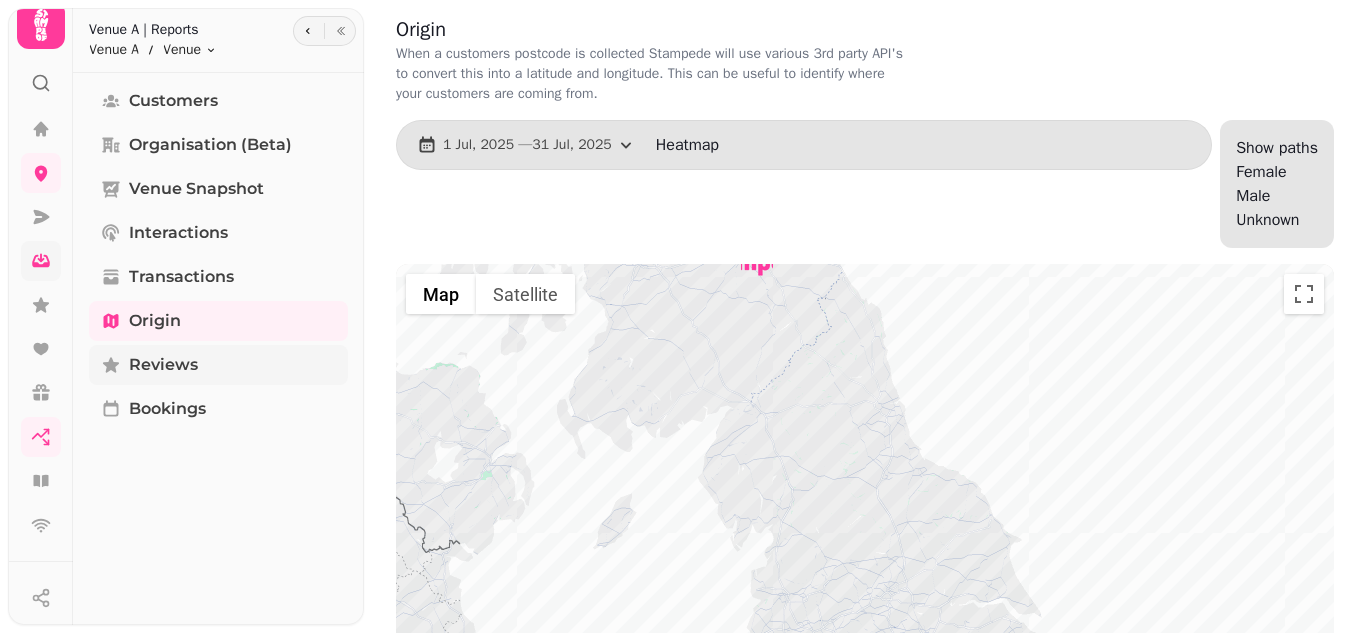 click on "Reviews" at bounding box center (163, 365) 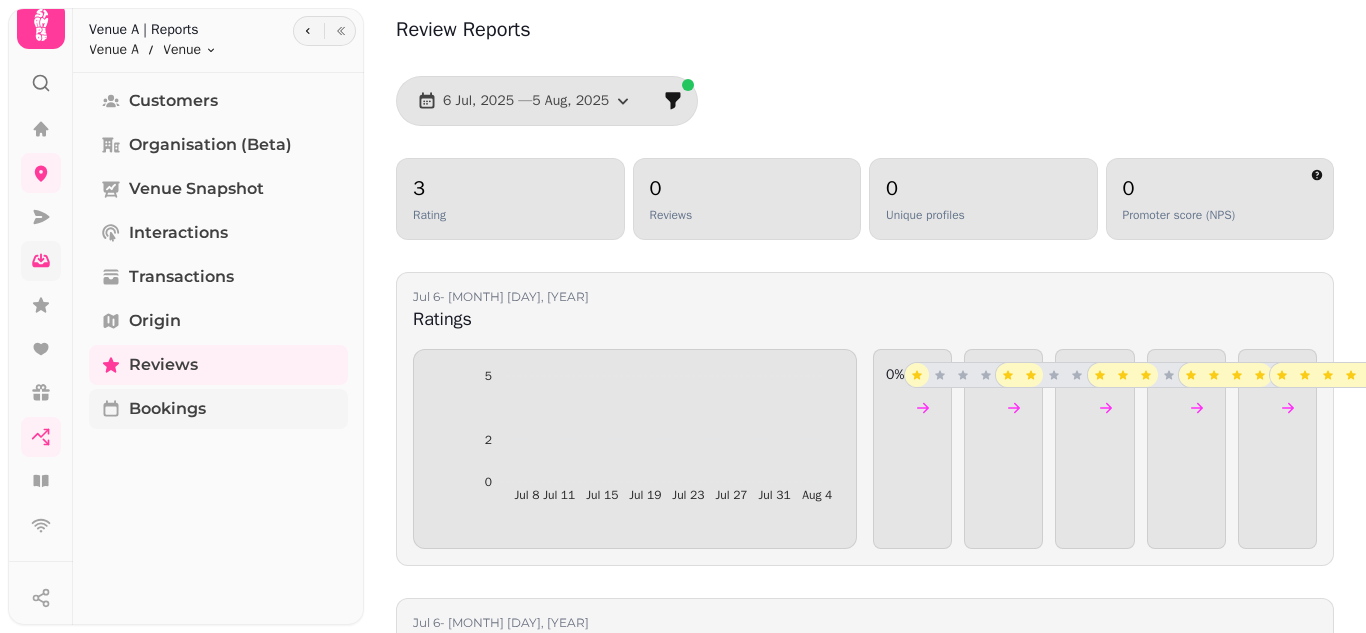 click on "Bookings" at bounding box center [167, 409] 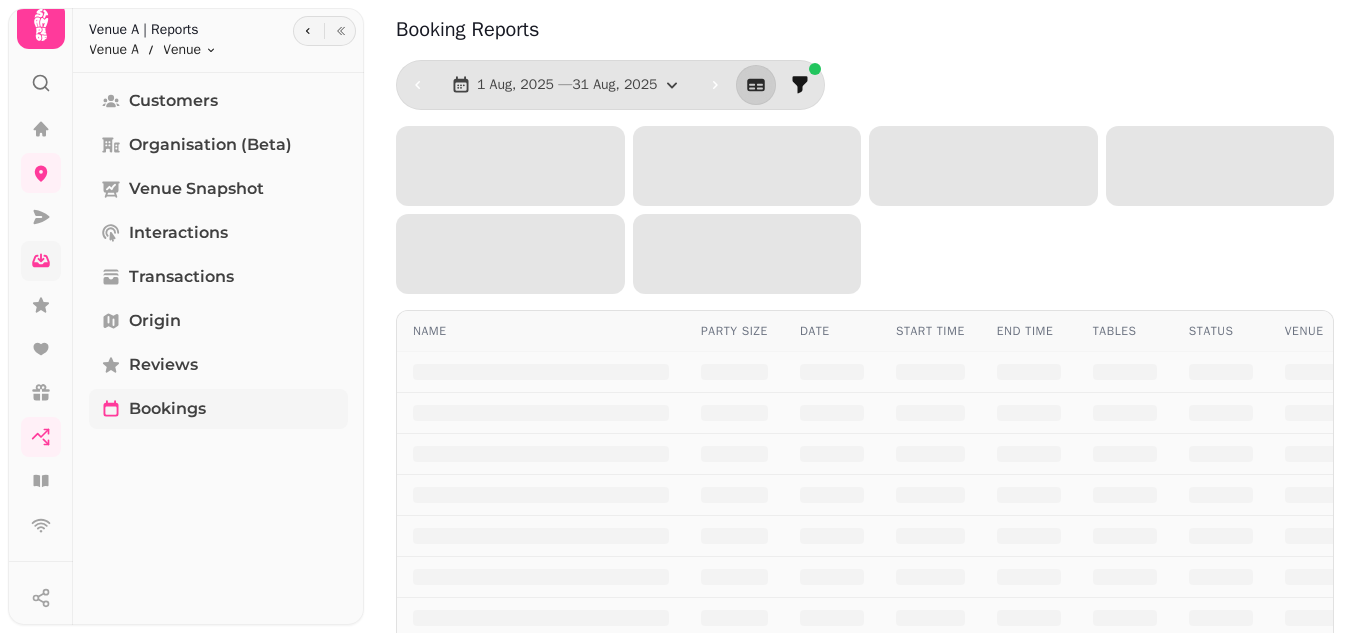 select on "**" 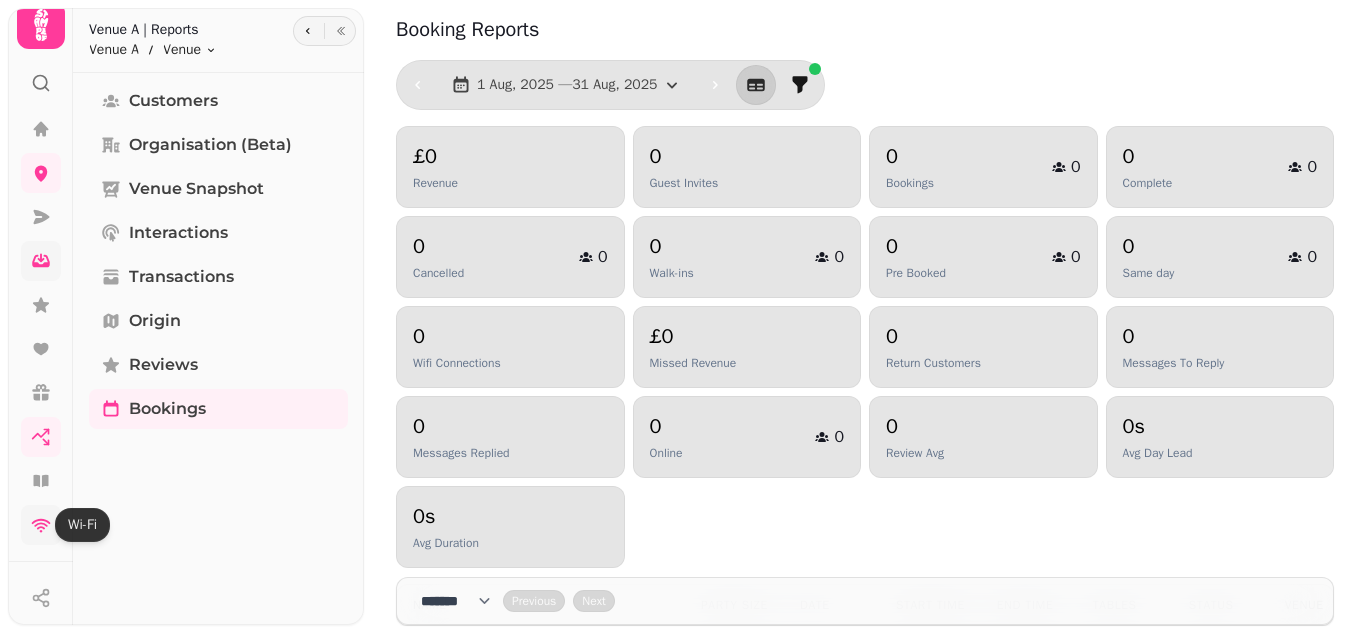 click at bounding box center (41, 525) 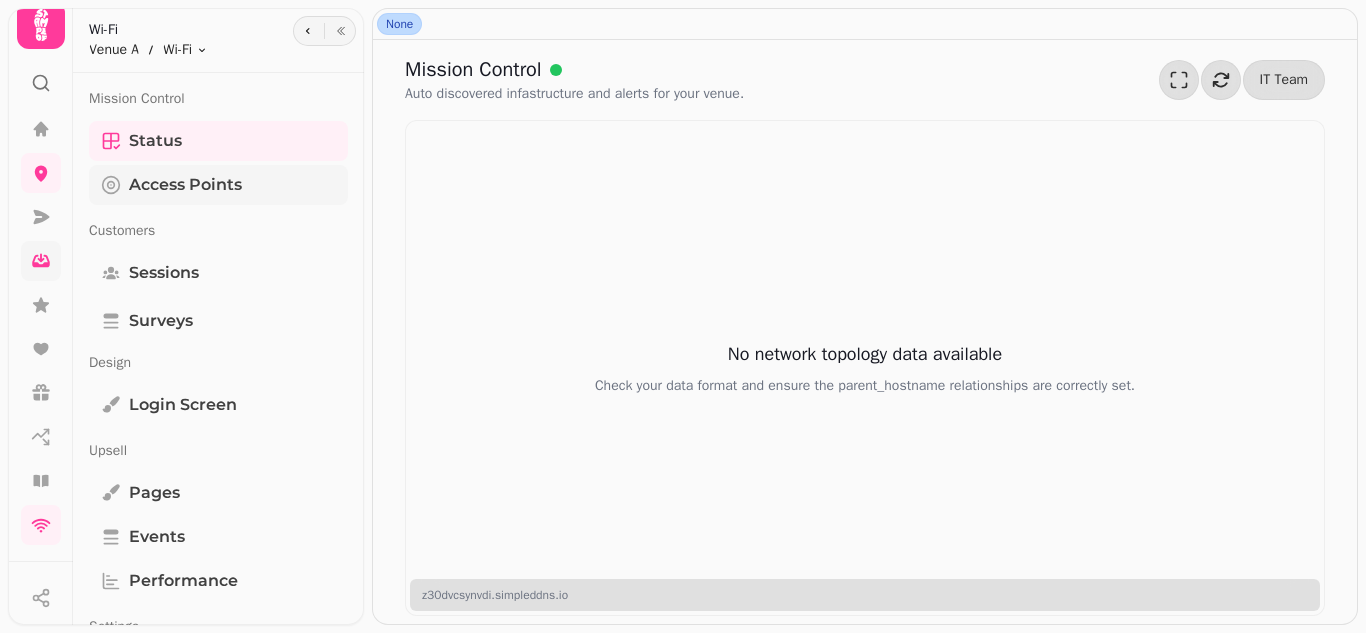 click on "Access Points" at bounding box center [185, 185] 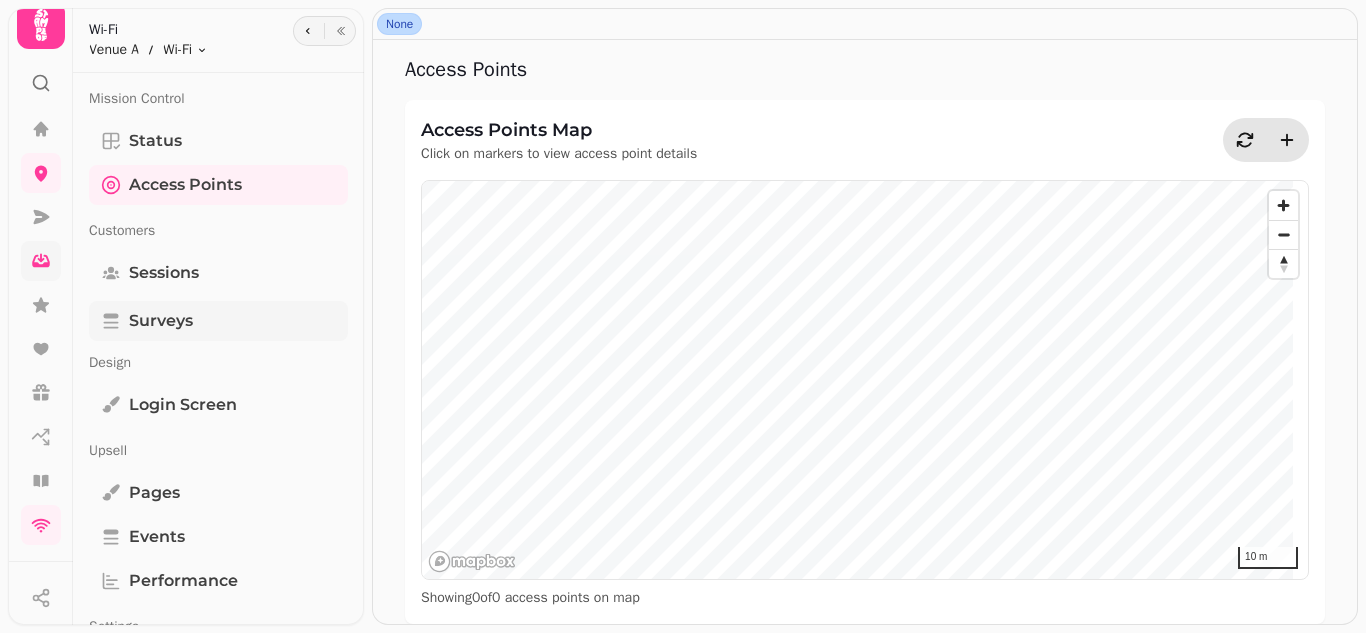 scroll, scrollTop: 100, scrollLeft: 0, axis: vertical 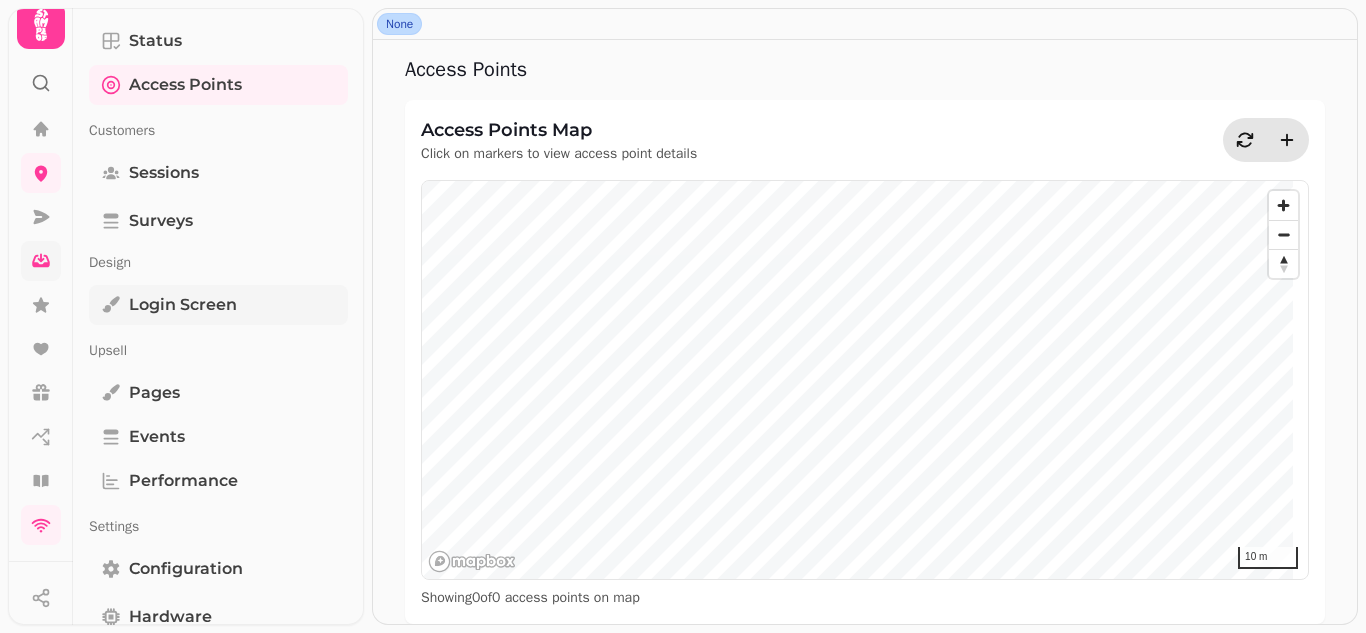 click on "Login screen" at bounding box center (183, 305) 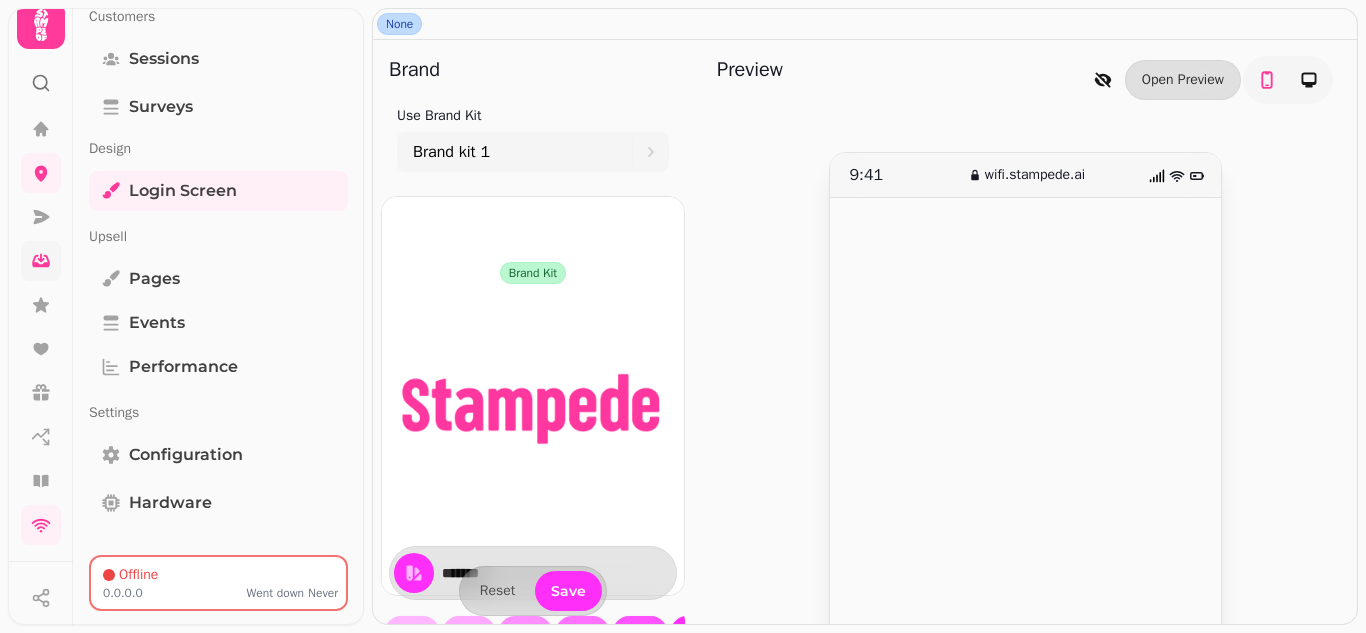 scroll, scrollTop: 216, scrollLeft: 0, axis: vertical 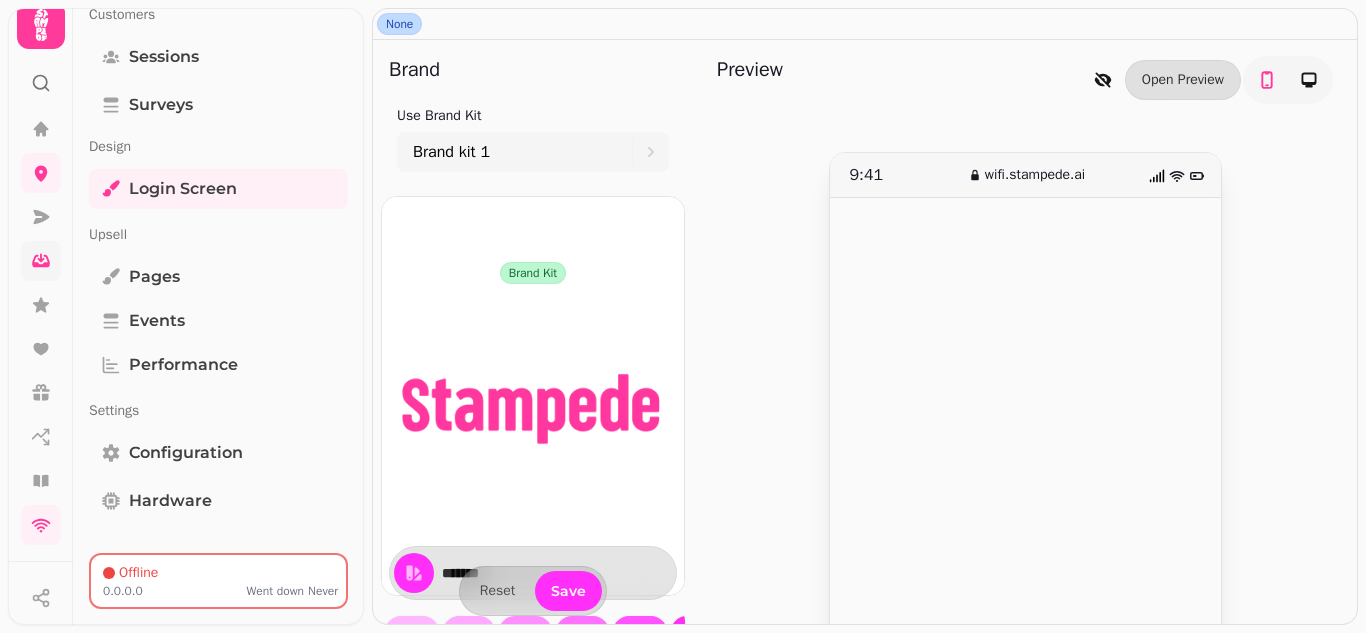 click on "Offline" at bounding box center (220, 573) 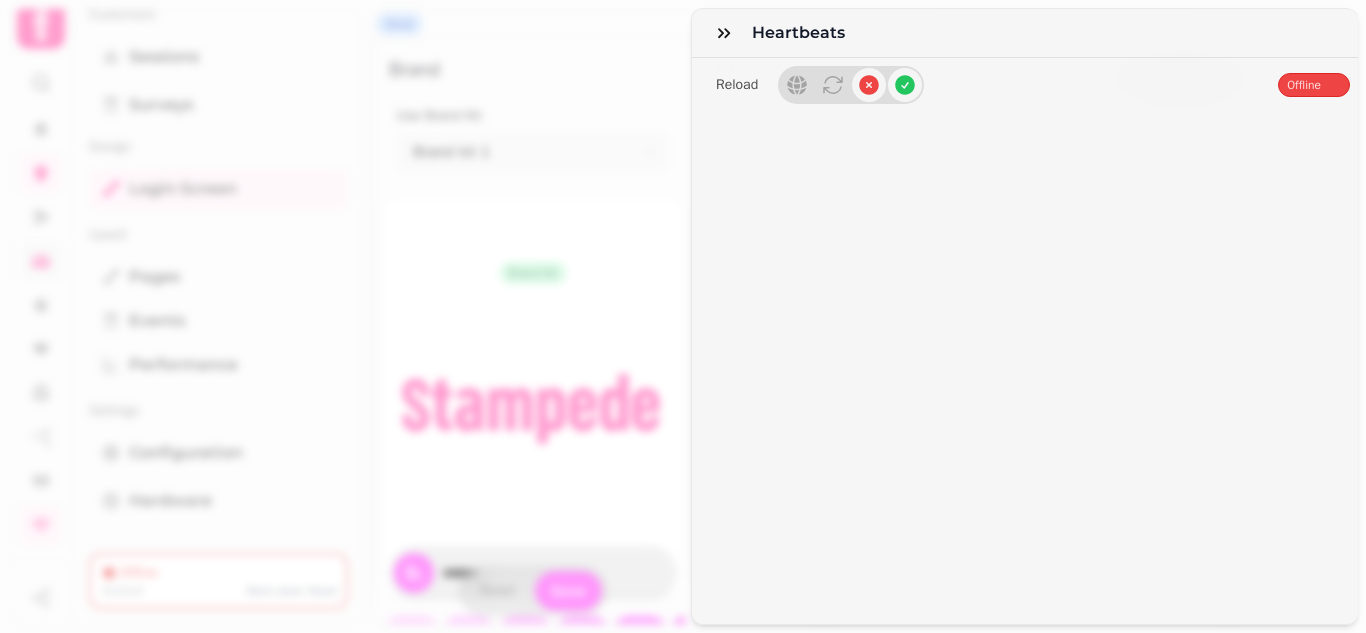 click on "Heartbeats Reload Offline" at bounding box center [683, 332] 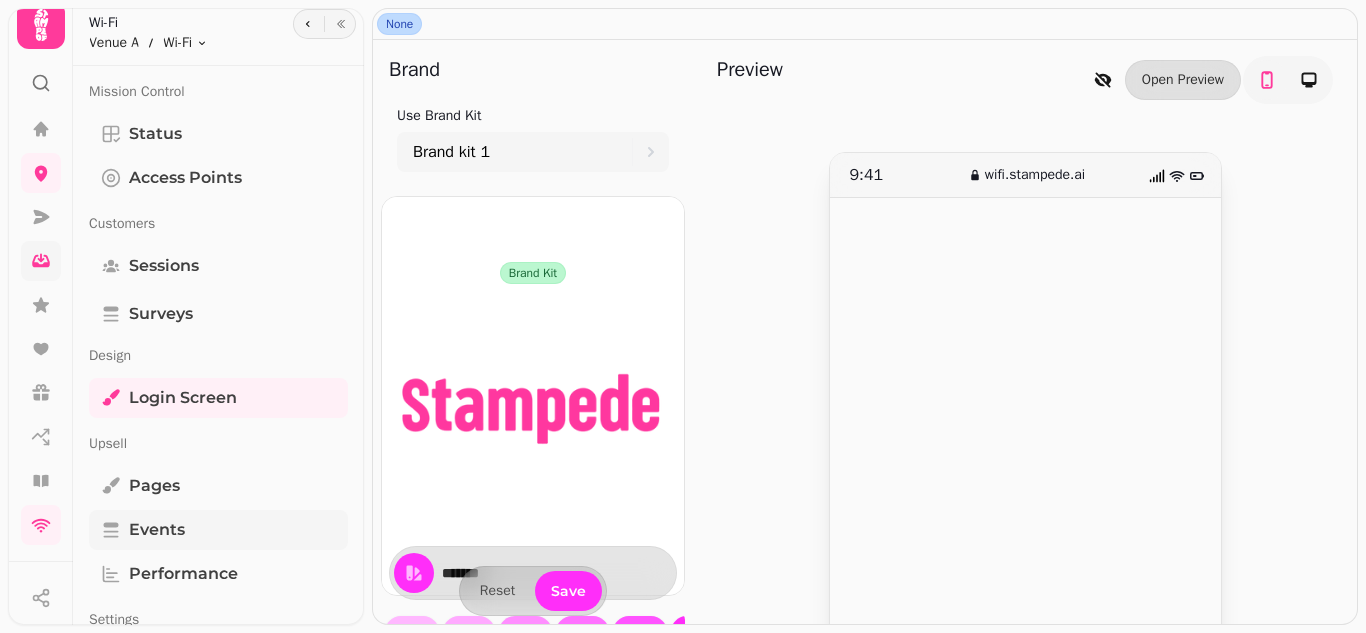scroll, scrollTop: 0, scrollLeft: 0, axis: both 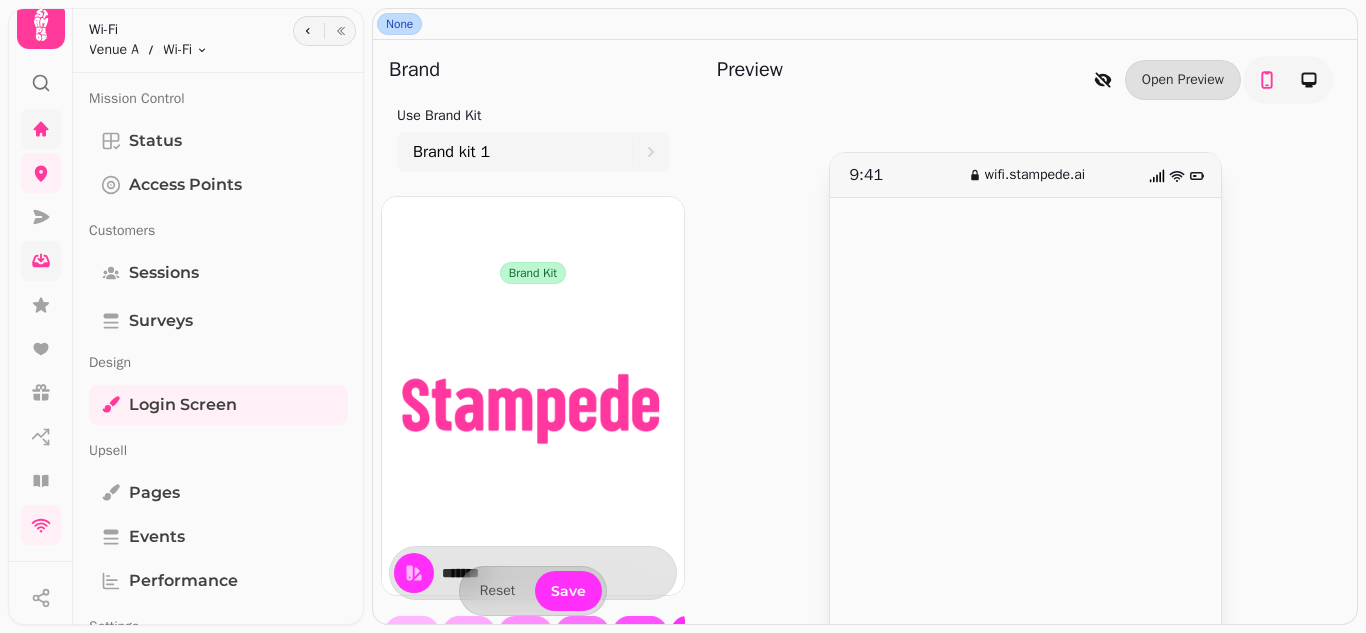 click at bounding box center (41, 129) 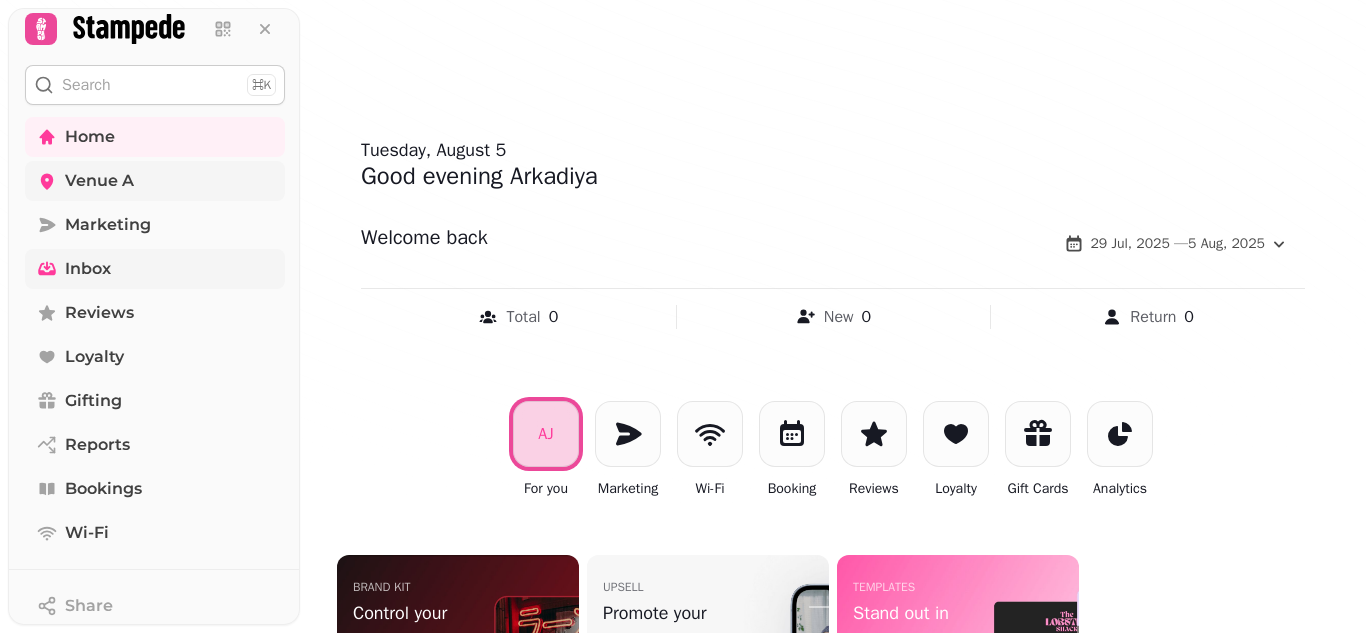 click on "Venue A" at bounding box center [99, 181] 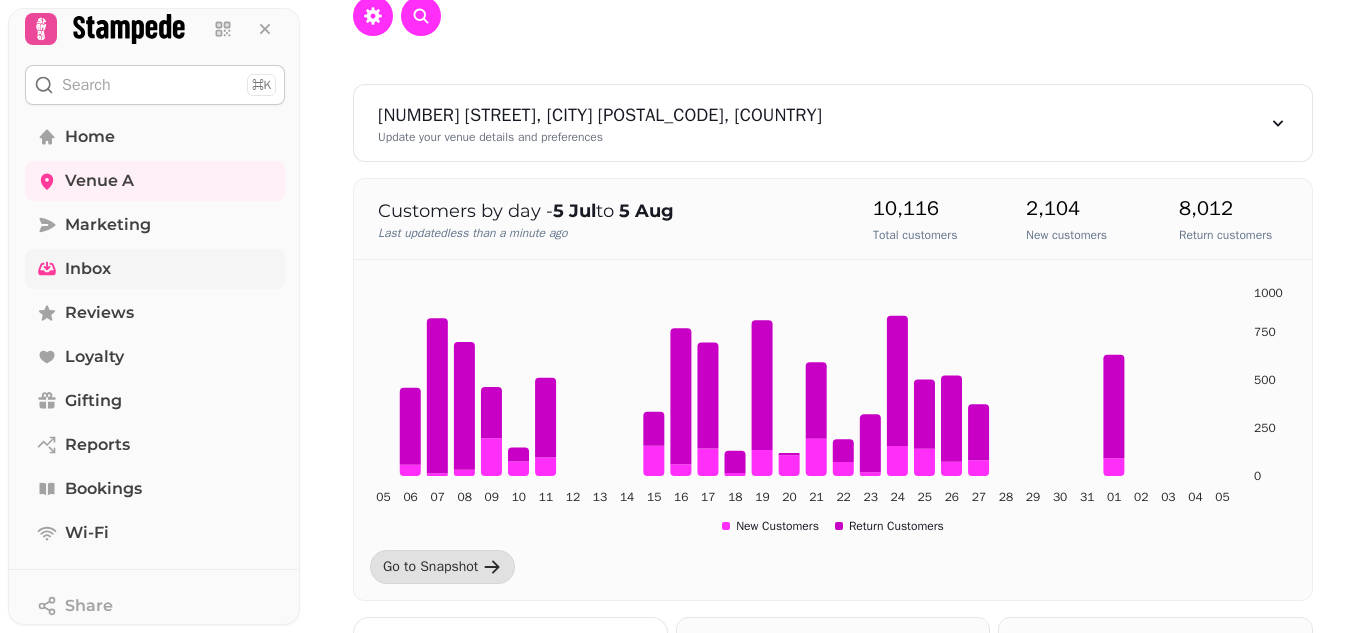 scroll, scrollTop: 0, scrollLeft: 0, axis: both 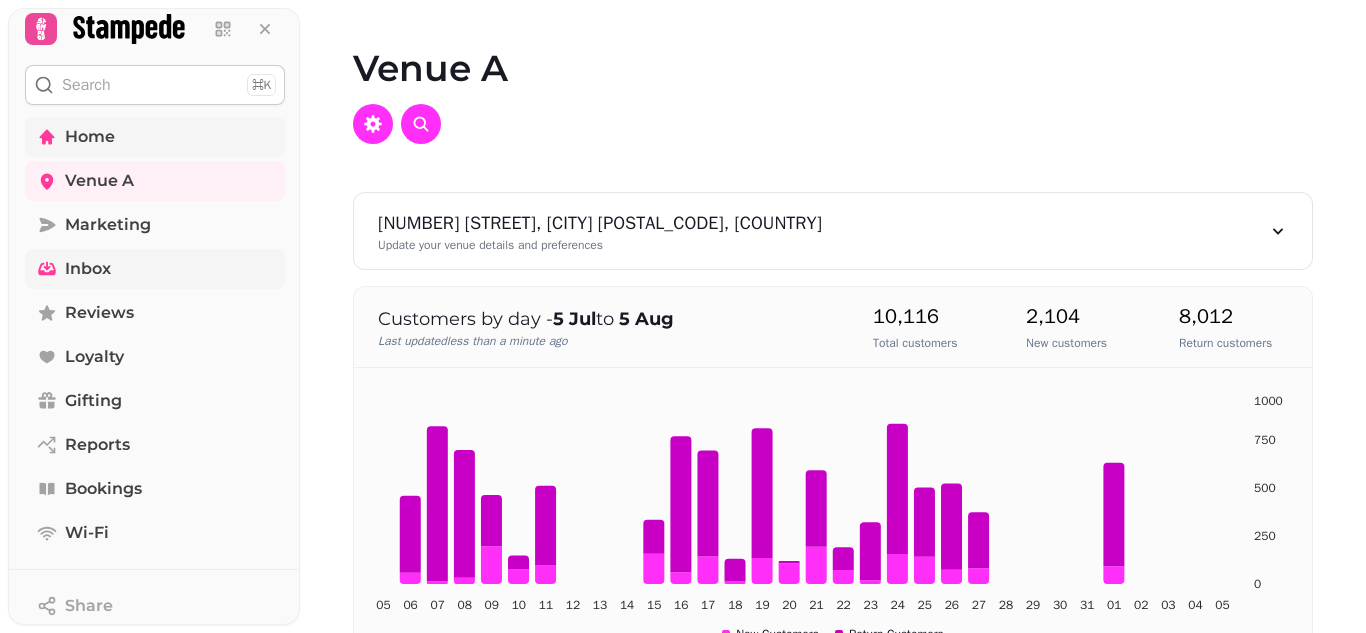 click on "Home" at bounding box center (90, 137) 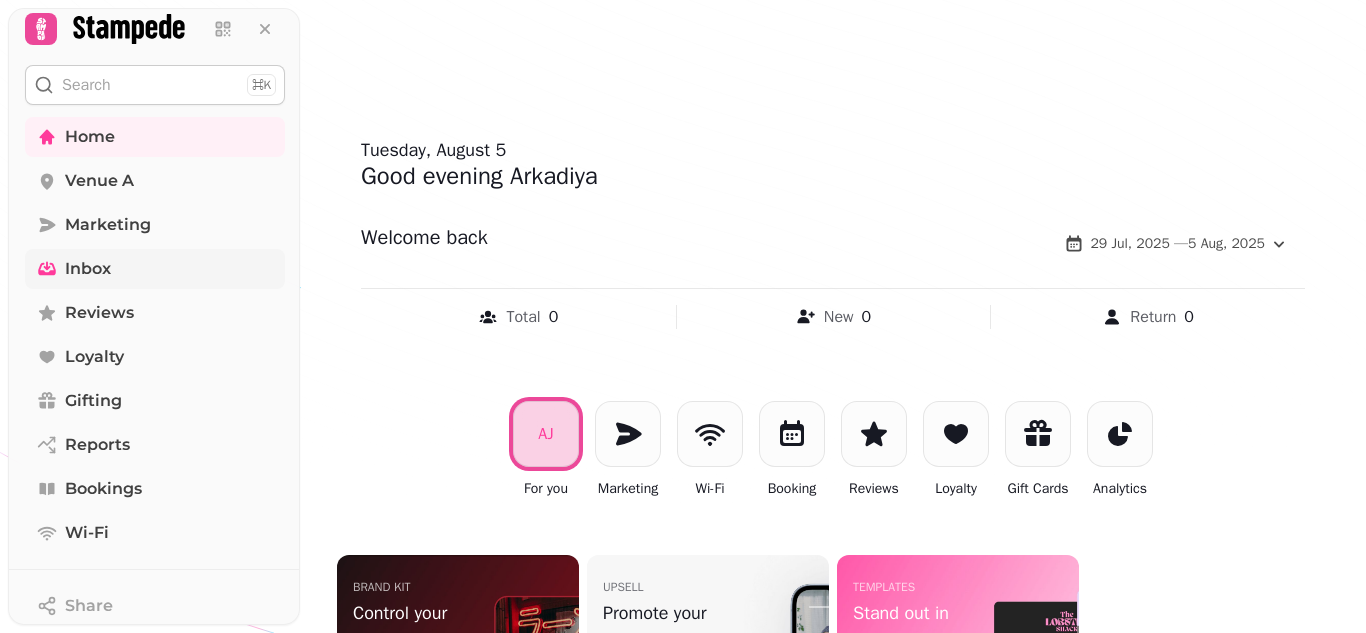 drag, startPoint x: 118, startPoint y: 180, endPoint x: 666, endPoint y: 225, distance: 549.84454 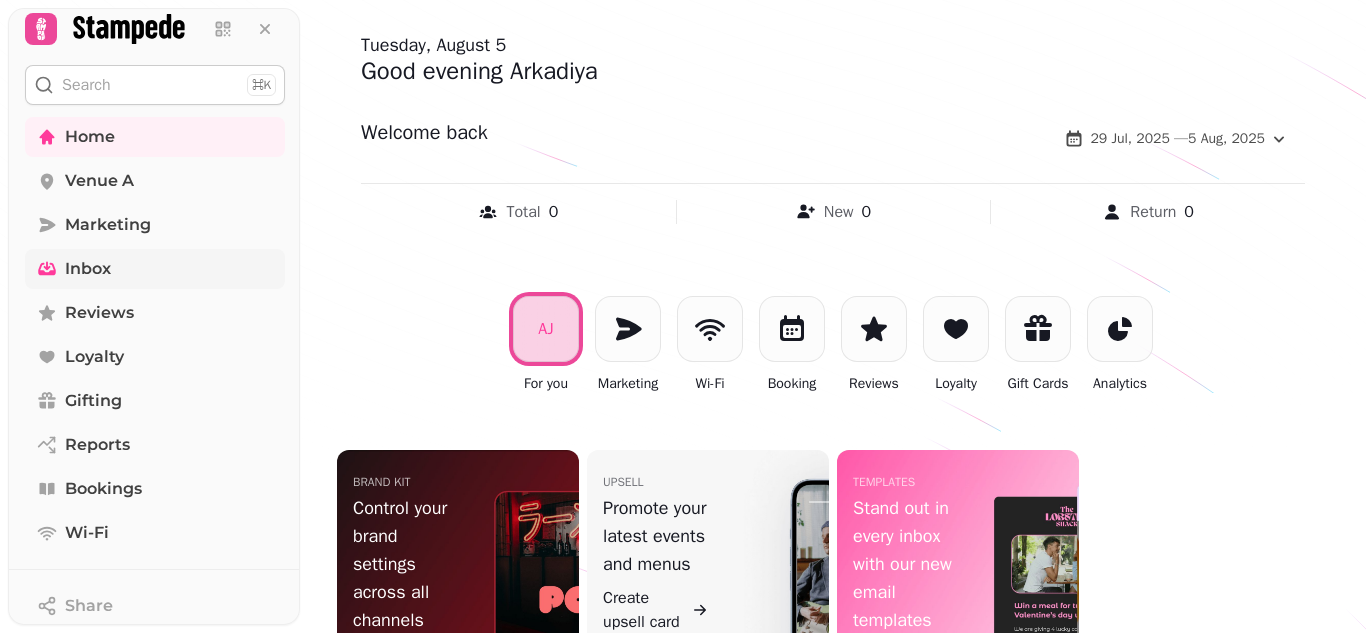scroll, scrollTop: 0, scrollLeft: 0, axis: both 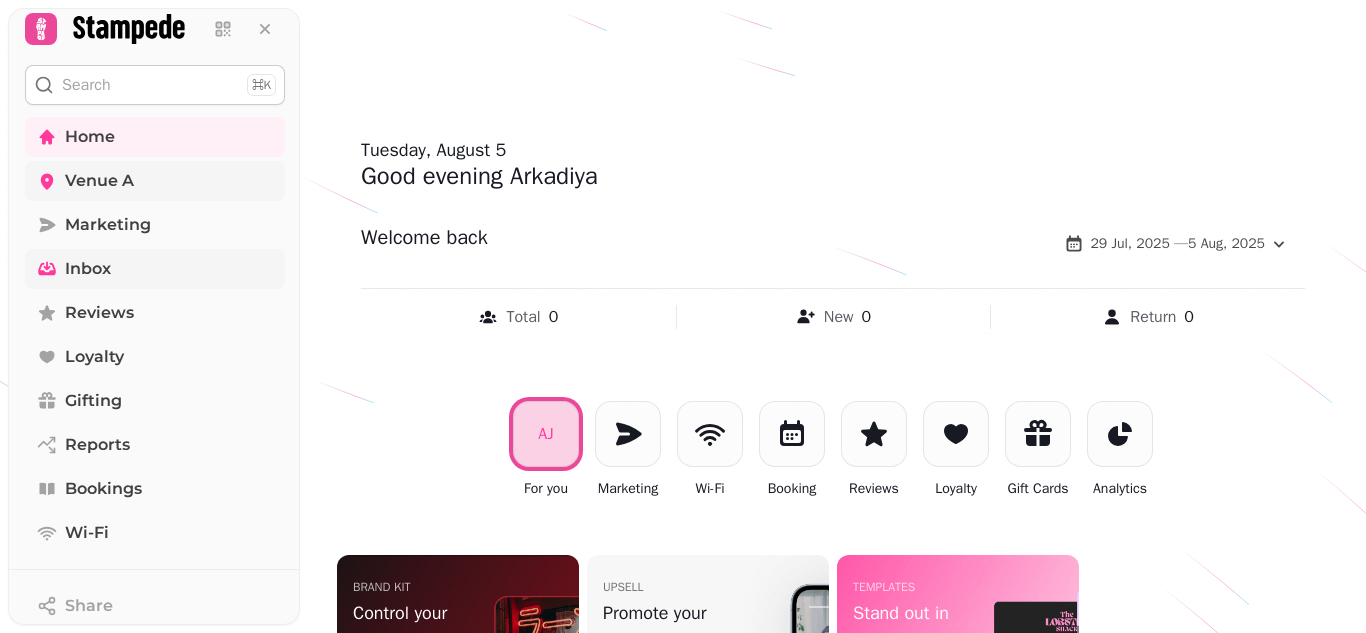 click on "Venue A" at bounding box center (99, 181) 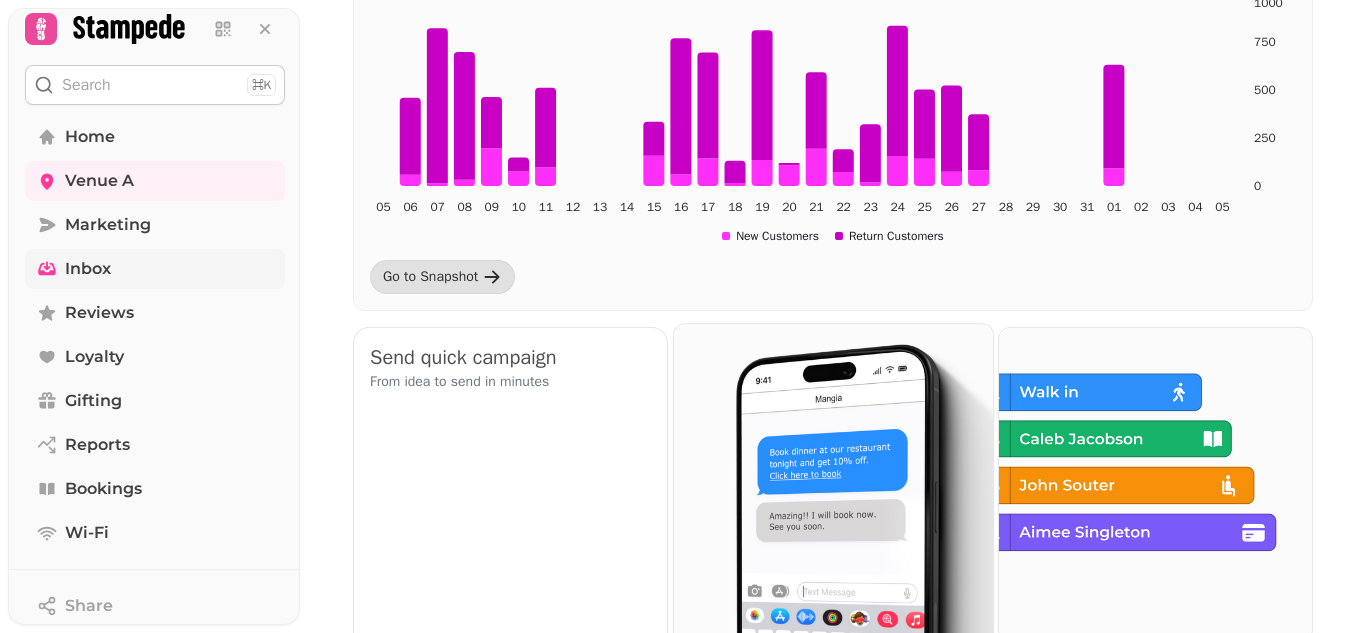 scroll, scrollTop: 0, scrollLeft: 0, axis: both 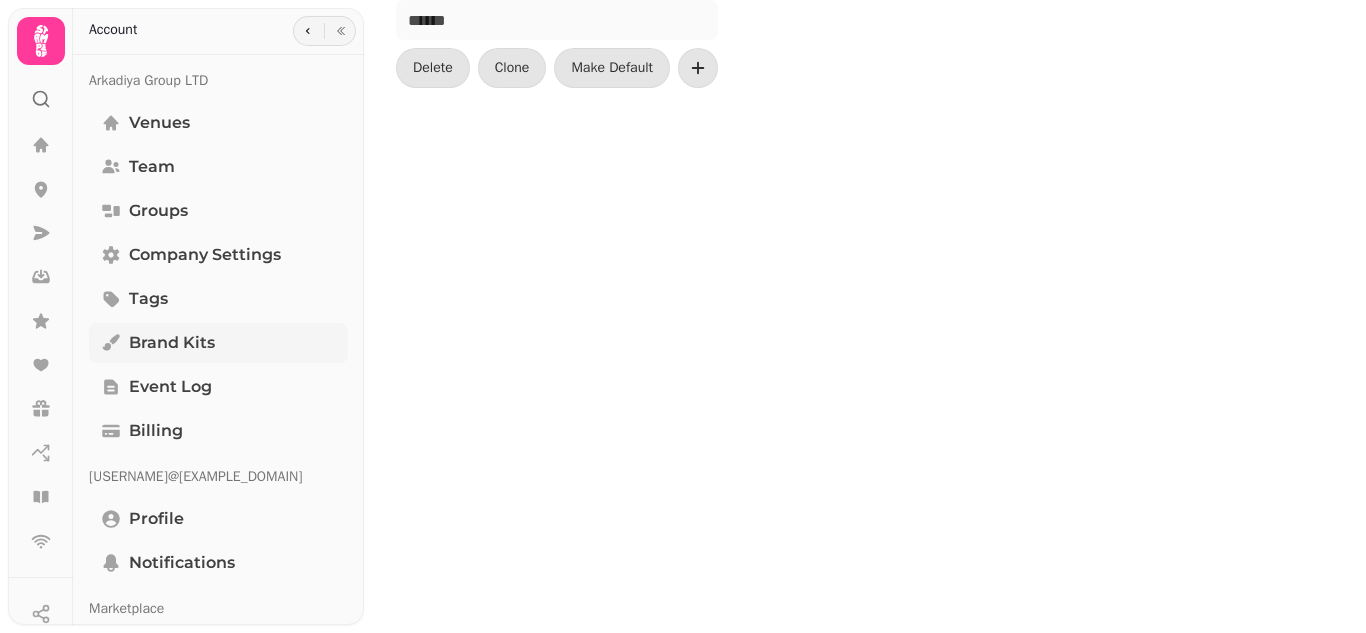 click on "Brand Kits" at bounding box center [172, 343] 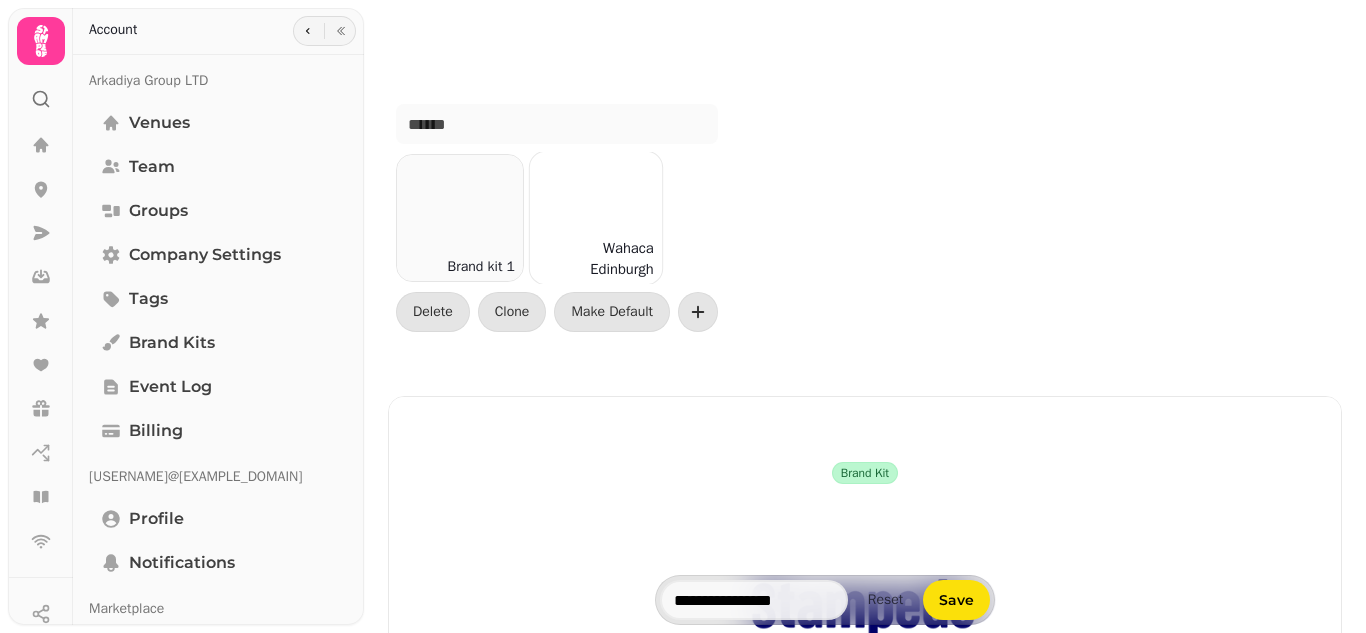 click at bounding box center [596, 218] 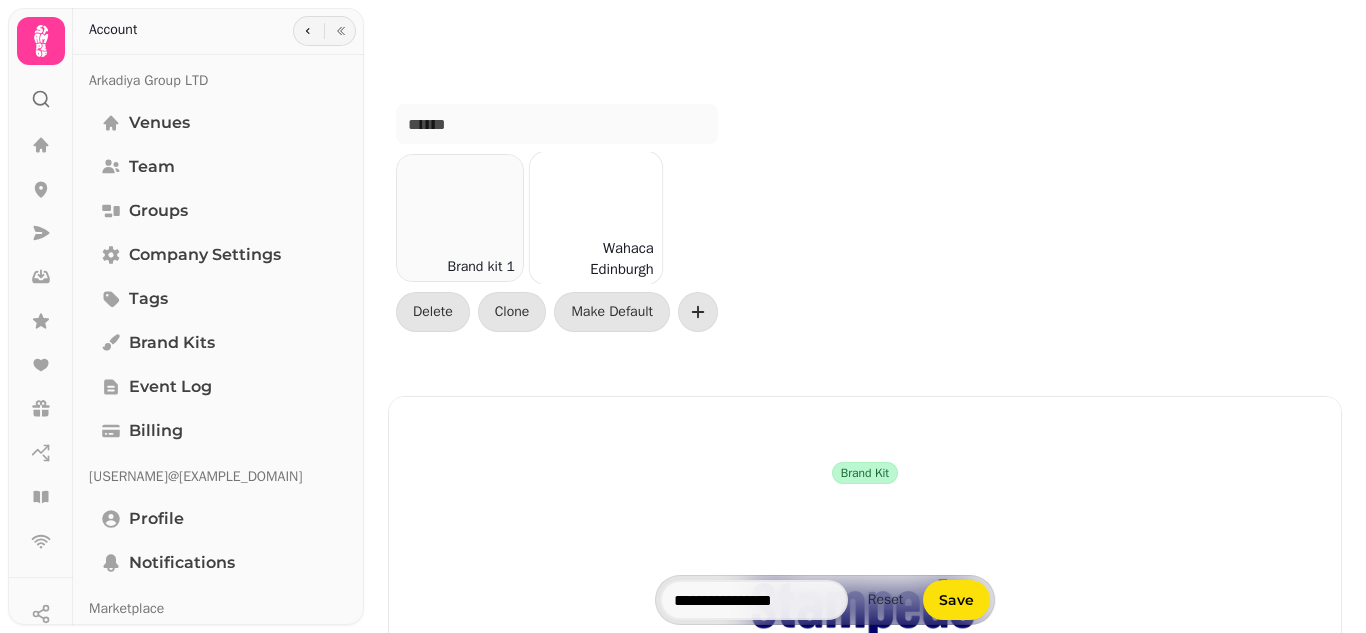 click at bounding box center [596, 218] 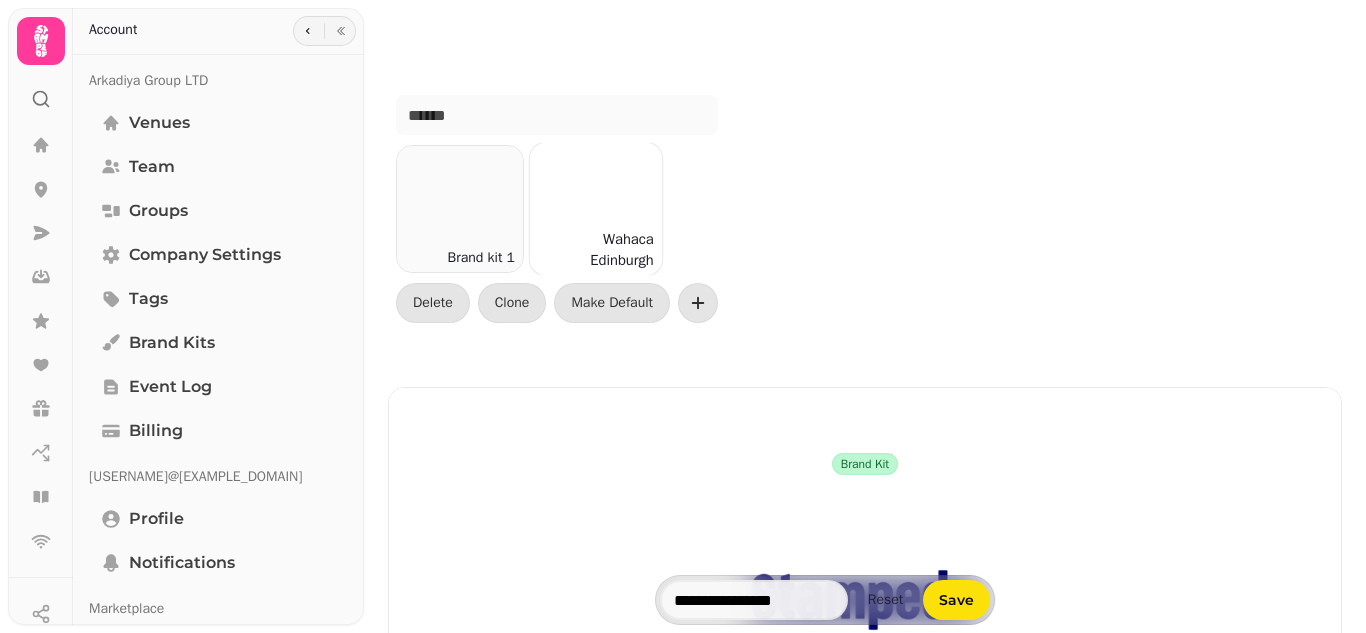 scroll, scrollTop: 0, scrollLeft: 0, axis: both 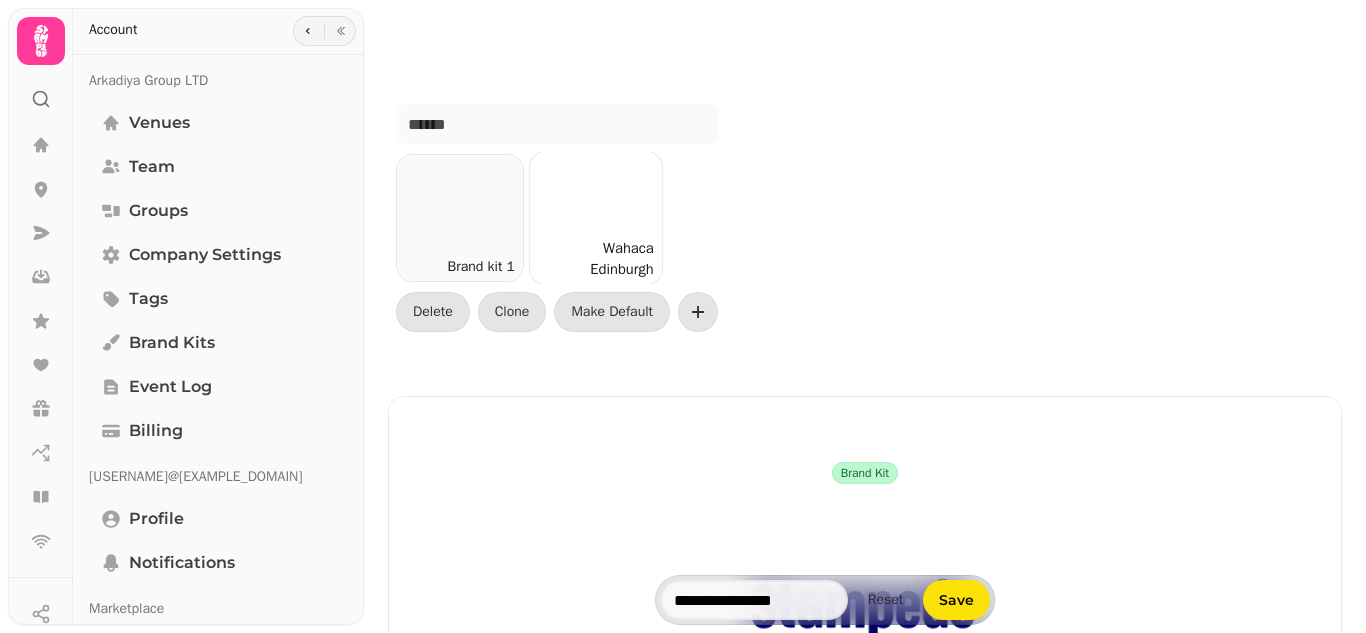 click at bounding box center (596, 218) 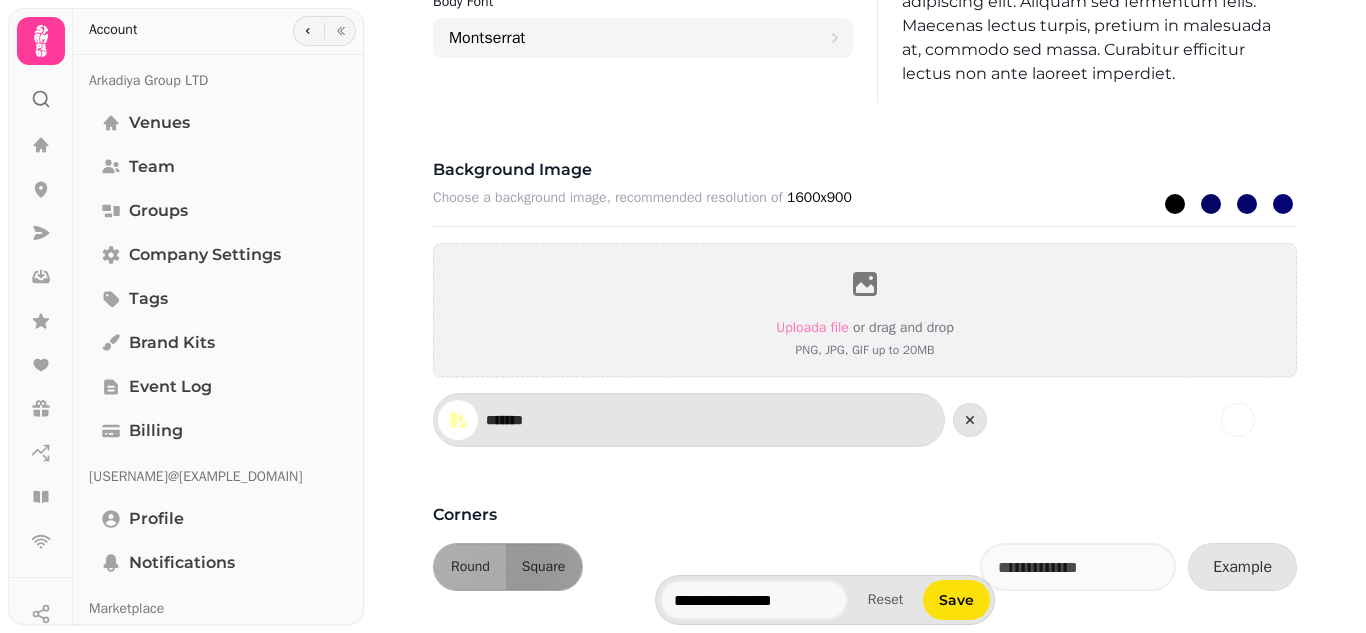 scroll, scrollTop: 1677, scrollLeft: 0, axis: vertical 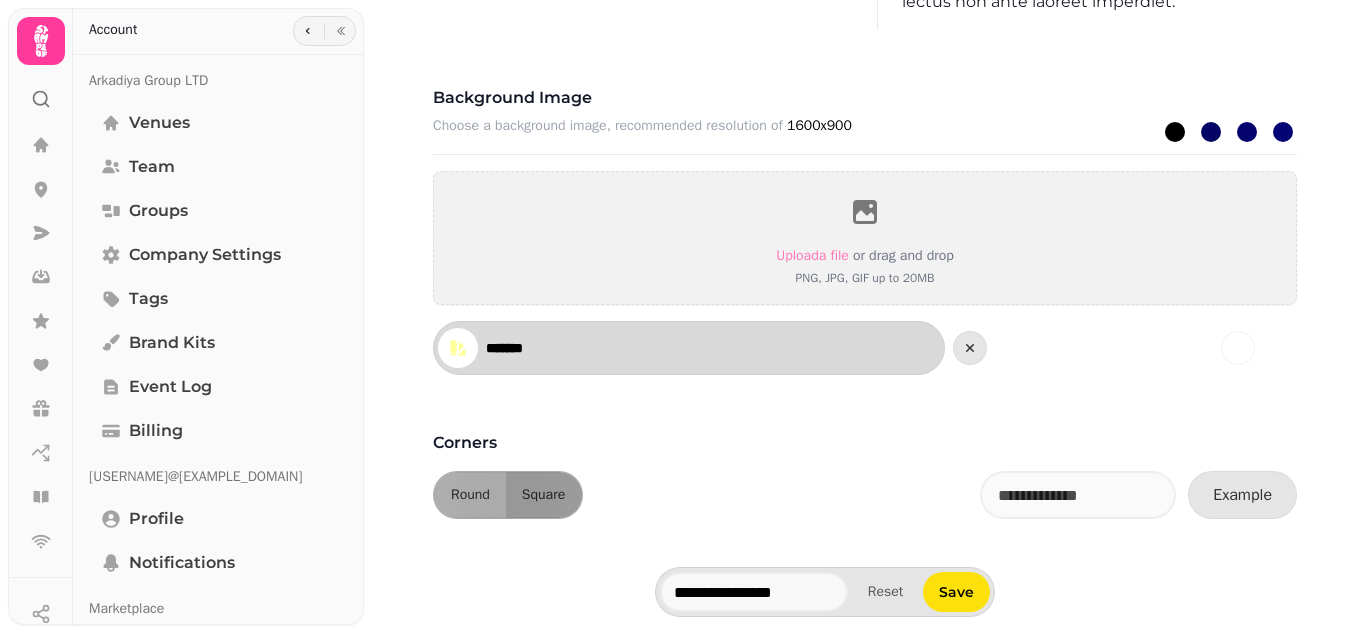 click on "*******" at bounding box center (556, 348) 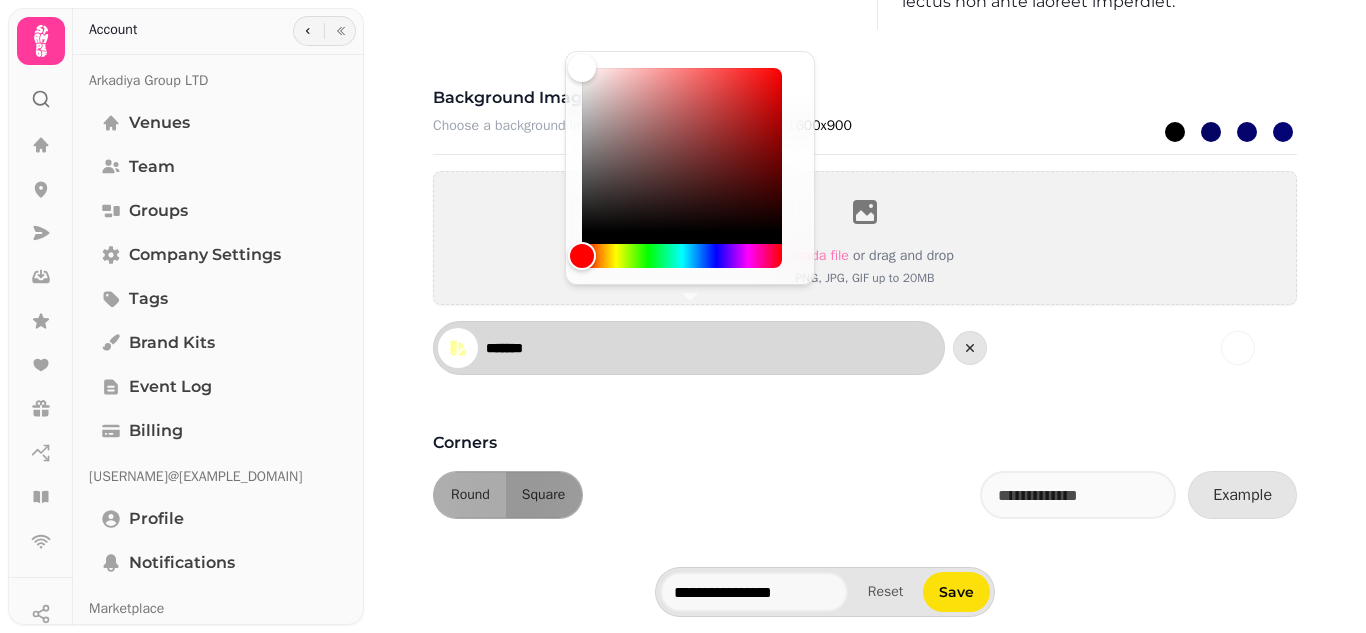 click on "*******" at bounding box center [556, 348] 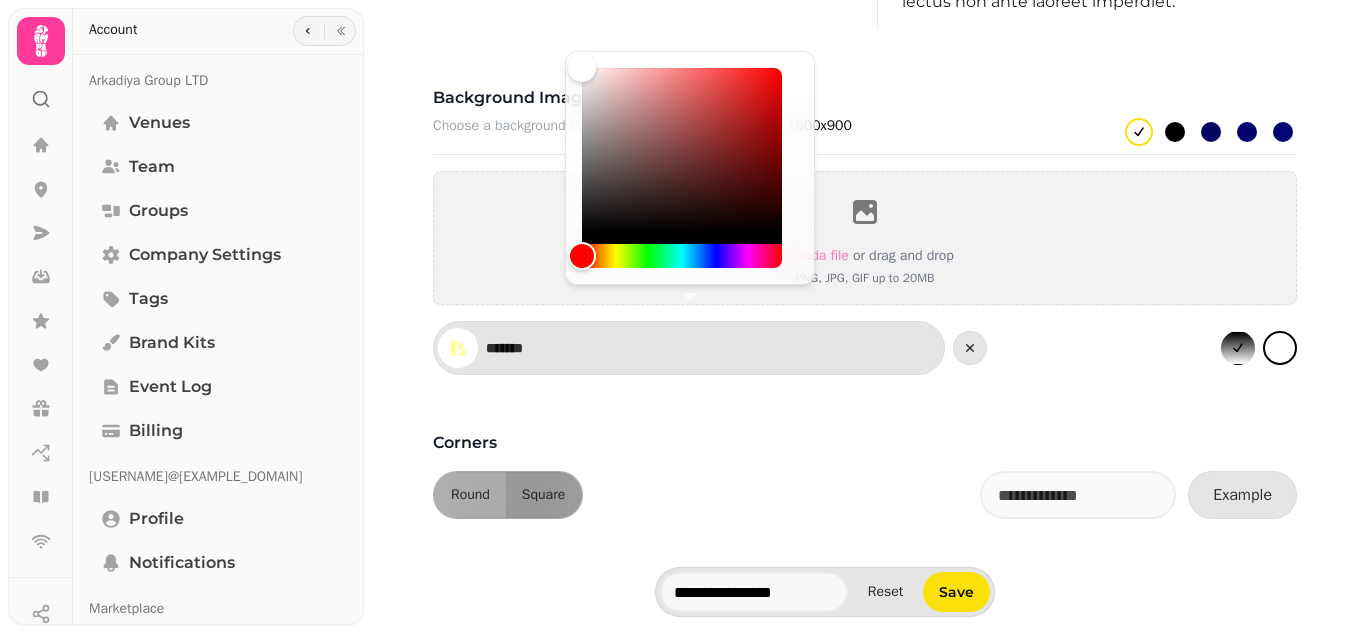 type on "*******" 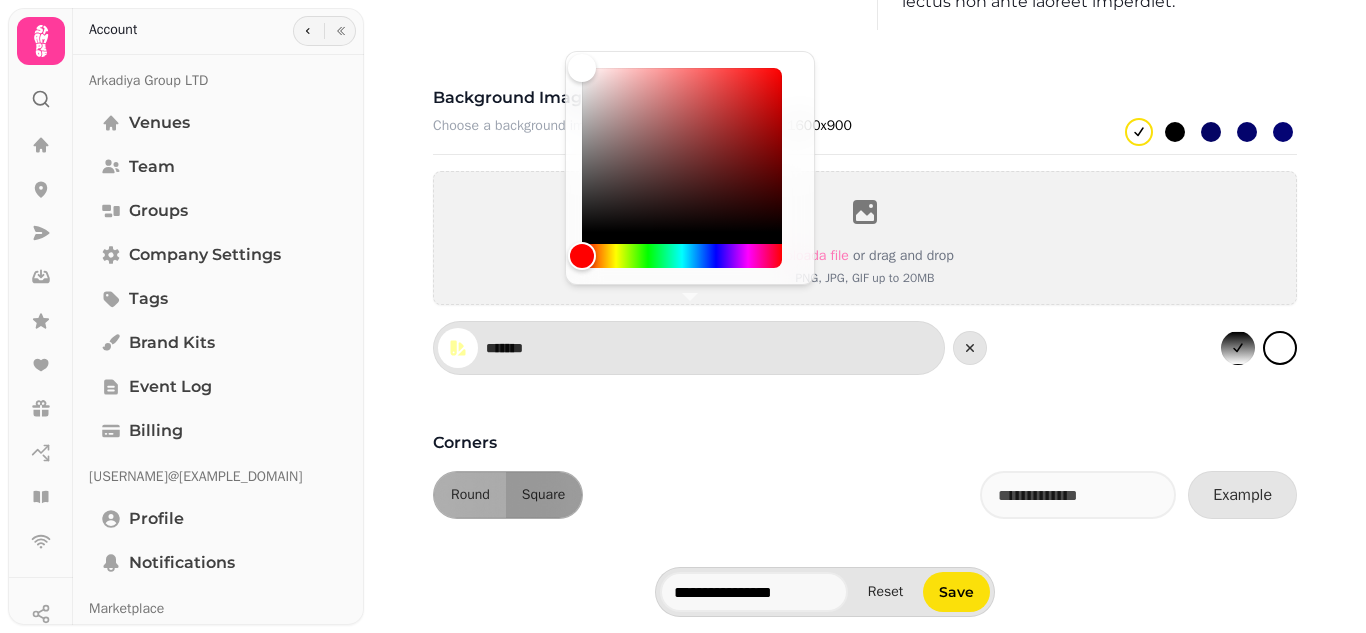 click at bounding box center (1280, 348) 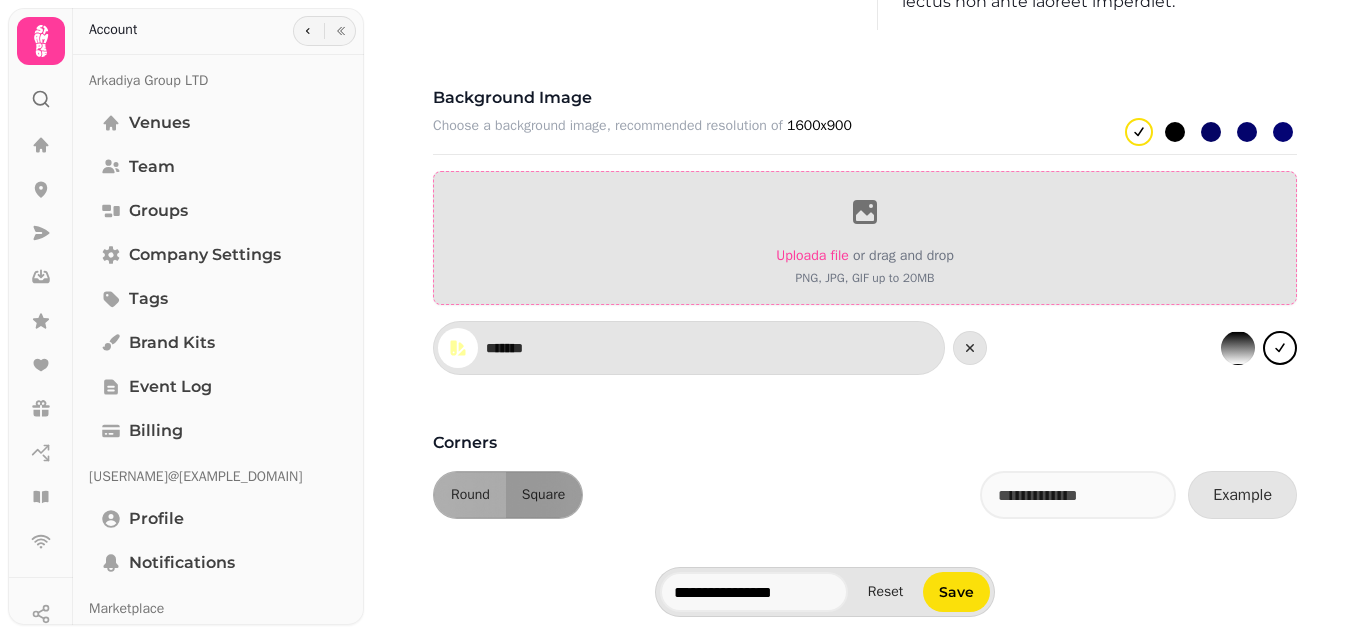 click on "Upload  a file" at bounding box center (812, 255) 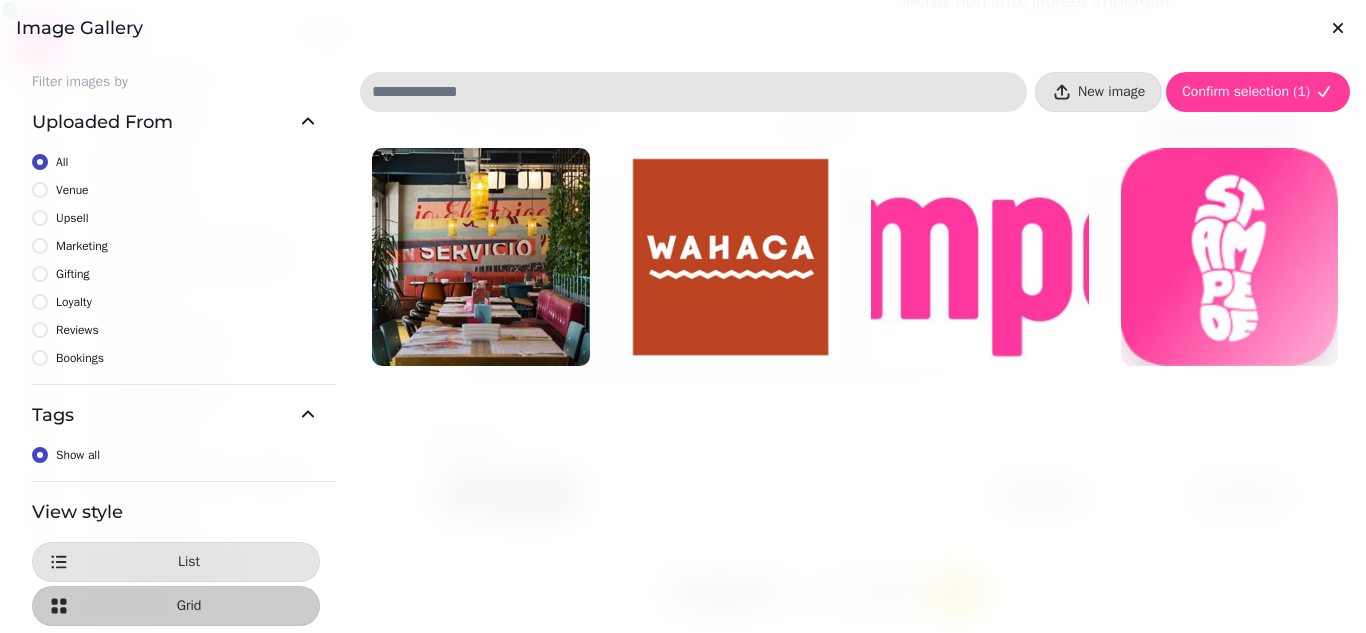 click at bounding box center [481, 257] 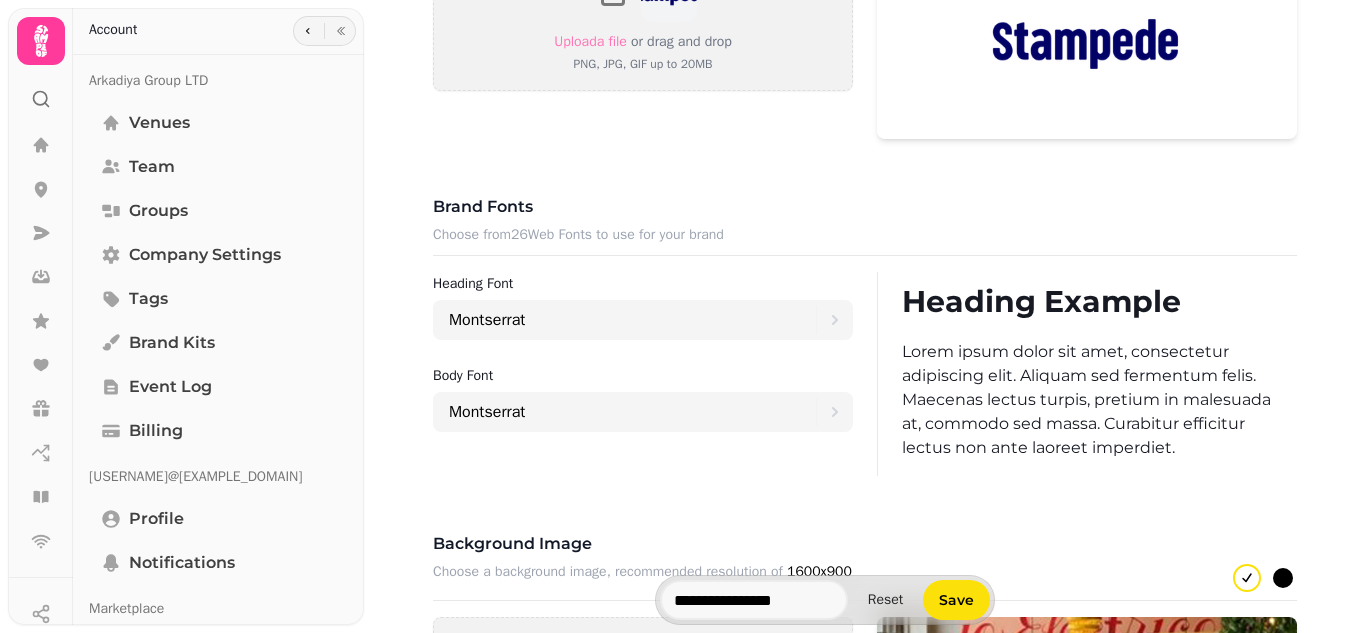 scroll, scrollTop: 977, scrollLeft: 0, axis: vertical 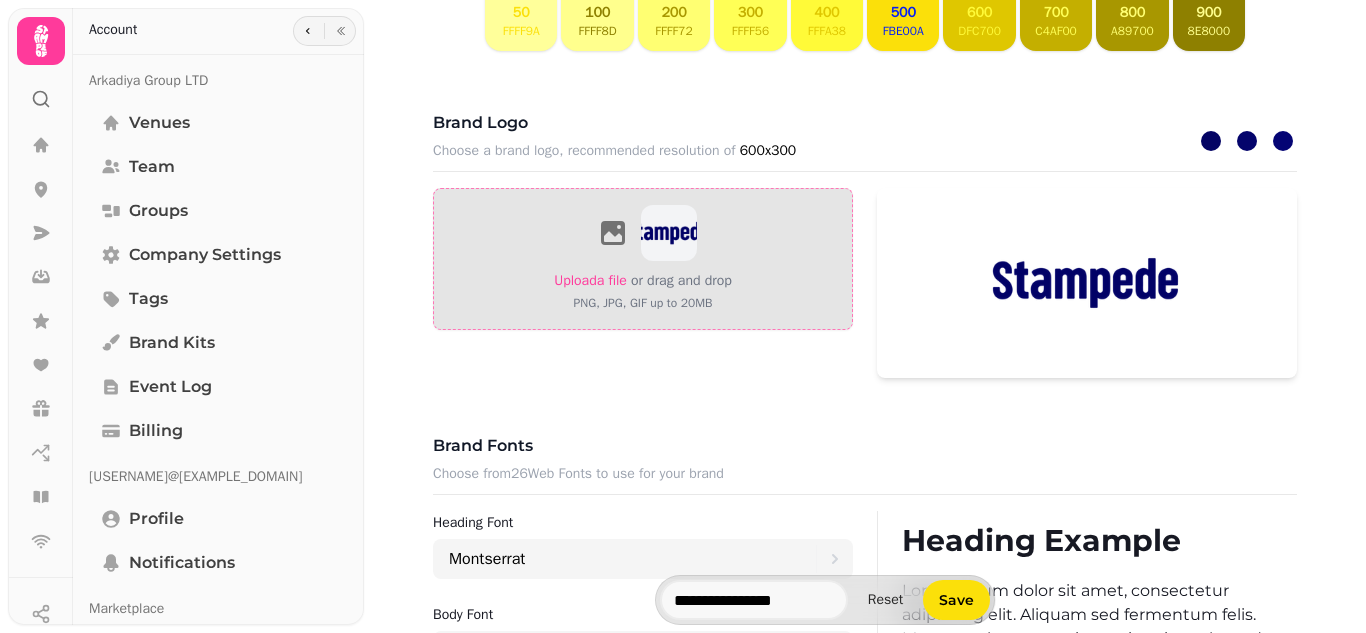 click on "Upload  a file" at bounding box center (590, 280) 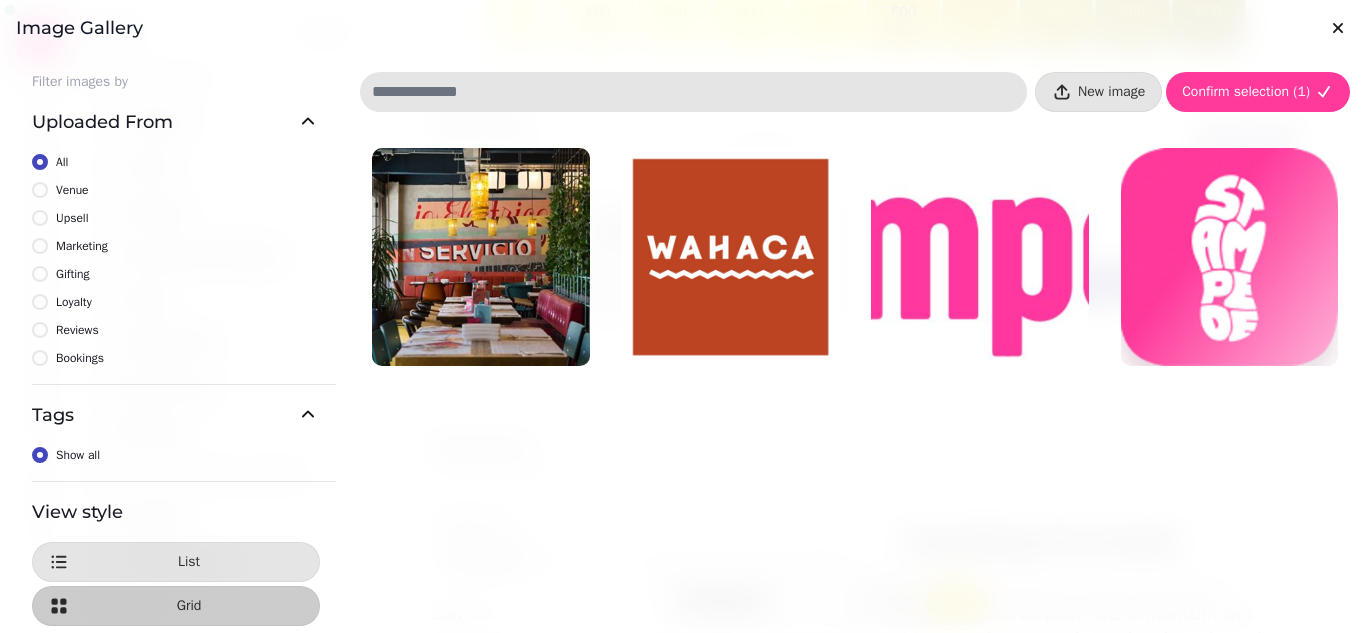 click at bounding box center (731, 257) 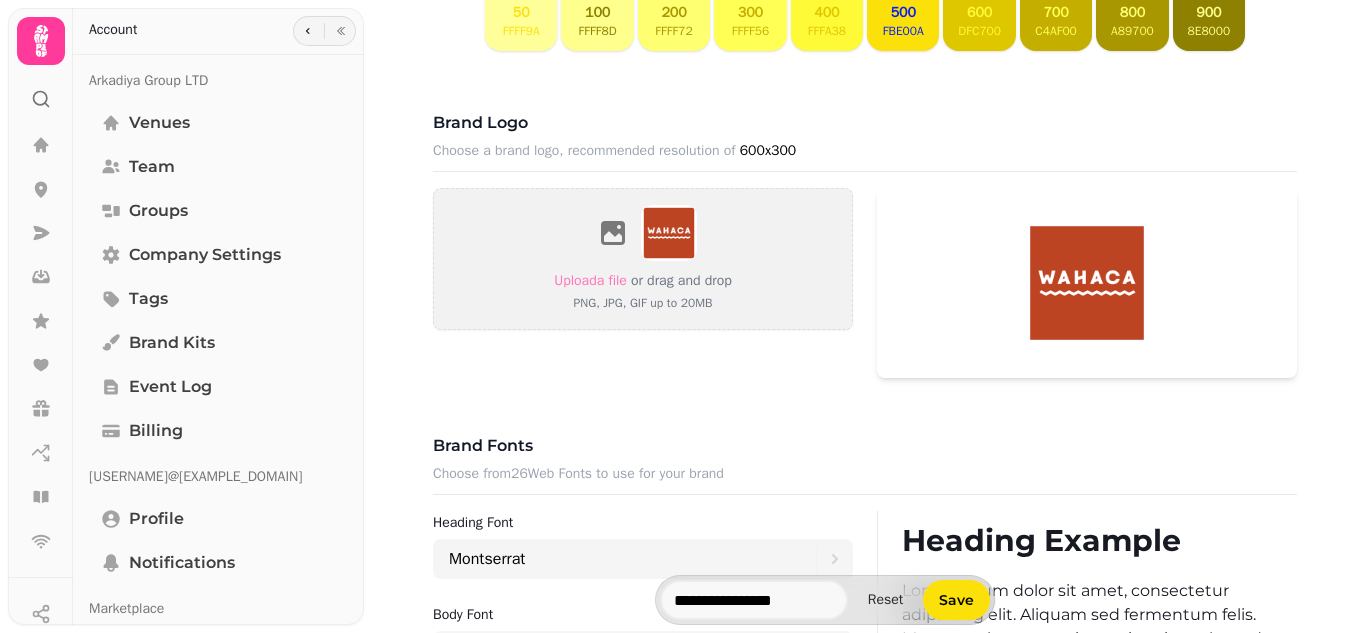 scroll, scrollTop: 577, scrollLeft: 0, axis: vertical 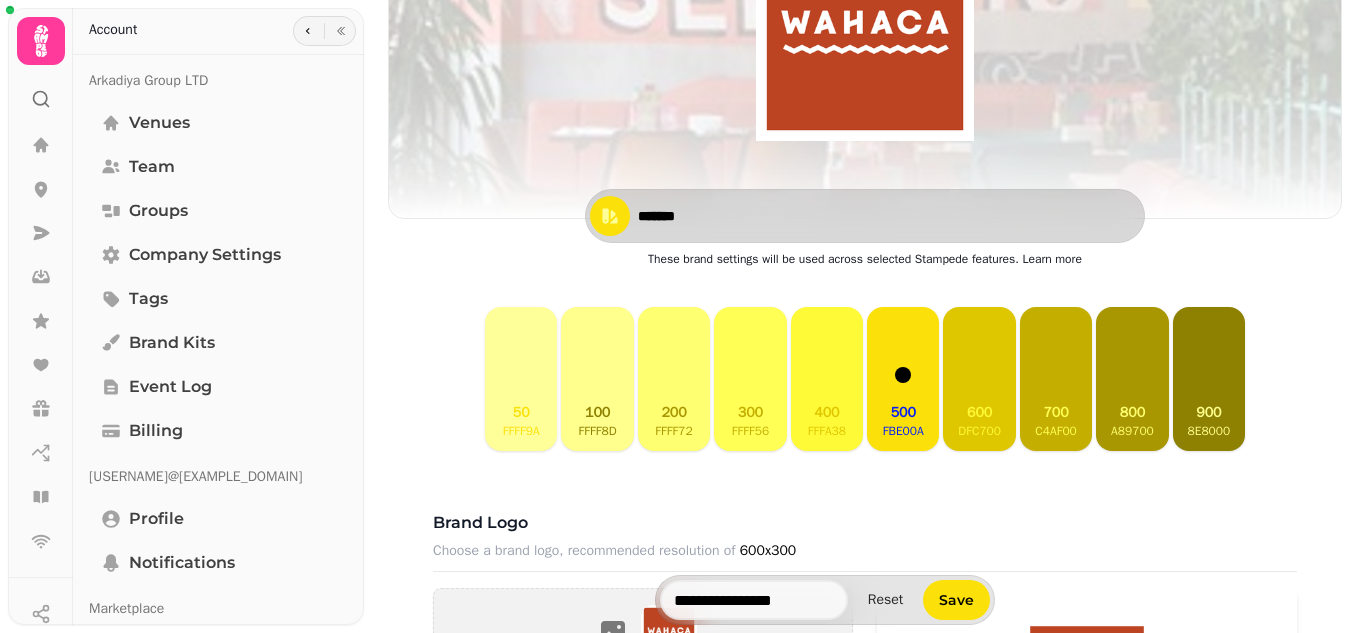 click on "*******" at bounding box center (708, 216) 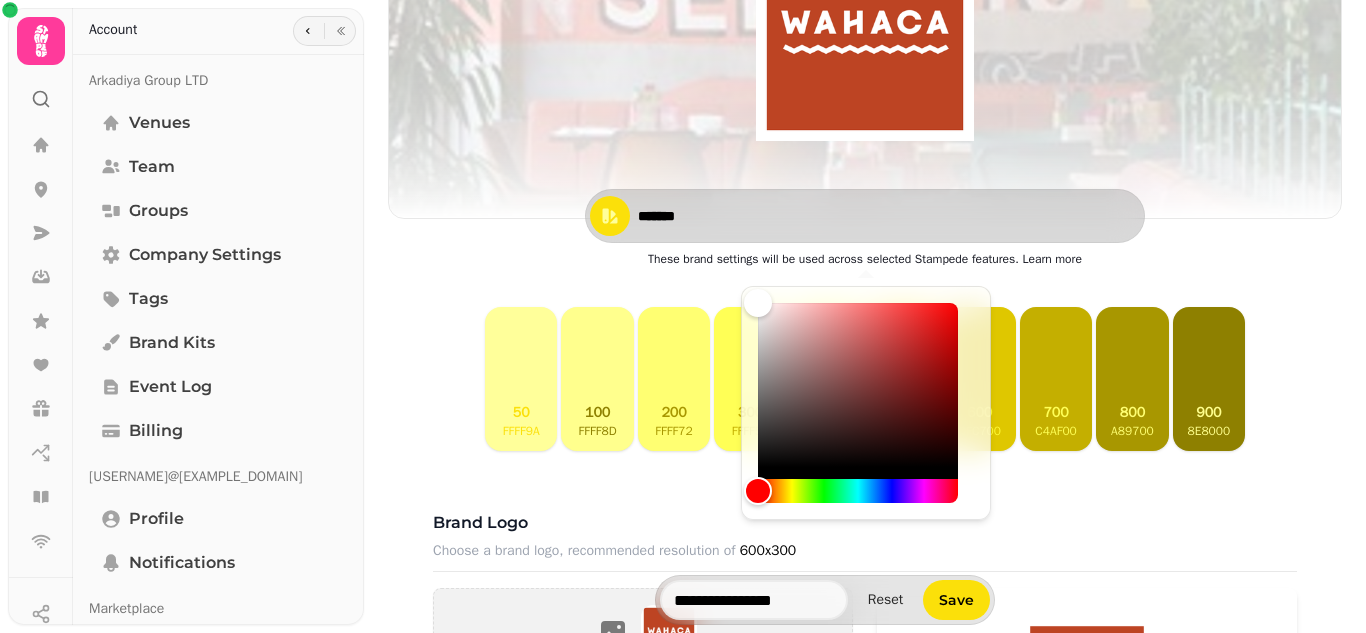 click on "*******" at bounding box center (708, 216) 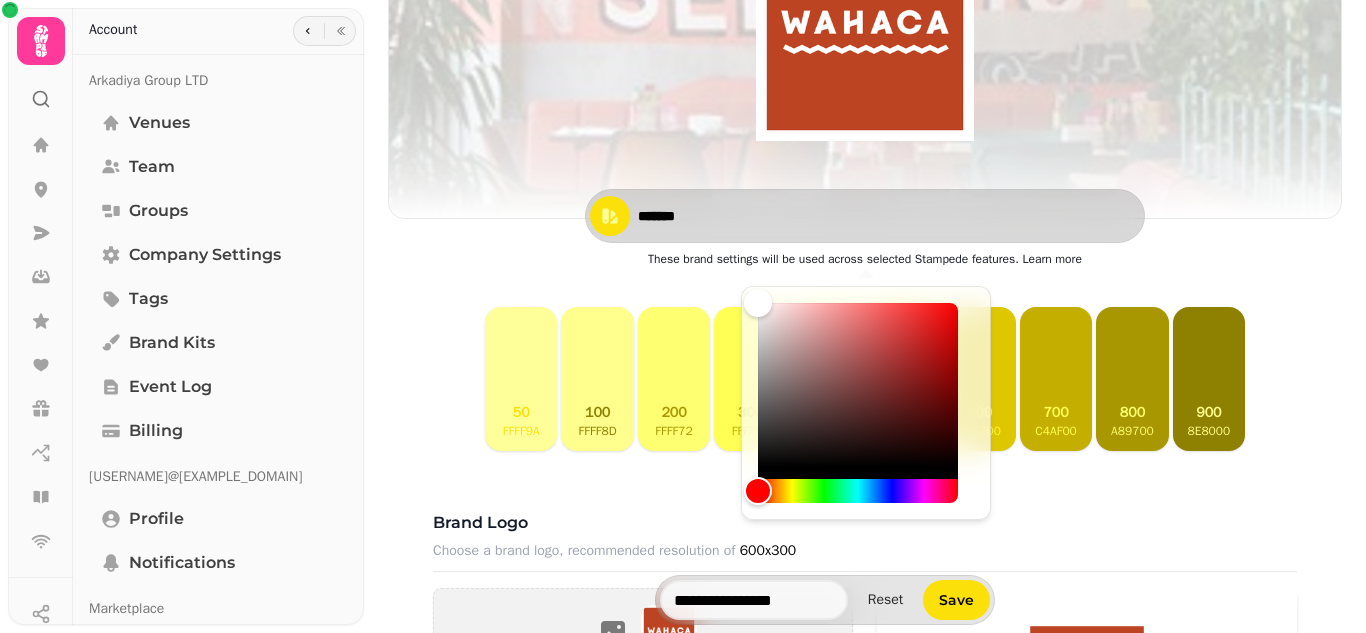 paste 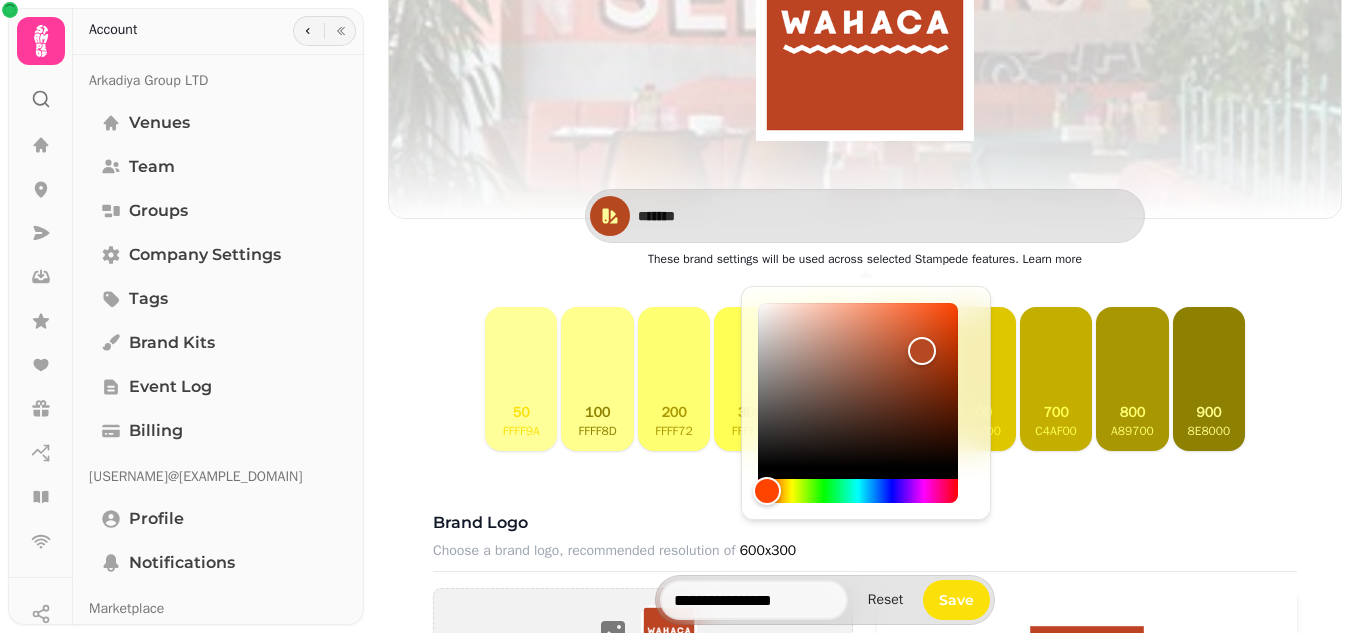 type on "*******" 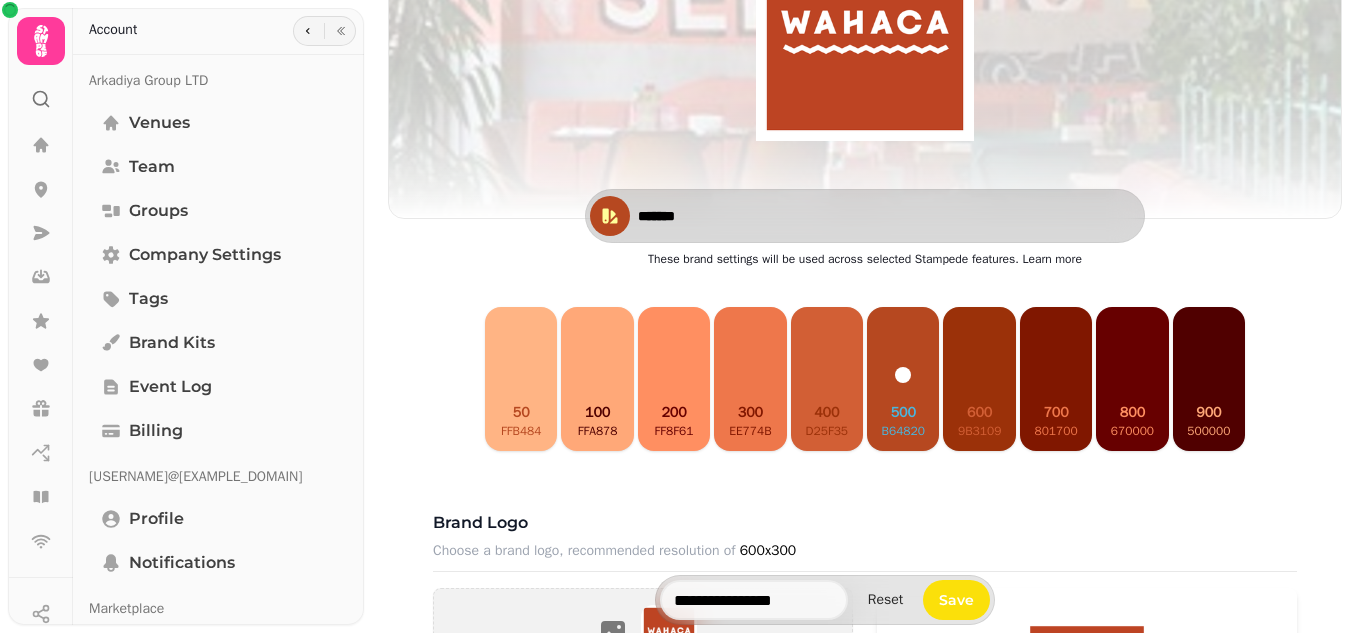 click on "*******" at bounding box center [865, 216] 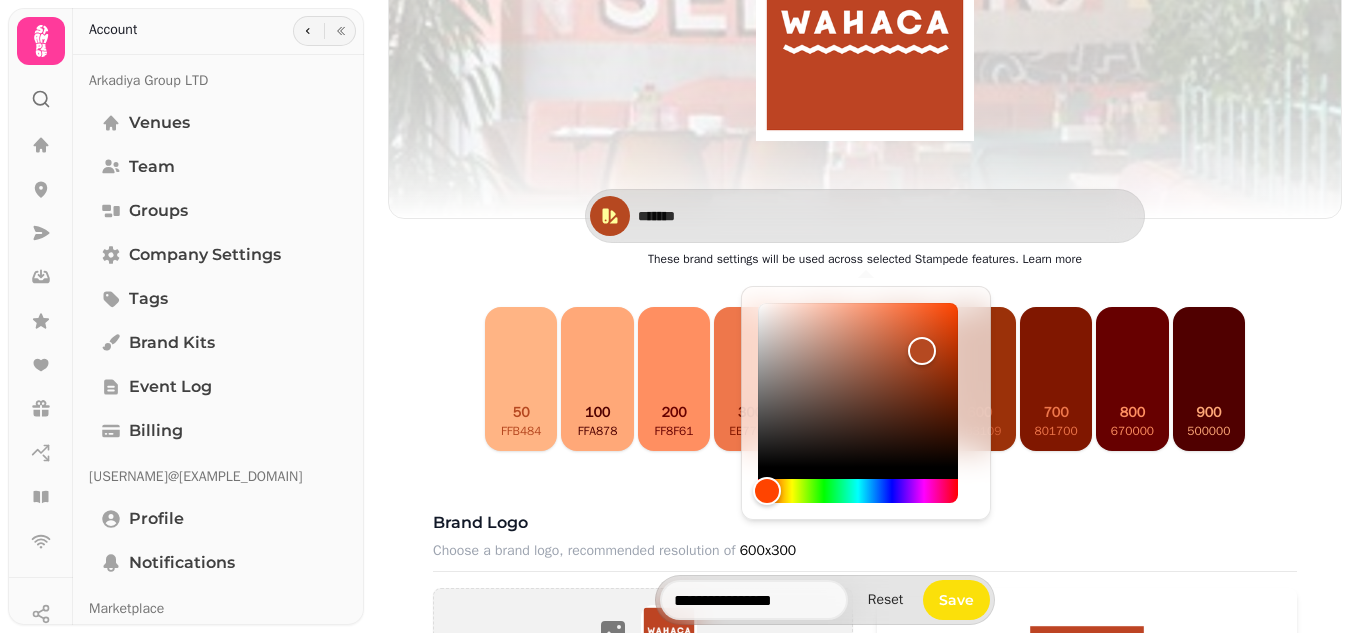 click on "Brand kit Wahaca Edinburgh ******* These brand settings will be used across selected Stampede features.   Learn more 50 ffb484 100 ffa878 200 ff8f61 300 ee774b 400 d25f35 500 b64820 600 9b3109 700 801700 800 670000 900 500000 Brand logo Choose a brand logo, recommended resolution of   600x300 Upload  a file or drag and drop PNG, JPG, GIF up to 20MB Brand fonts Choose from  26  Web Fonts to use for your brand Heading font Montserrat Body font Montserrat Heading Example Lorem ipsum dolor sit amet, consectetur adipiscing elit. Aliquam sed fermentum felis. Maecenas lectus turpis, pretium in malesuada at, commodo sed massa. Curabitur efficitur lectus non ante laoreet imperdiet. Background image Choose a background image, recommended resolution of   1600x900 #ffffff  colour selected #000000  colour selected Upload  a file or drag and drop PNG, JPG, GIF up to 20MB ******* Corners Round Square Example" at bounding box center [865, 739] 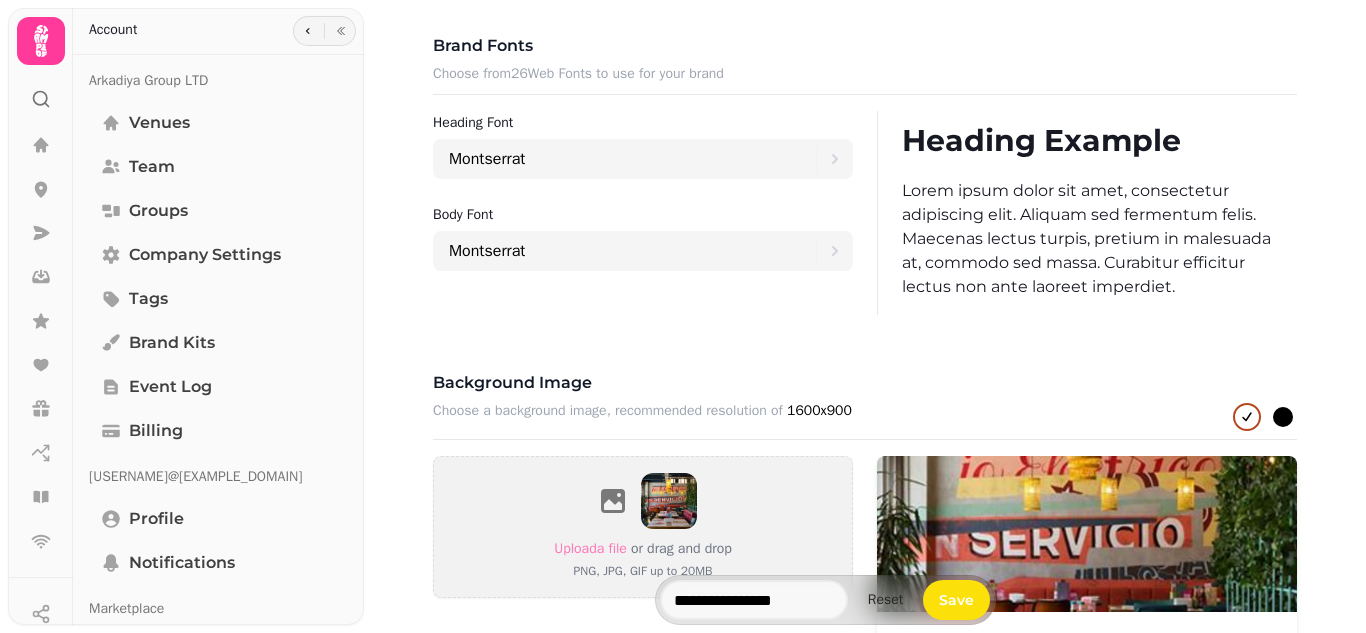 scroll, scrollTop: 1733, scrollLeft: 0, axis: vertical 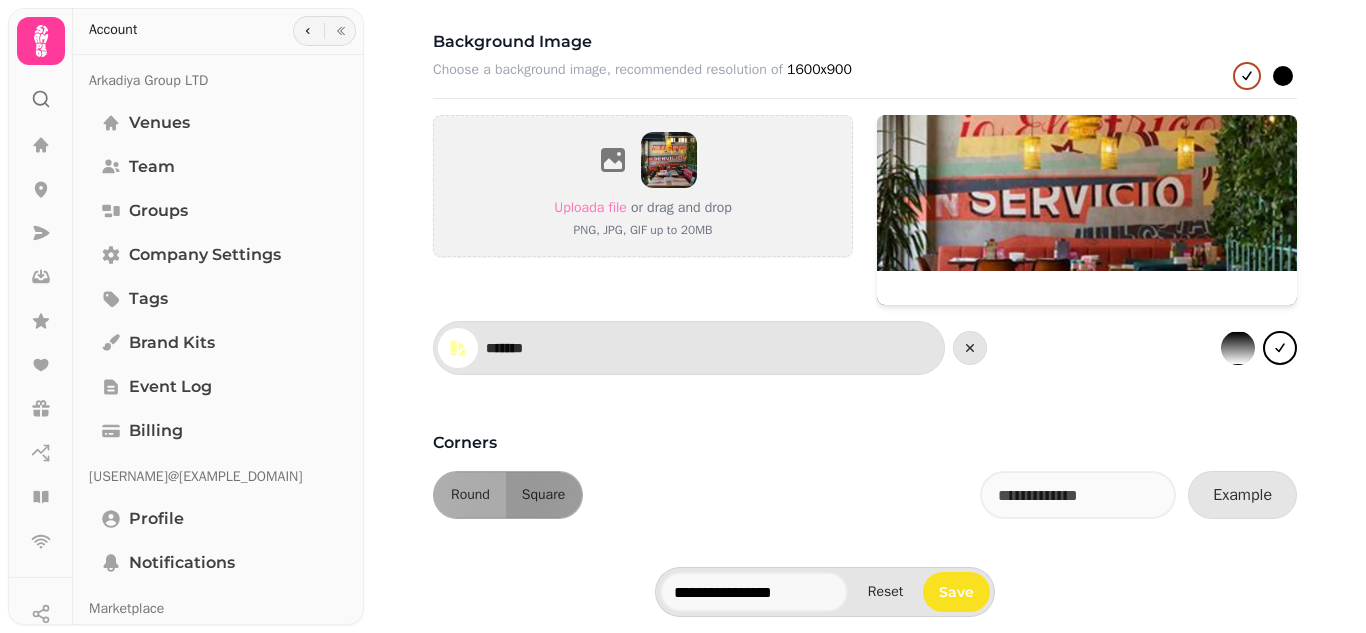 click on "Save" at bounding box center (956, 592) 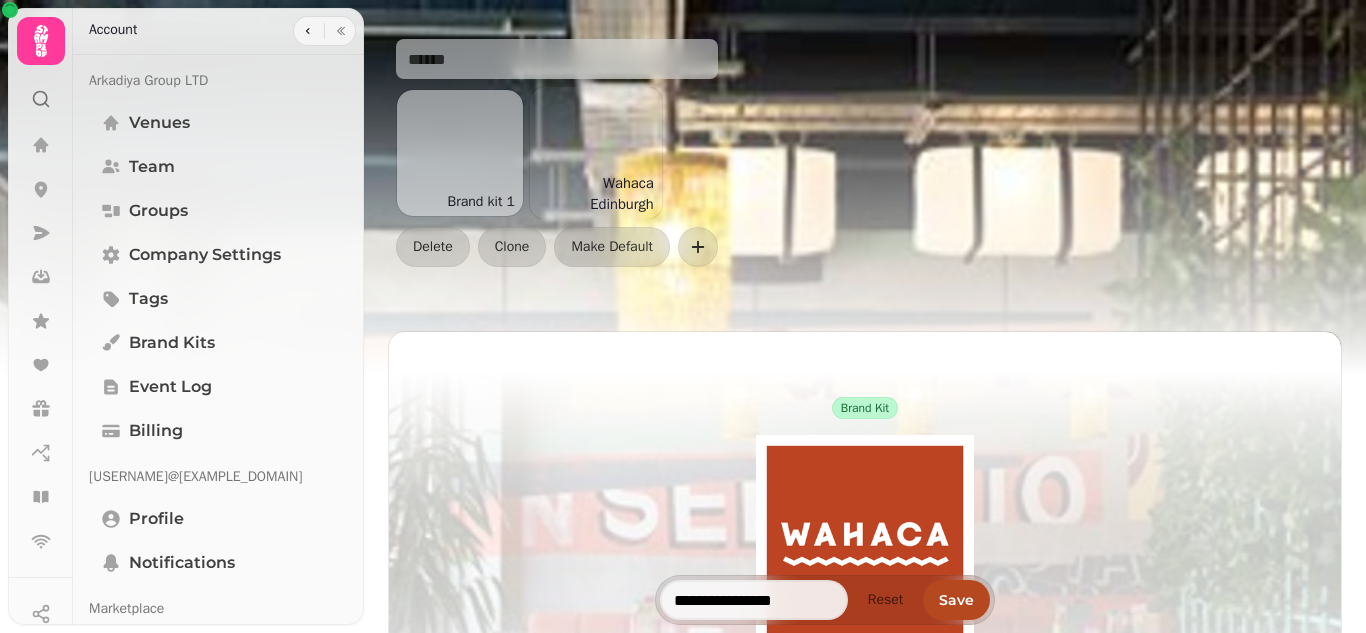 scroll, scrollTop: 0, scrollLeft: 0, axis: both 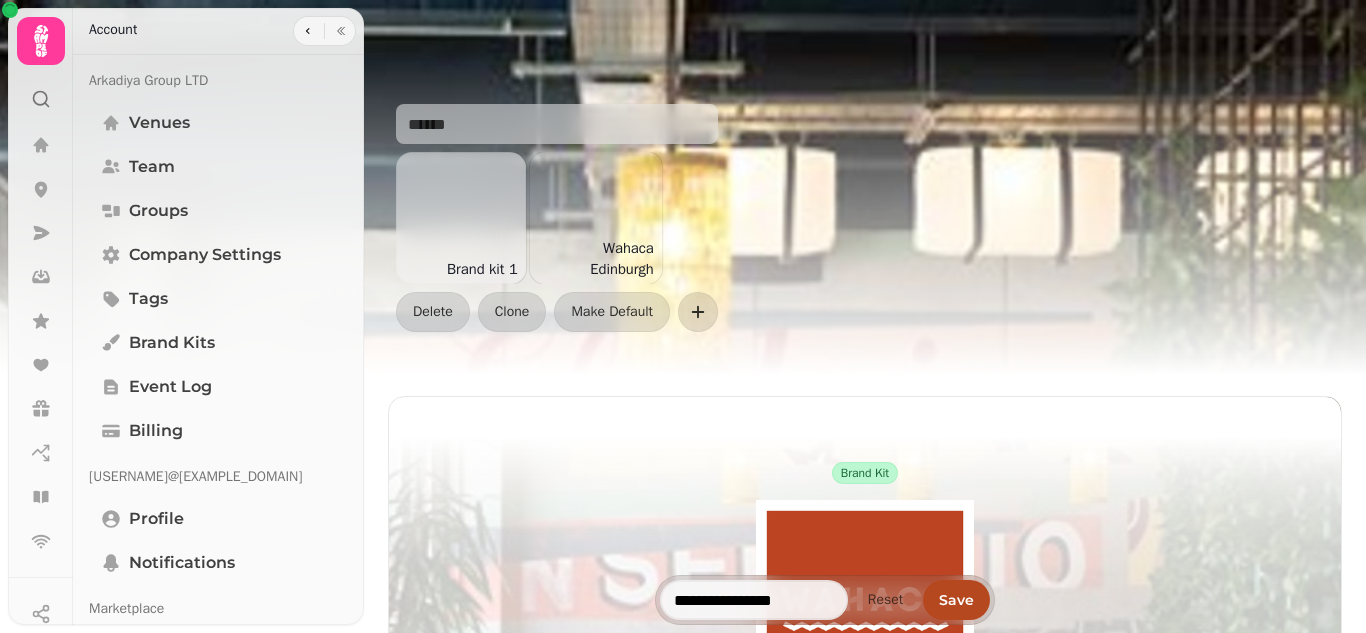 click at bounding box center [460, 218] 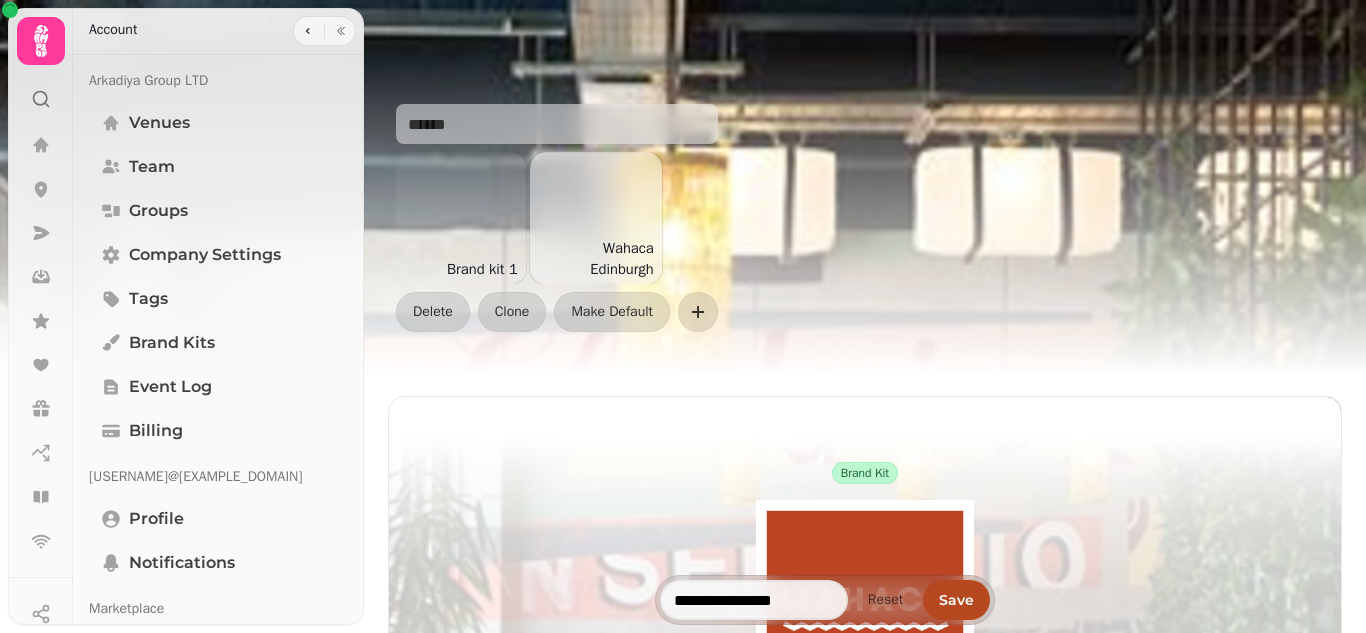 click at bounding box center (596, 218) 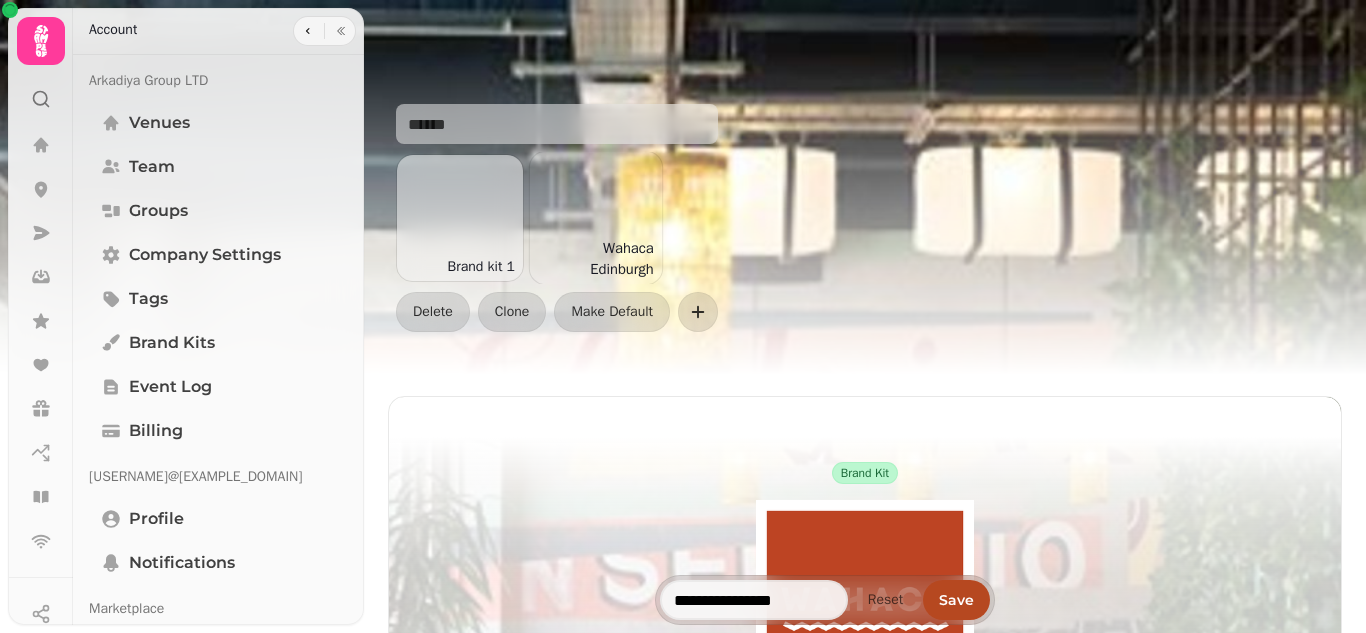 scroll, scrollTop: 400, scrollLeft: 0, axis: vertical 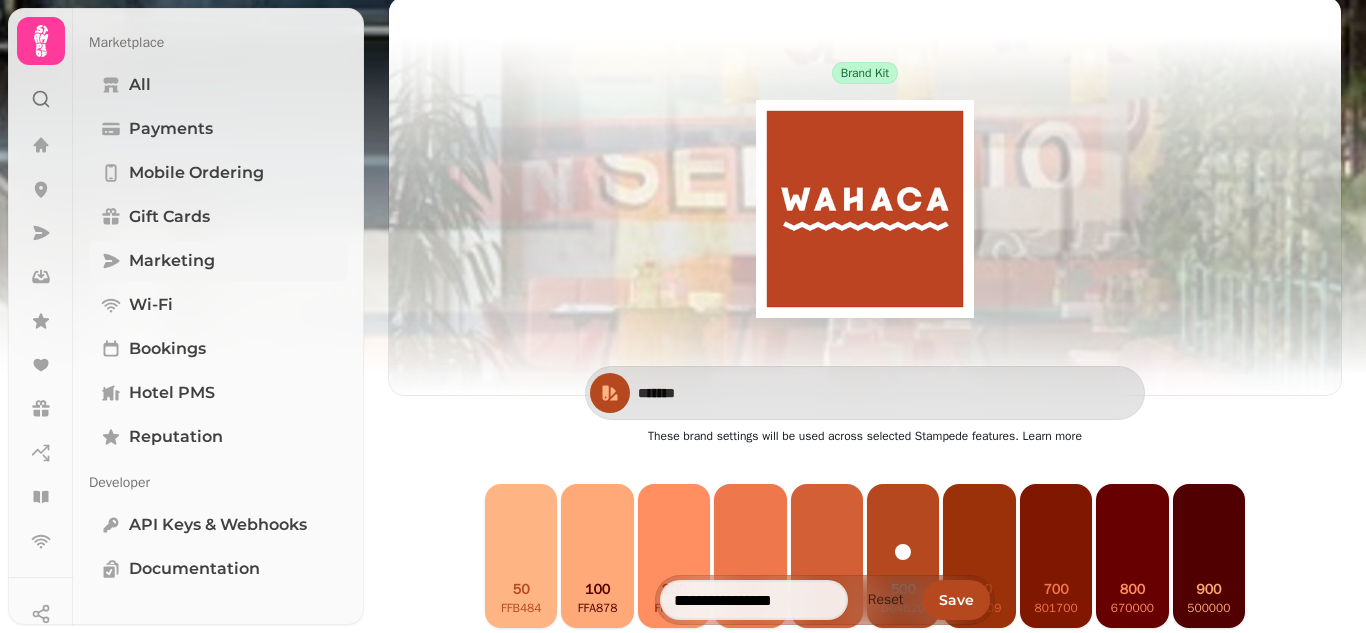 click on "Marketing" at bounding box center (172, 261) 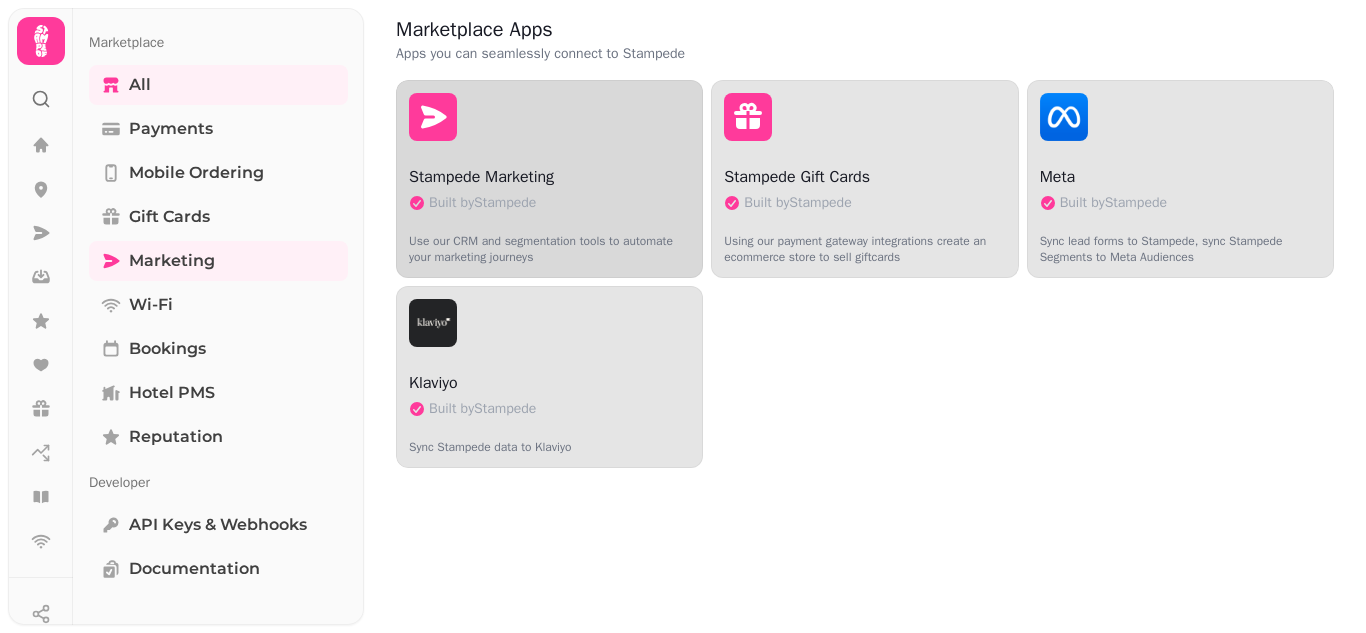 click at bounding box center (549, 117) 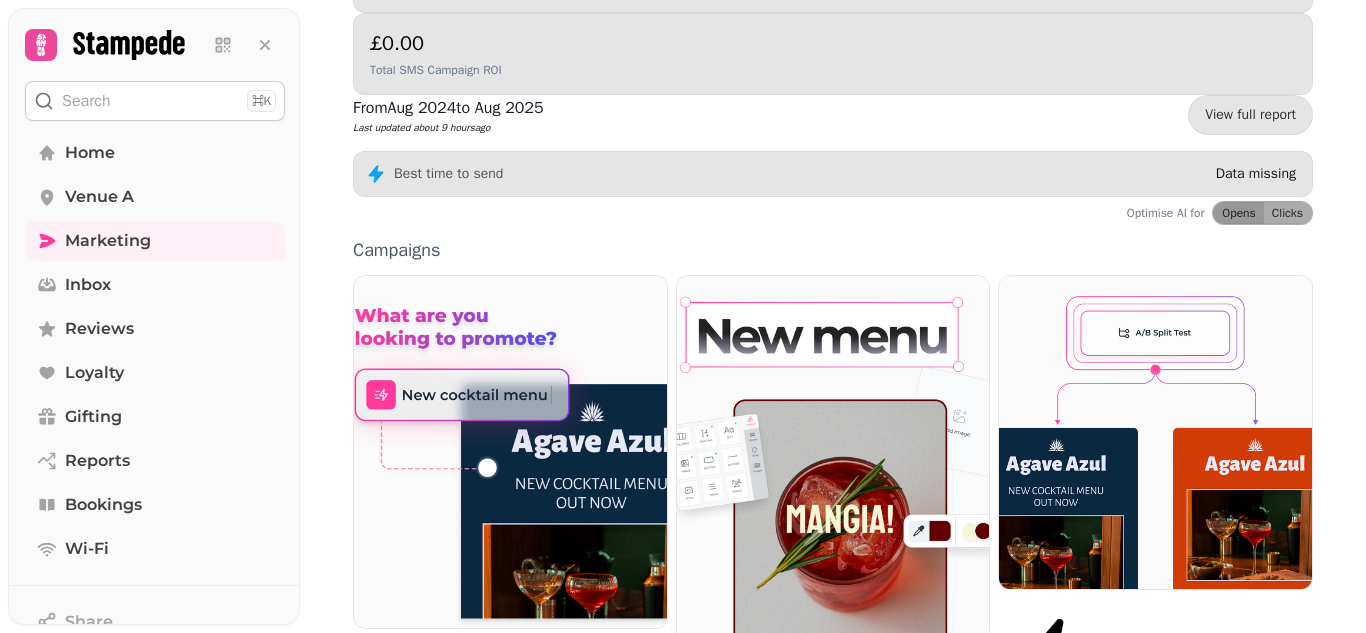 scroll, scrollTop: 400, scrollLeft: 0, axis: vertical 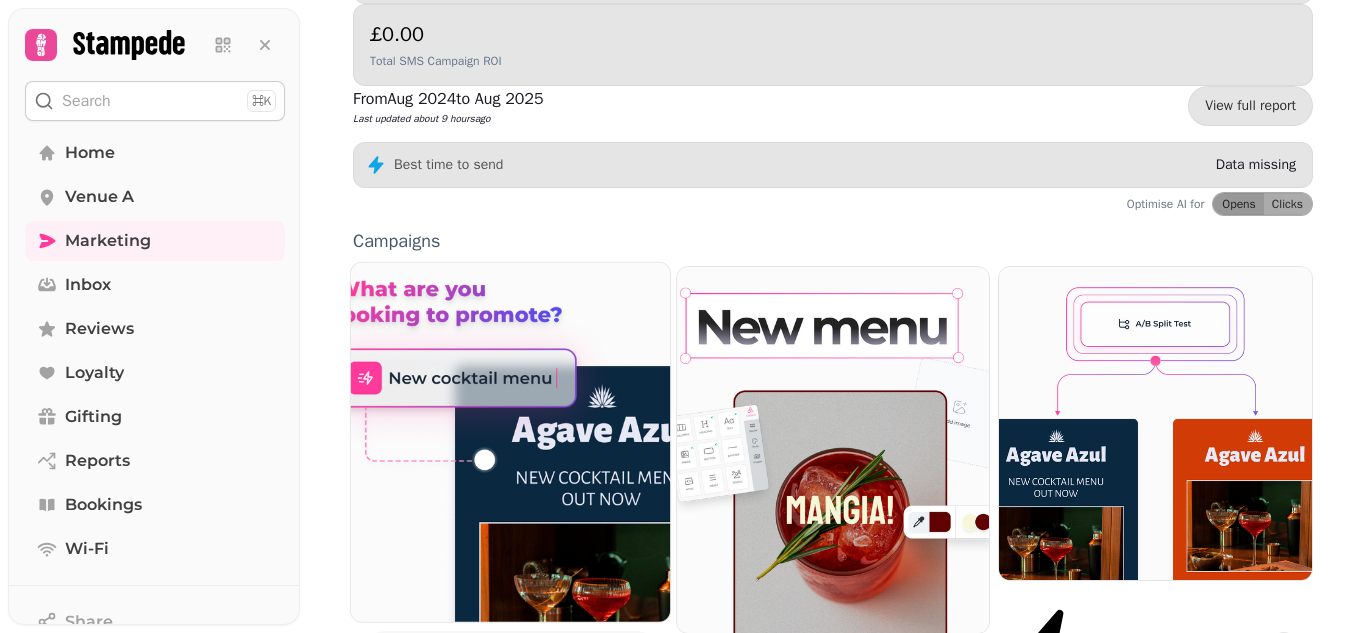 click on "Quick Campaign" at bounding box center [465, 668] 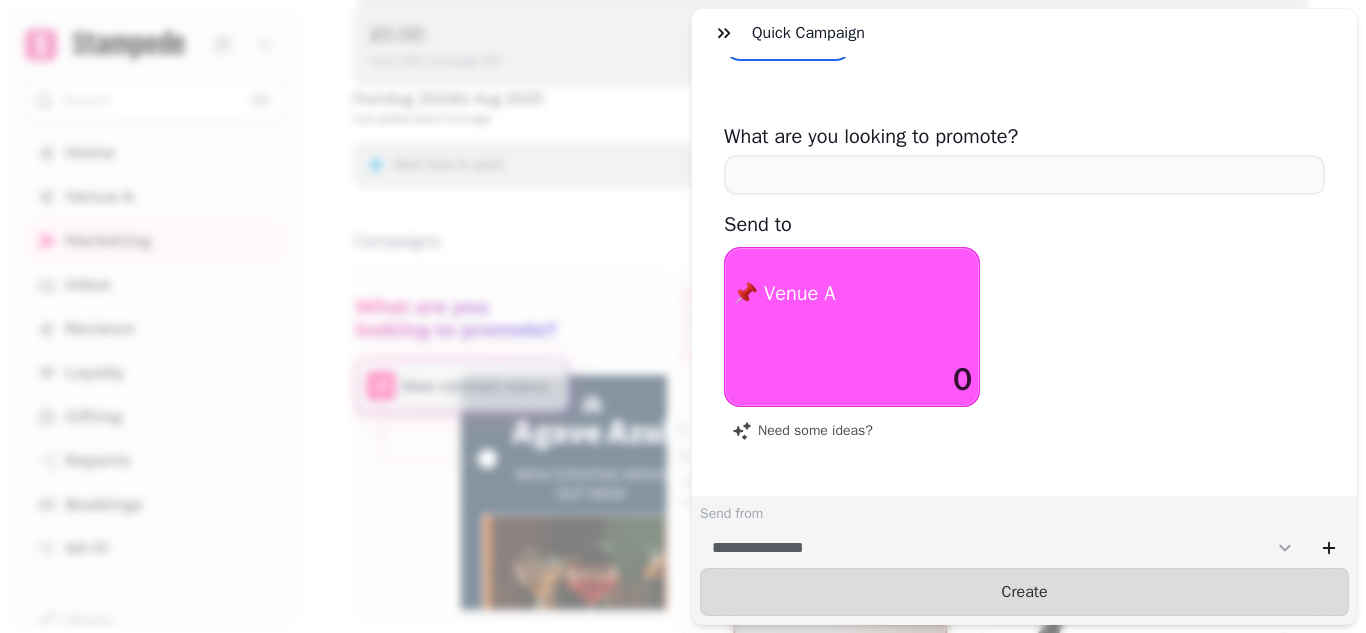 scroll, scrollTop: 0, scrollLeft: 0, axis: both 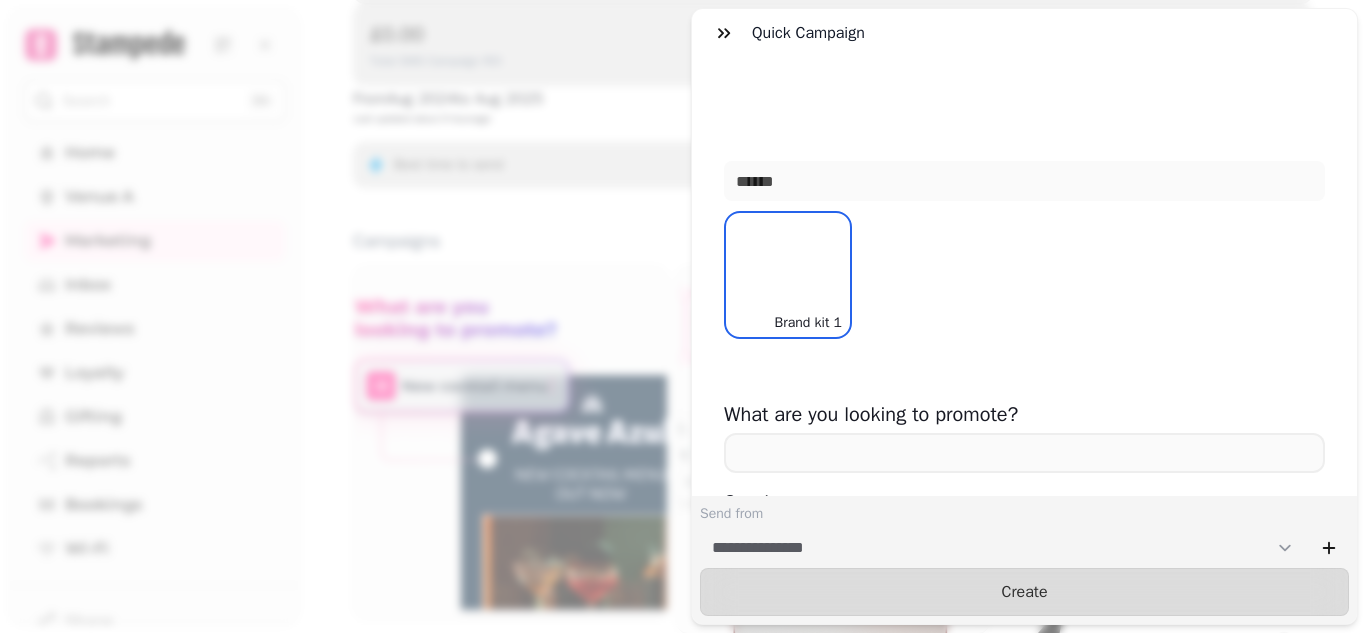 click on "**********" at bounding box center [683, 332] 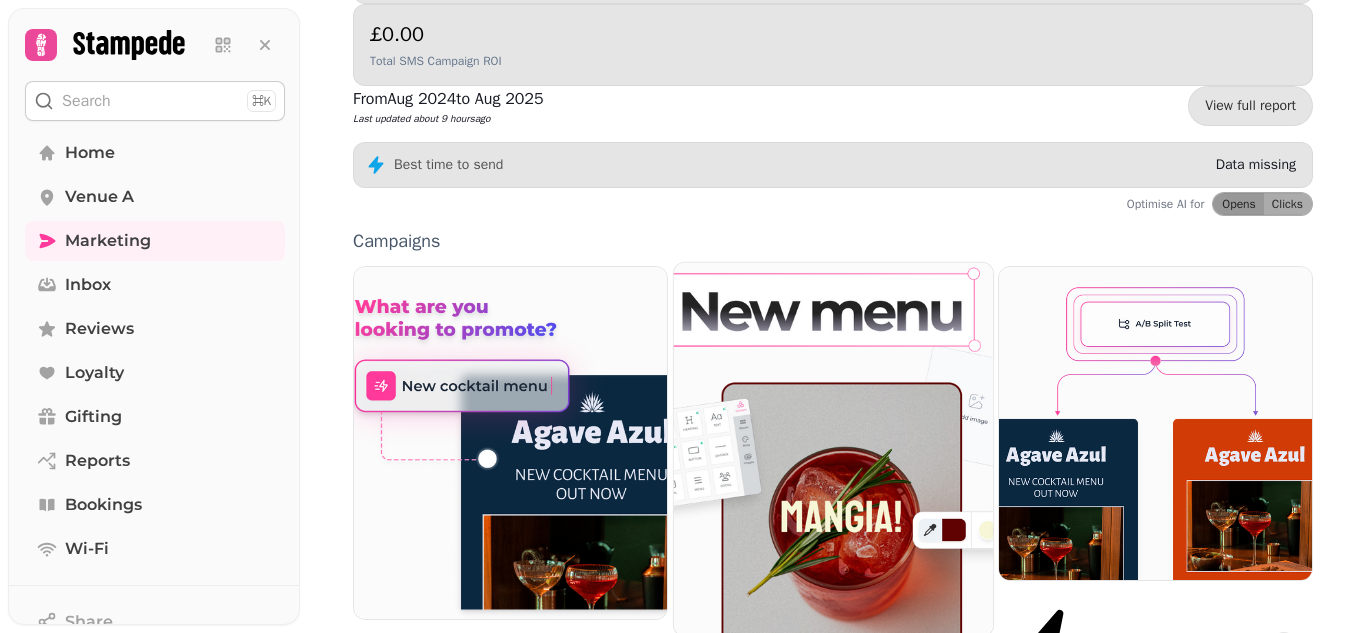 click at bounding box center (833, 449) 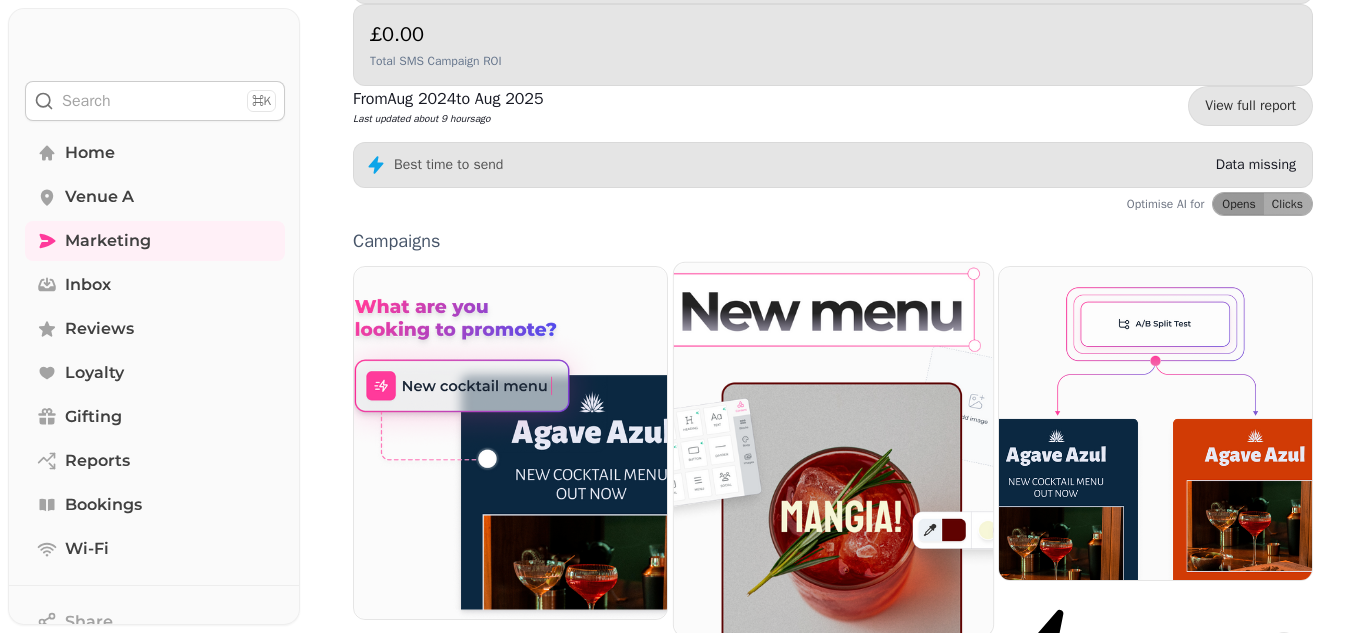 scroll, scrollTop: 0, scrollLeft: 0, axis: both 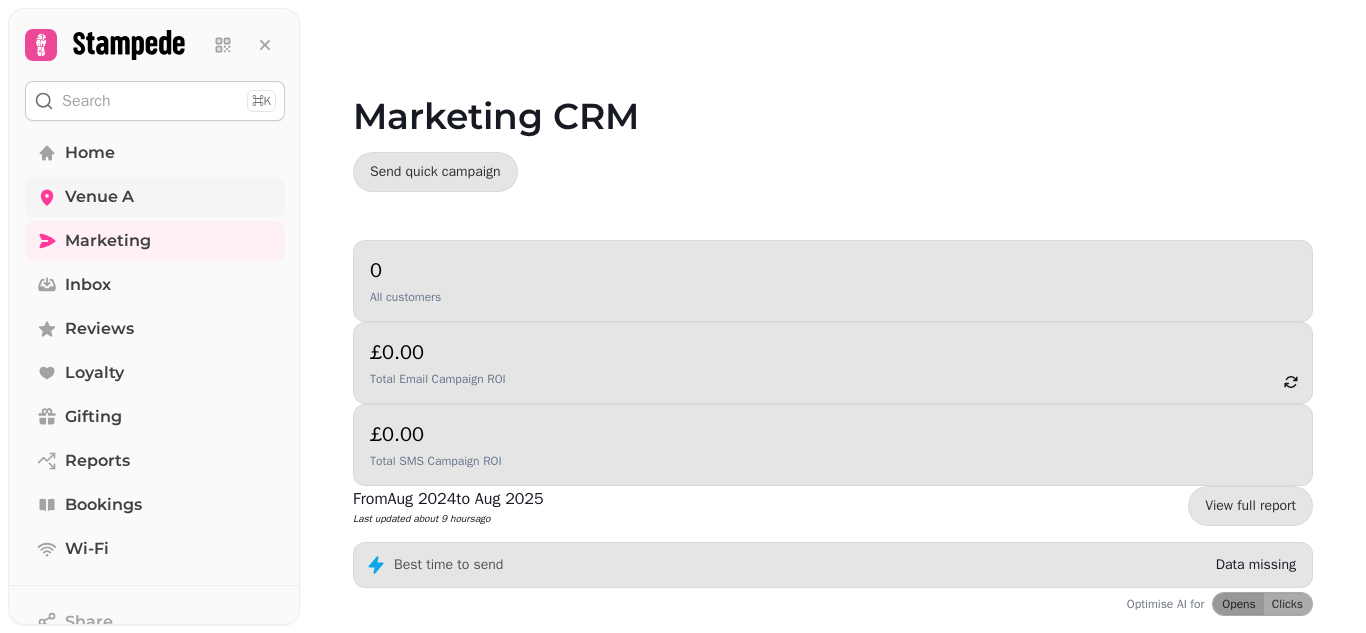 click on "Venue A" at bounding box center [99, 197] 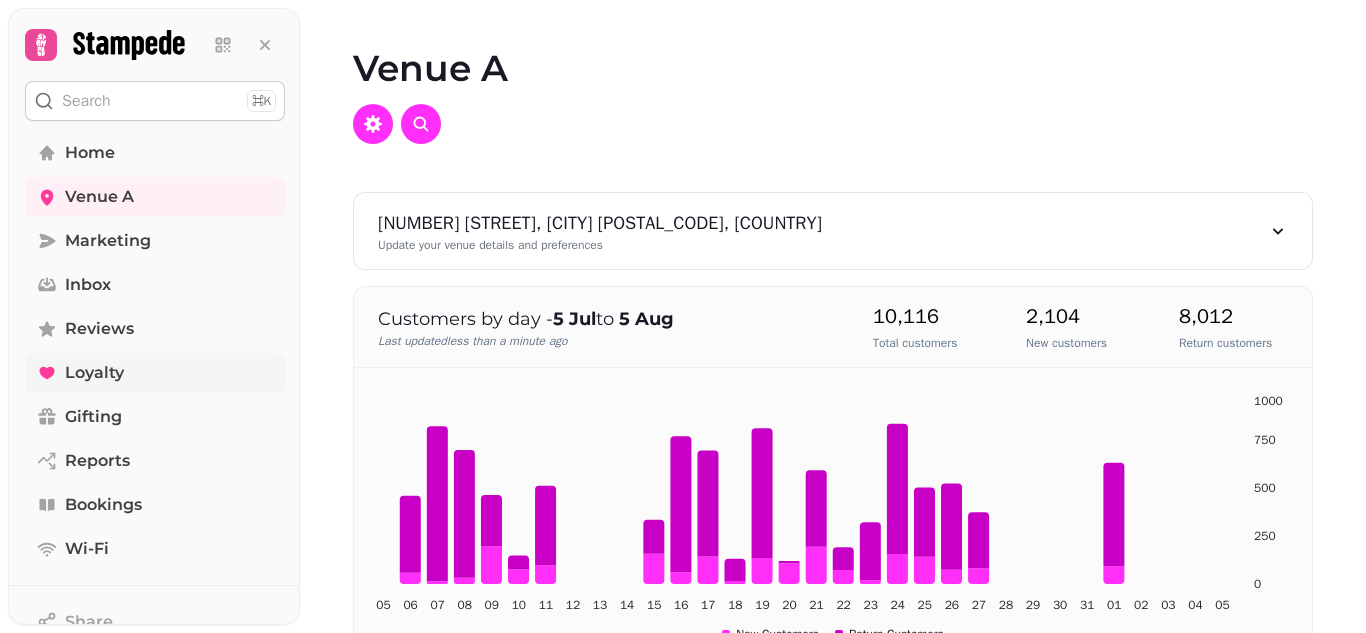 scroll, scrollTop: 300, scrollLeft: 0, axis: vertical 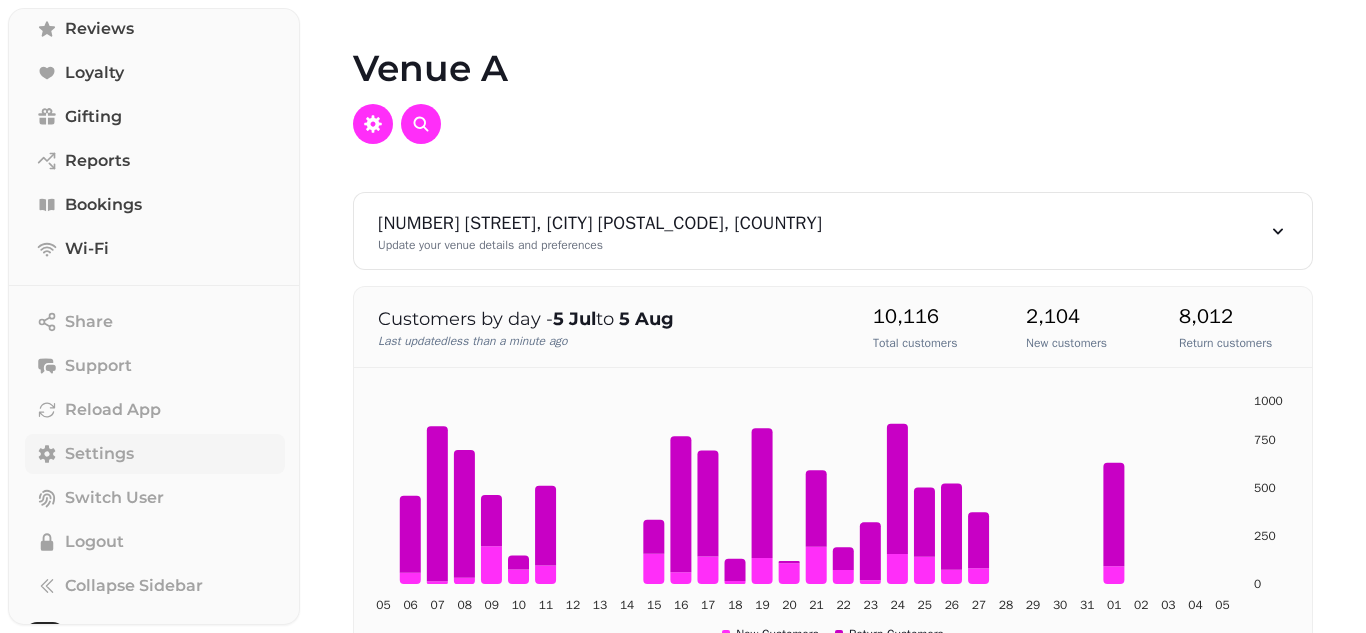 click on "Settings" at bounding box center [99, 454] 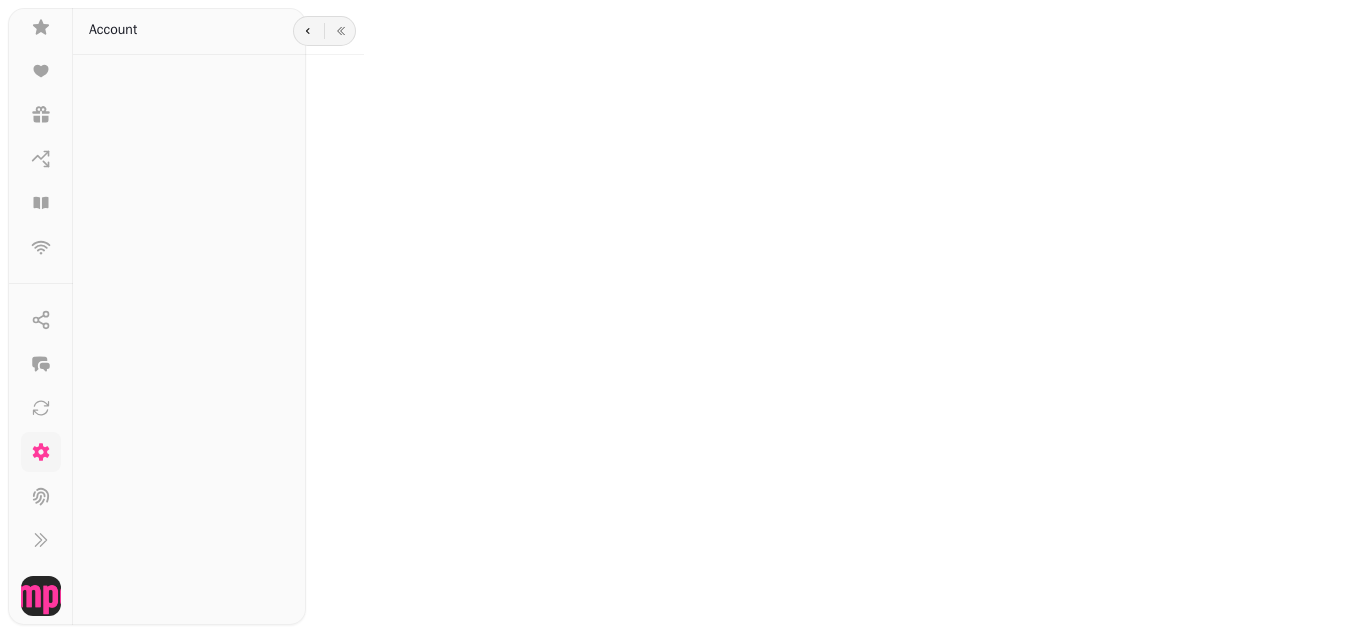 scroll, scrollTop: 294, scrollLeft: 0, axis: vertical 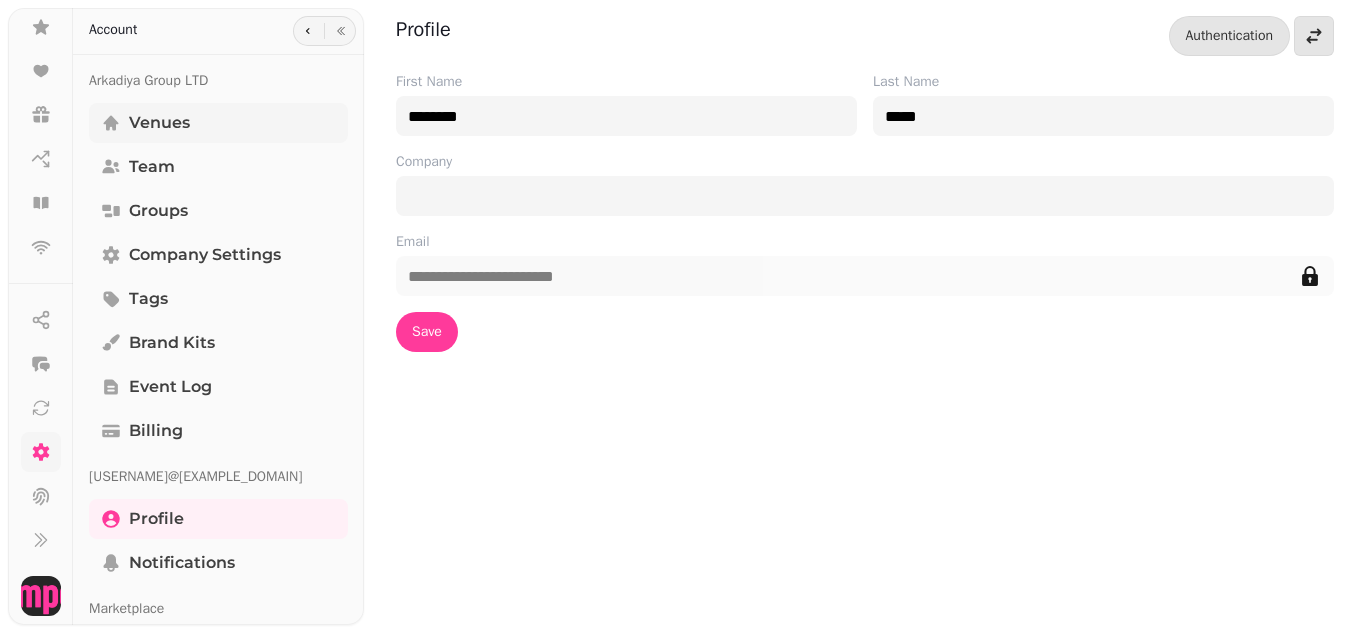 click on "Venues" at bounding box center [159, 123] 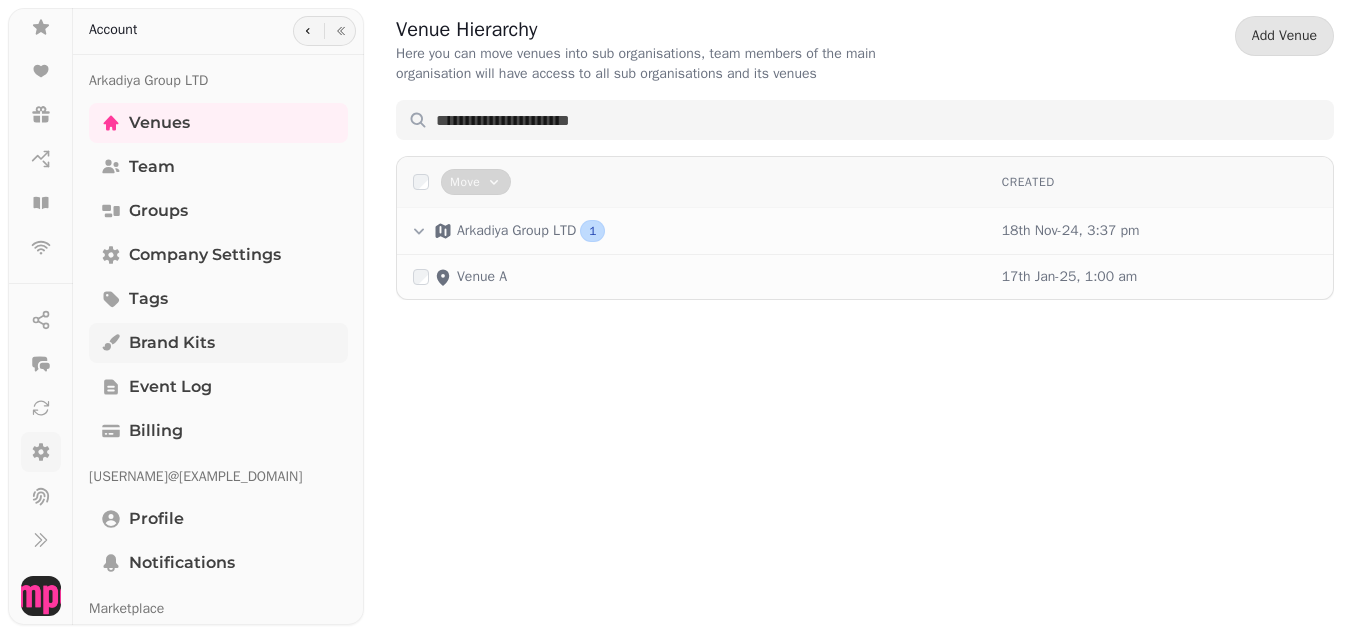 click on "Brand Kits" at bounding box center (172, 343) 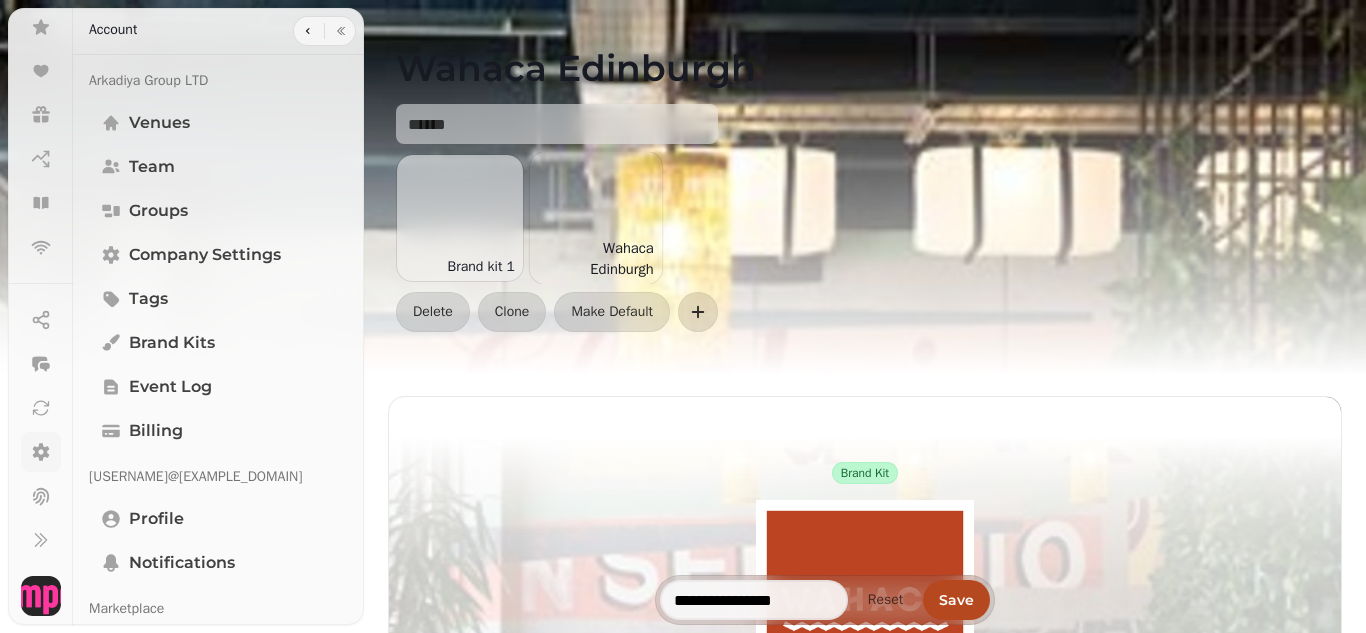 click at bounding box center (596, 218) 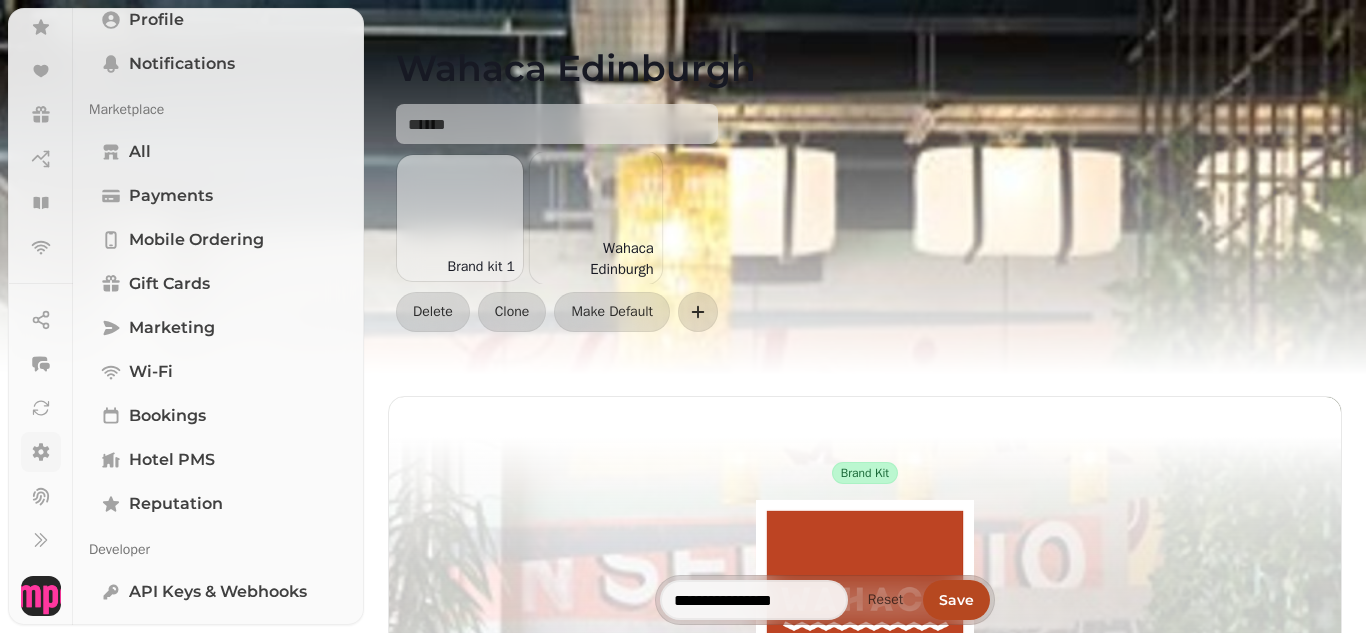 scroll, scrollTop: 500, scrollLeft: 0, axis: vertical 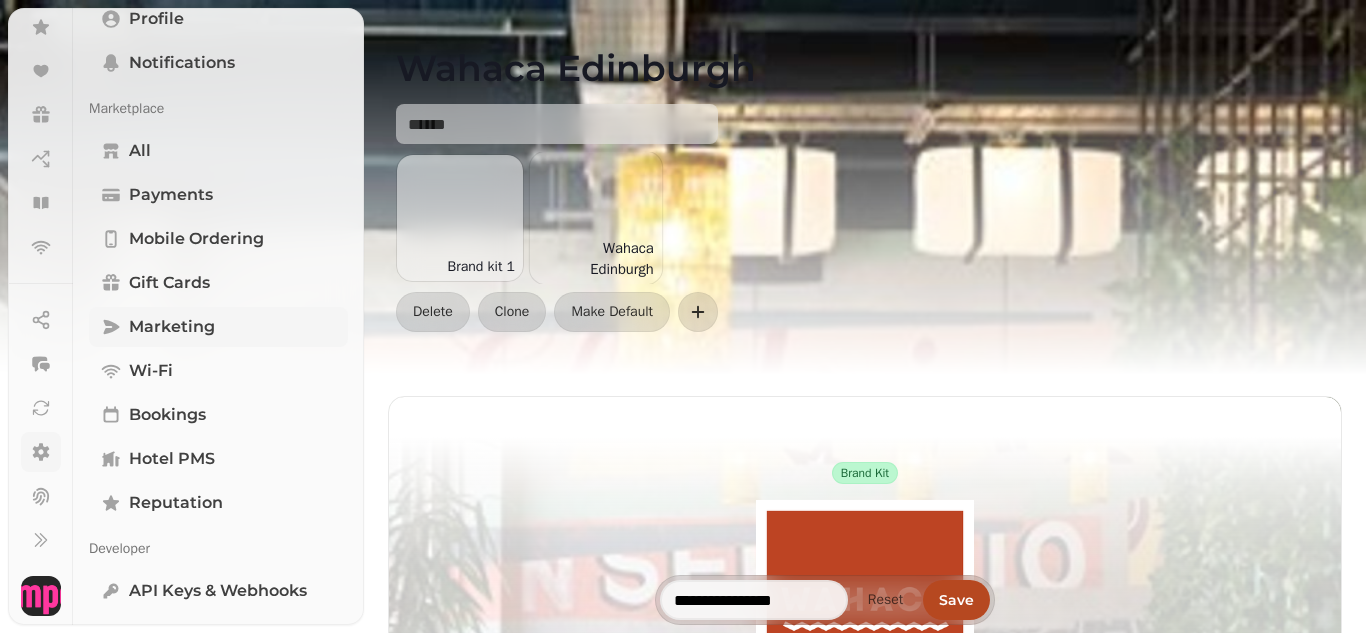 click on "Marketing" at bounding box center [172, 327] 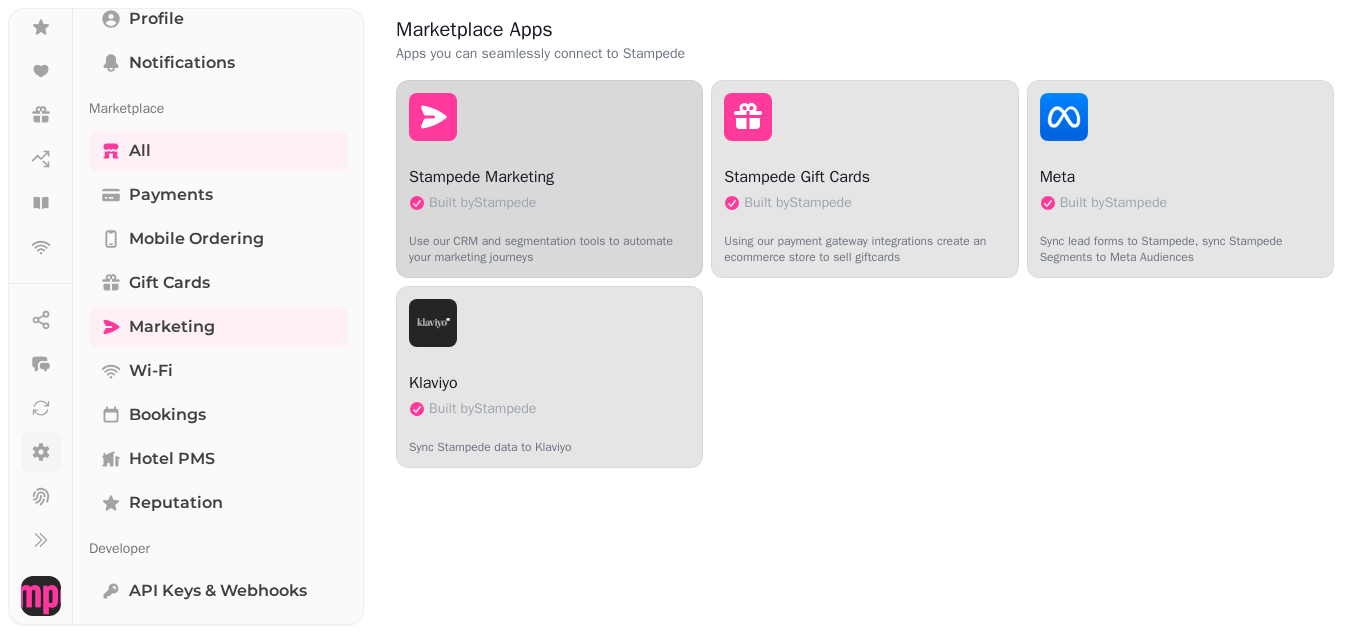 click at bounding box center [549, 117] 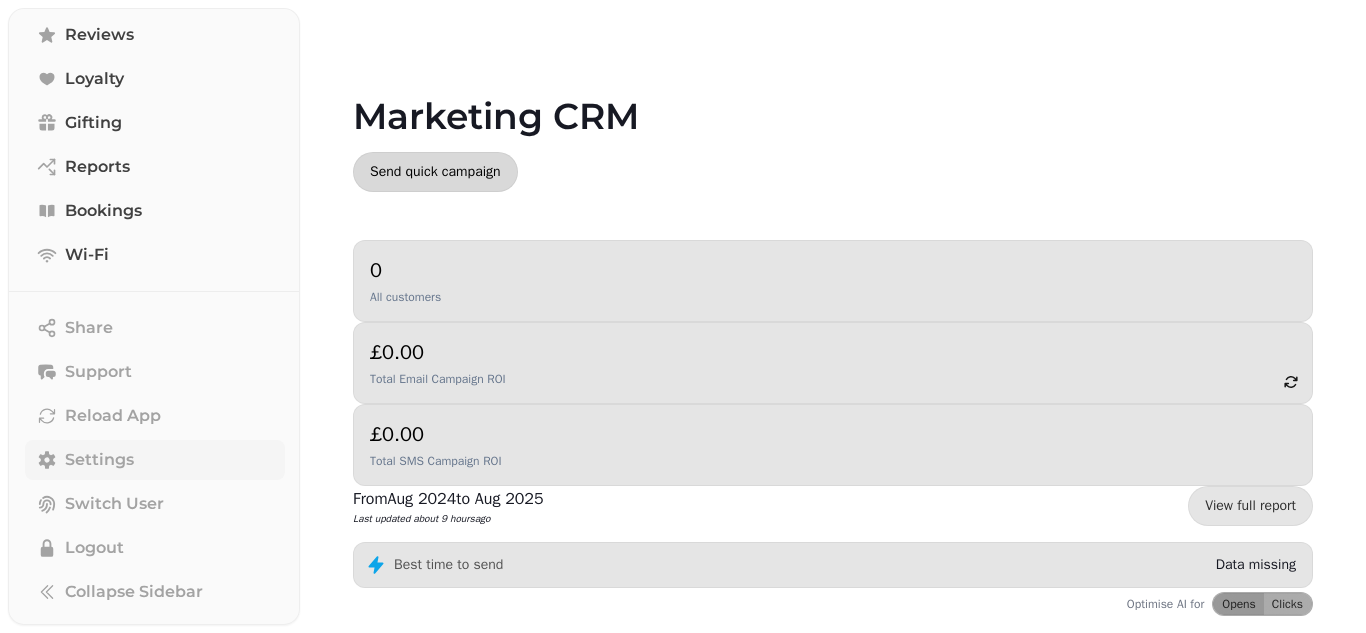 click on "Send quick campaign" at bounding box center [435, 172] 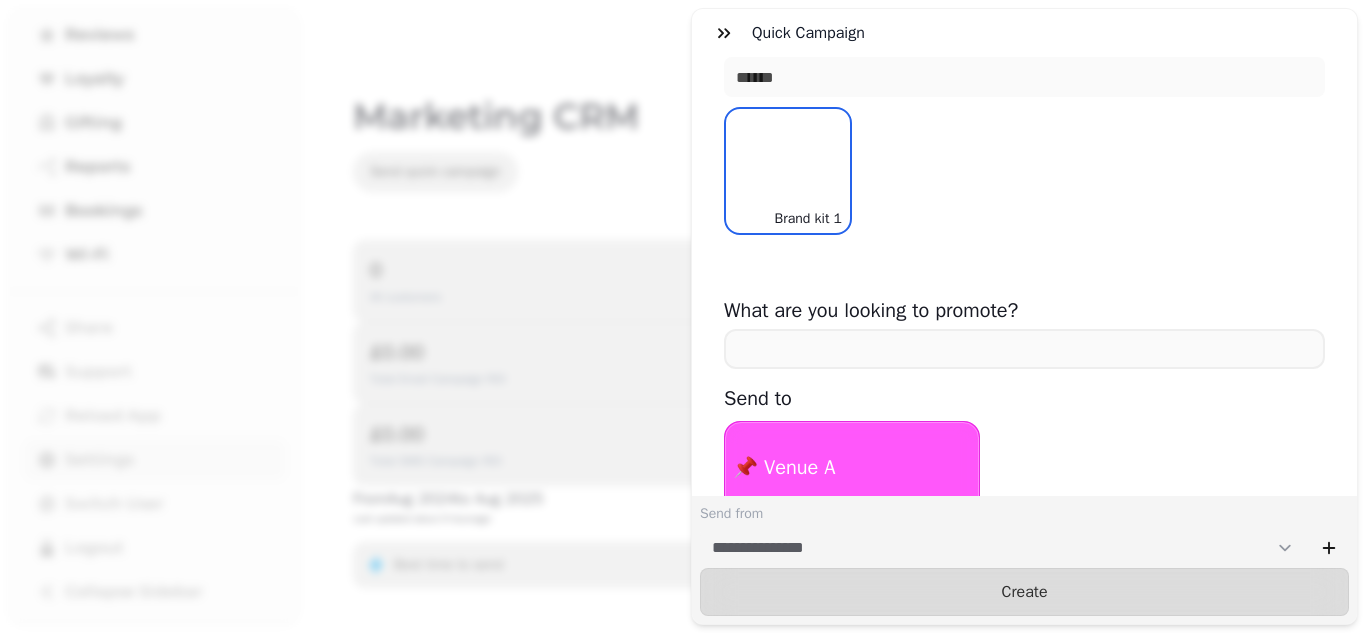 scroll, scrollTop: 0, scrollLeft: 0, axis: both 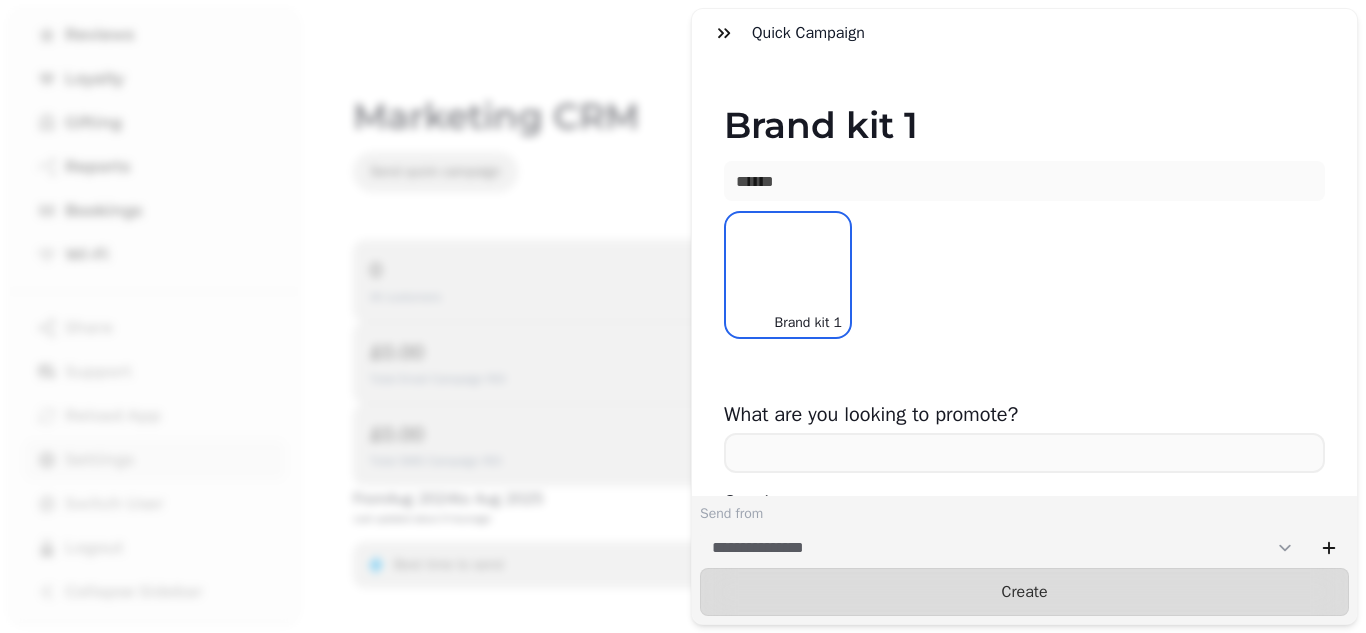 click on "**********" at bounding box center [683, 332] 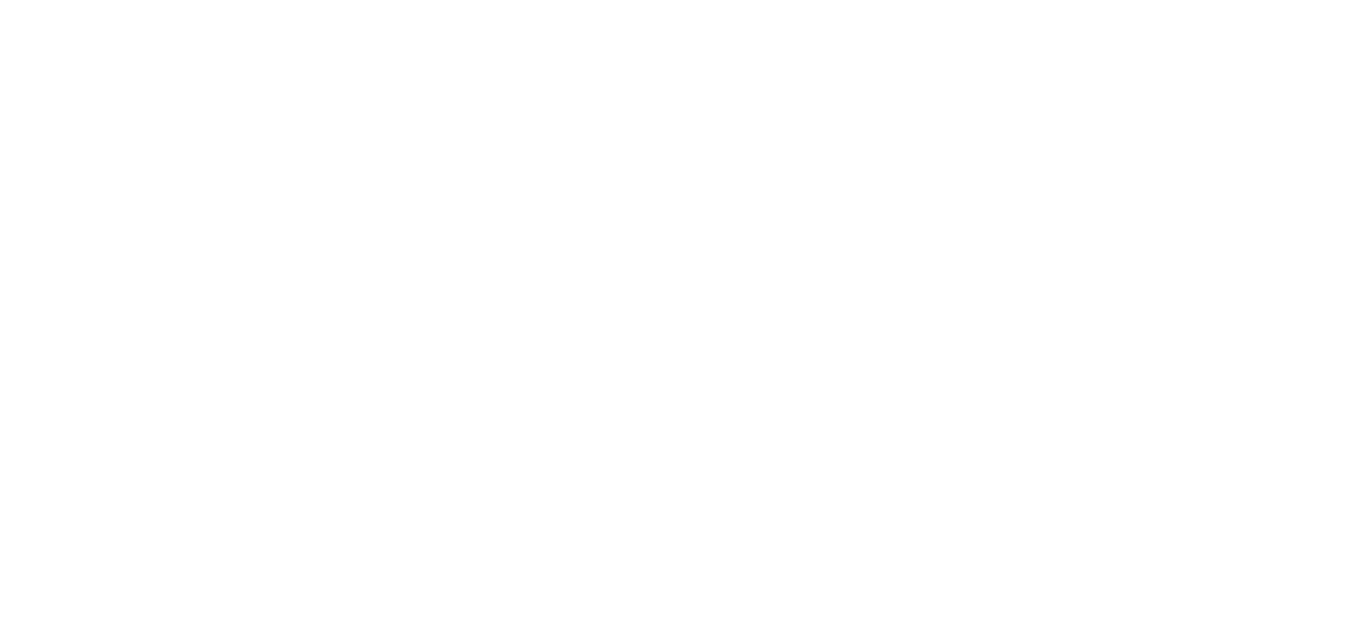 scroll, scrollTop: 0, scrollLeft: 0, axis: both 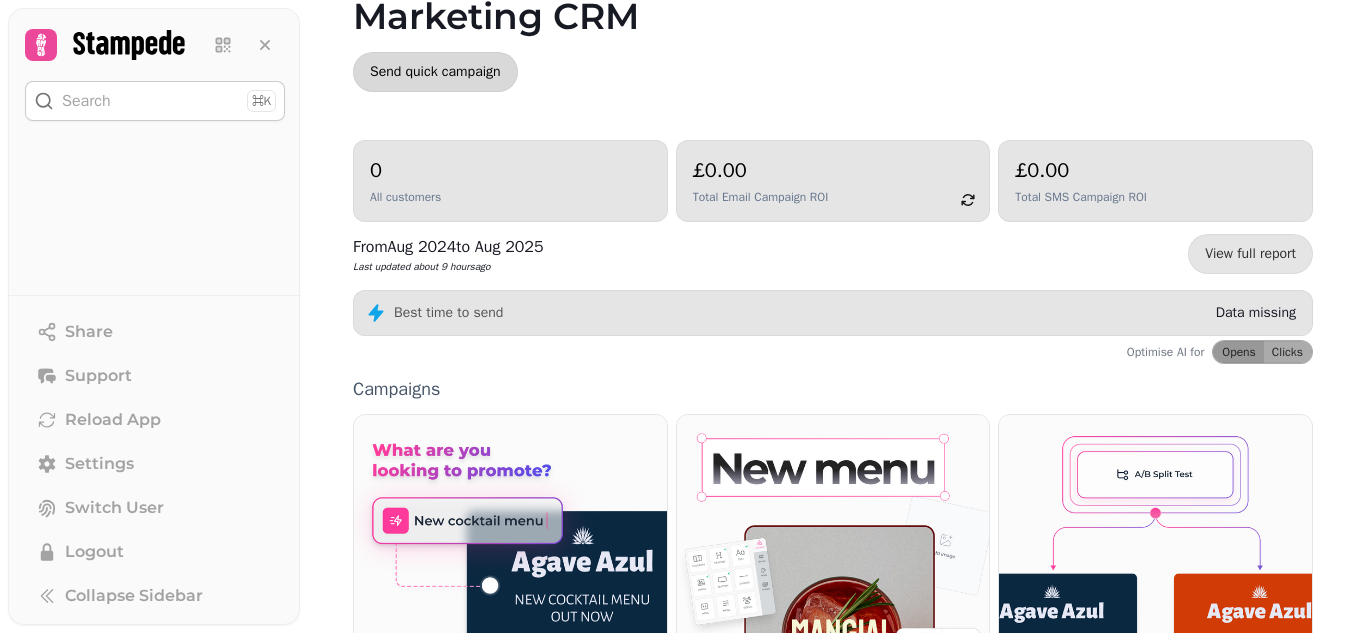 click on "Send quick campaign" at bounding box center (435, 72) 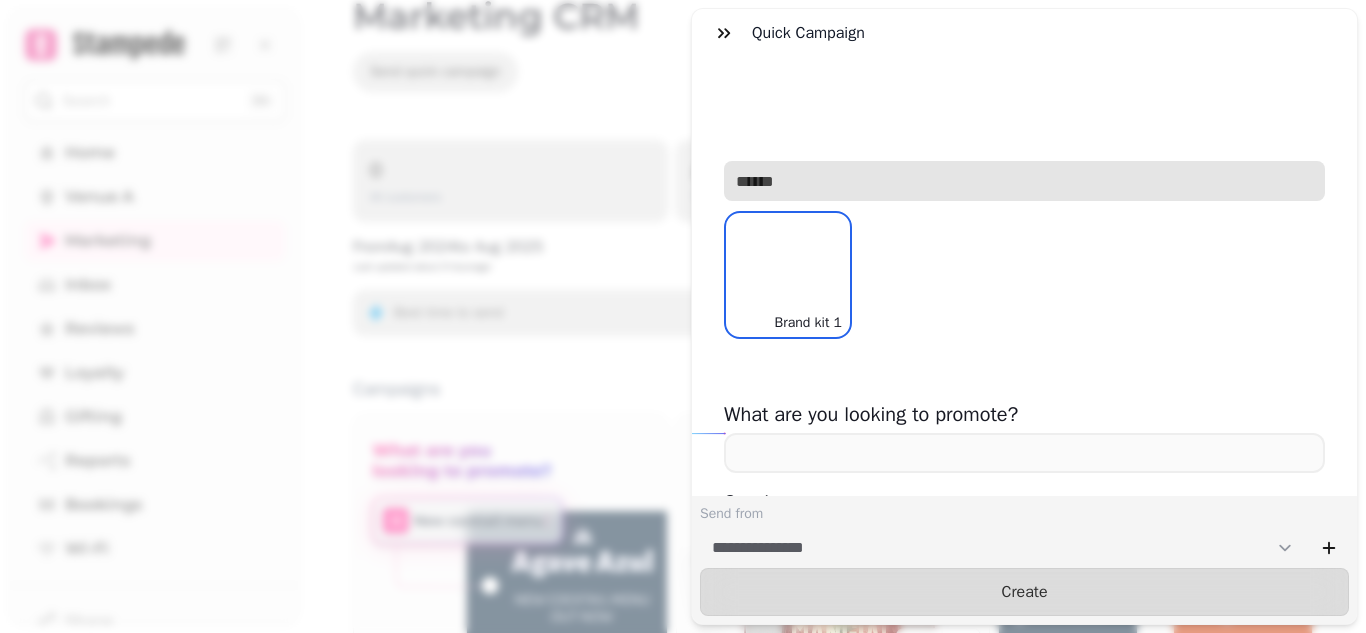 click at bounding box center (1024, 181) 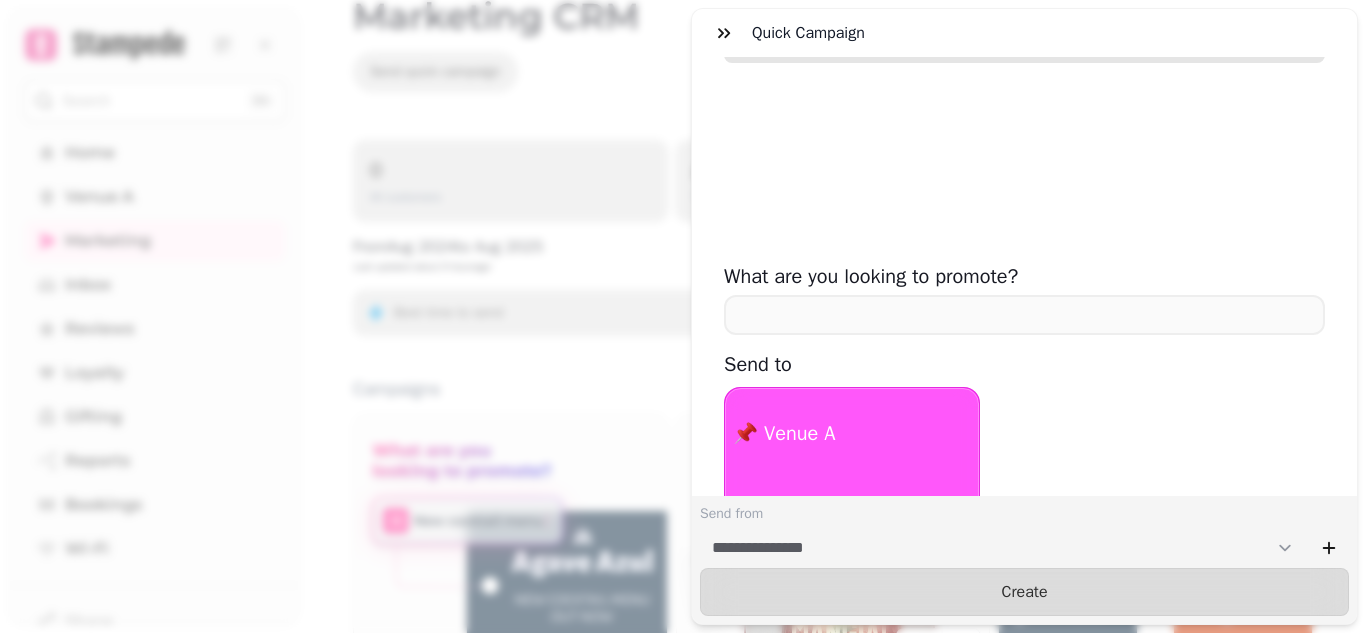 scroll, scrollTop: 0, scrollLeft: 0, axis: both 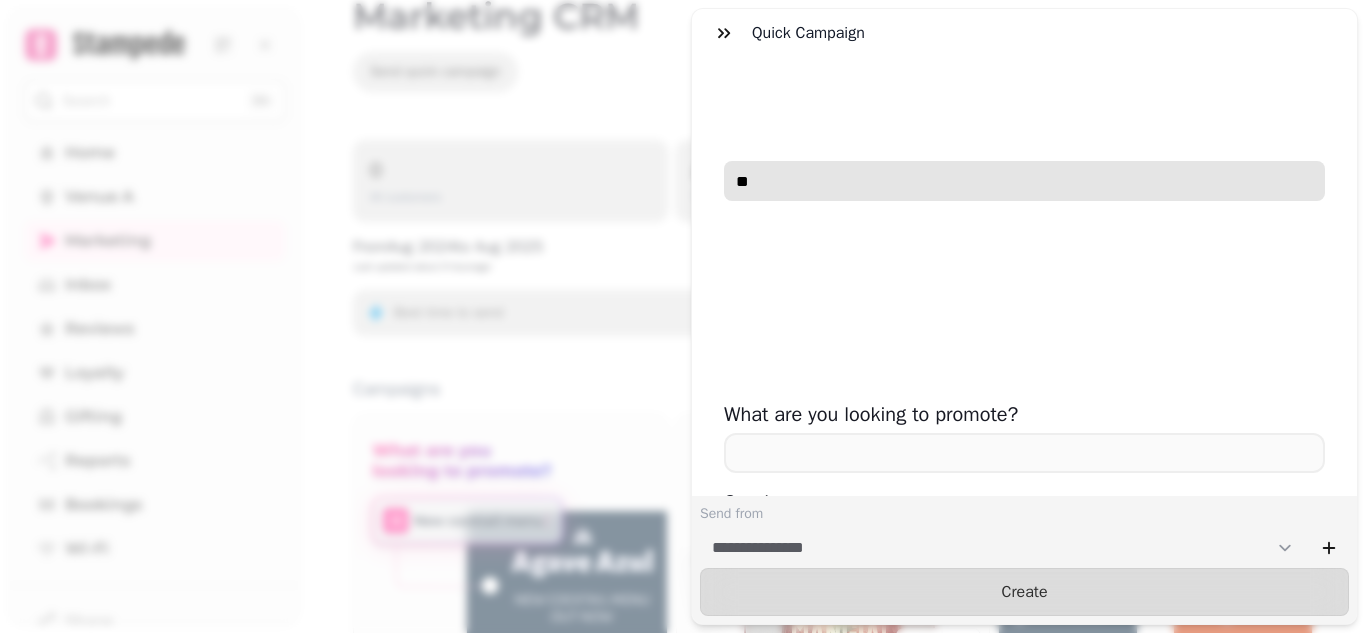 click on "**" at bounding box center (1024, 181) 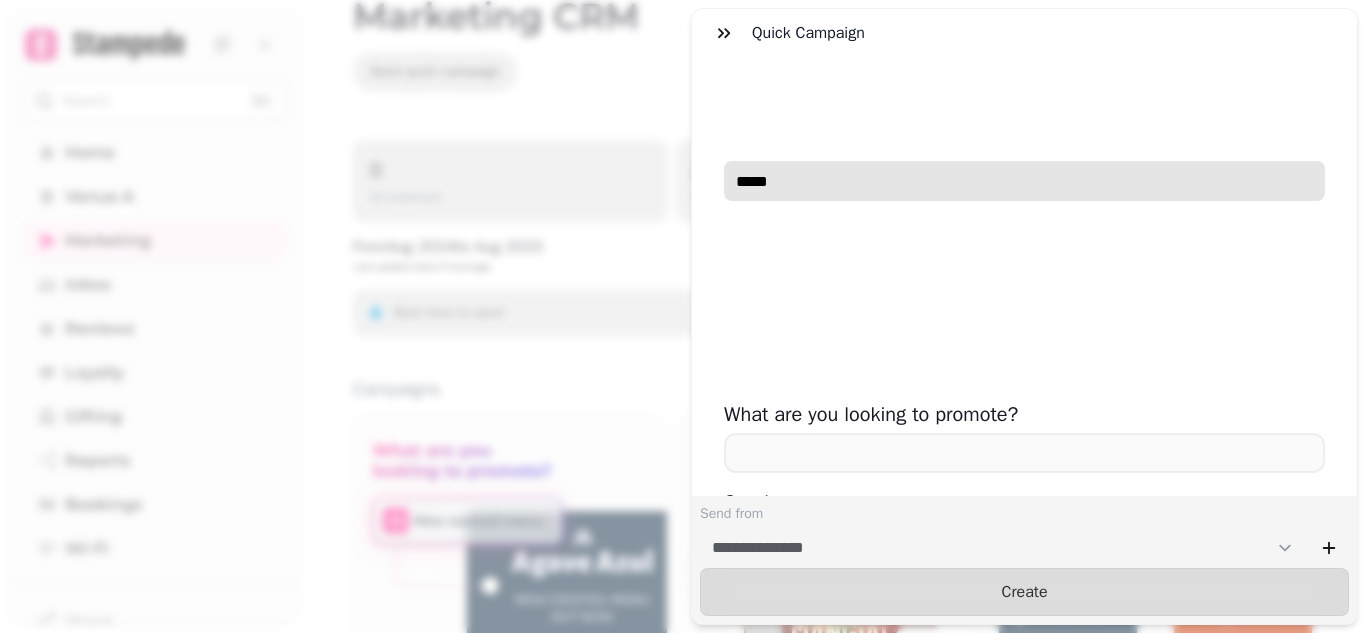 type on "******" 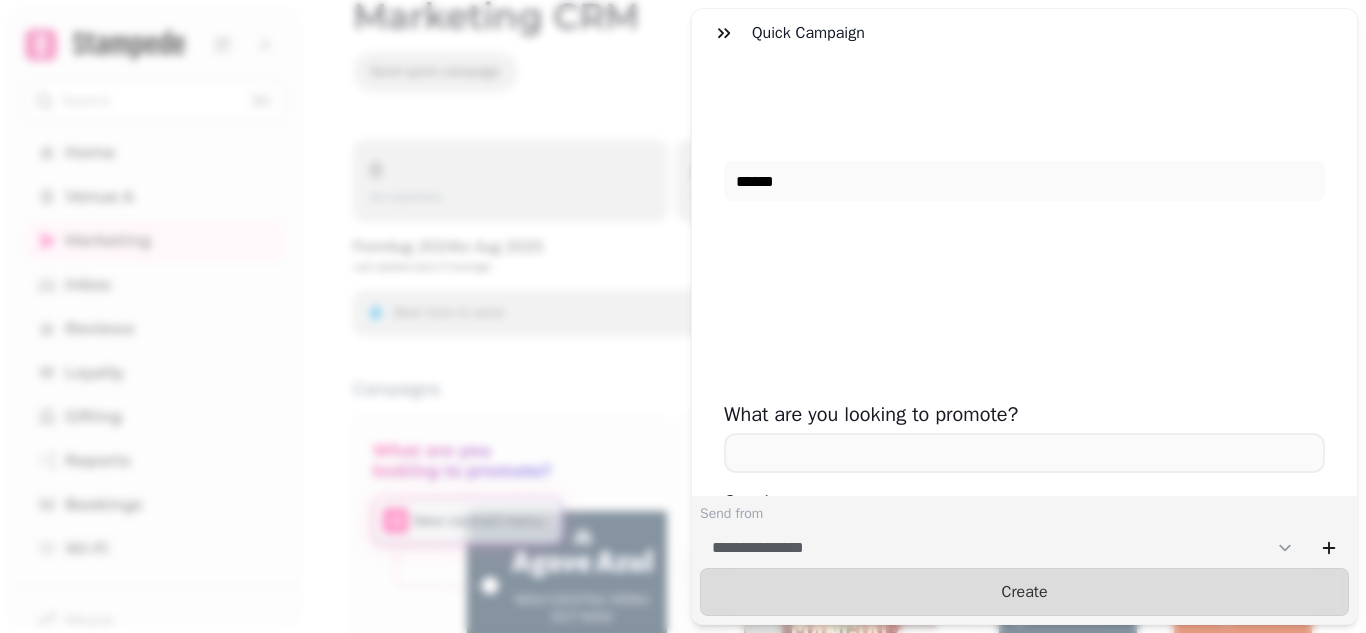click on "**********" at bounding box center [683, 332] 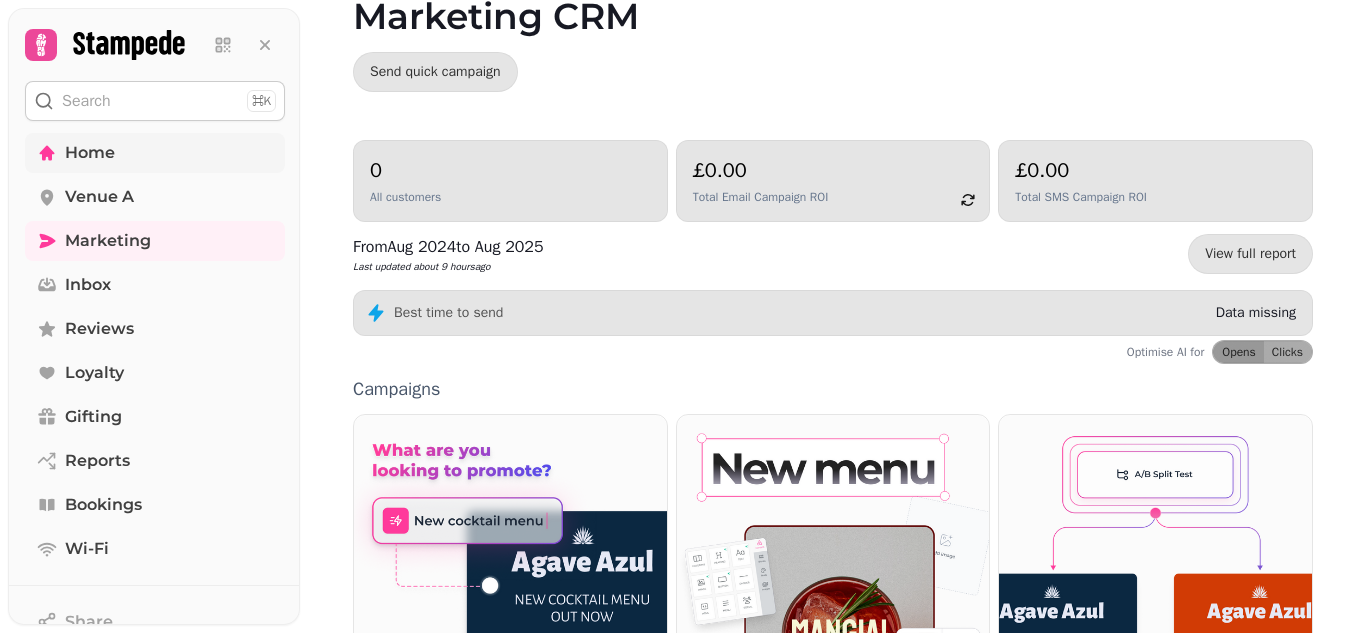 click on "Home" at bounding box center [90, 153] 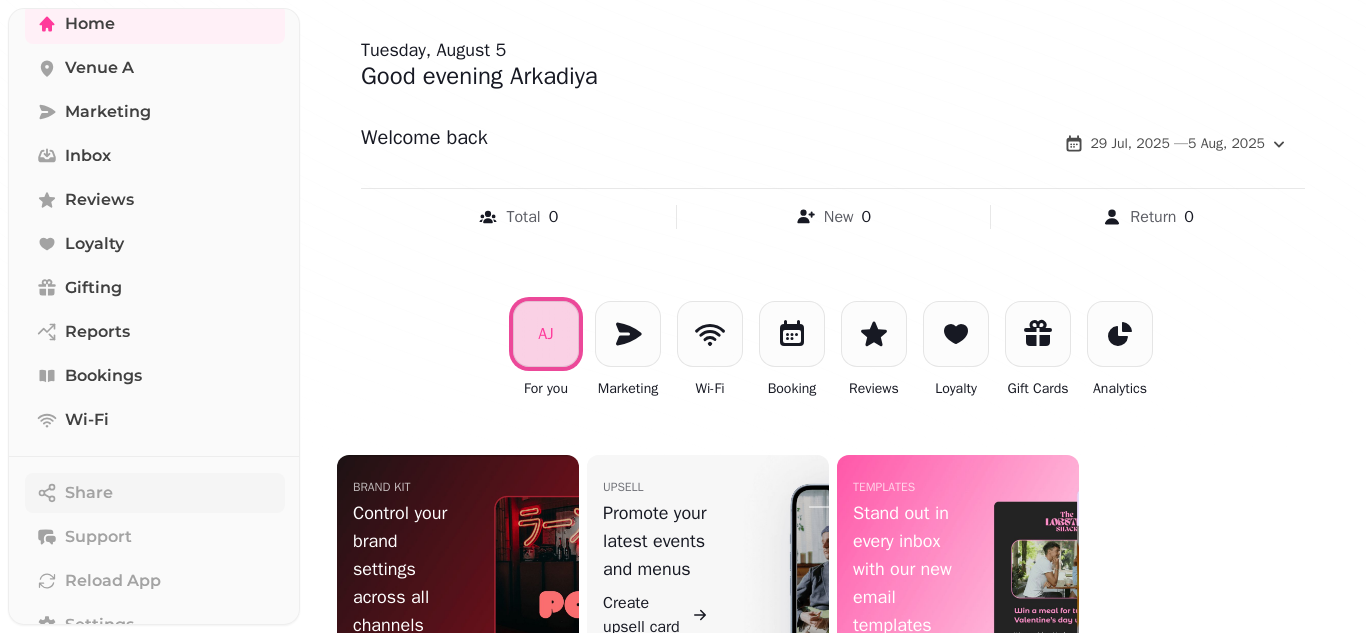 scroll, scrollTop: 290, scrollLeft: 0, axis: vertical 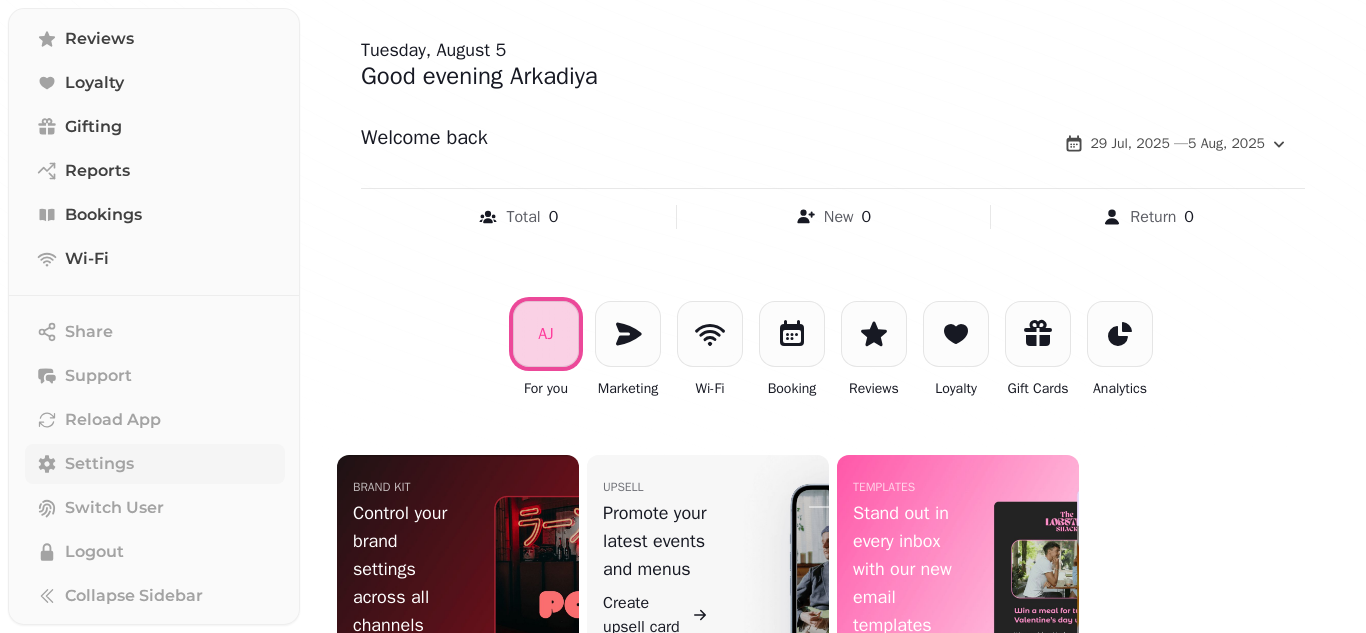 click on "Settings" at bounding box center (99, 464) 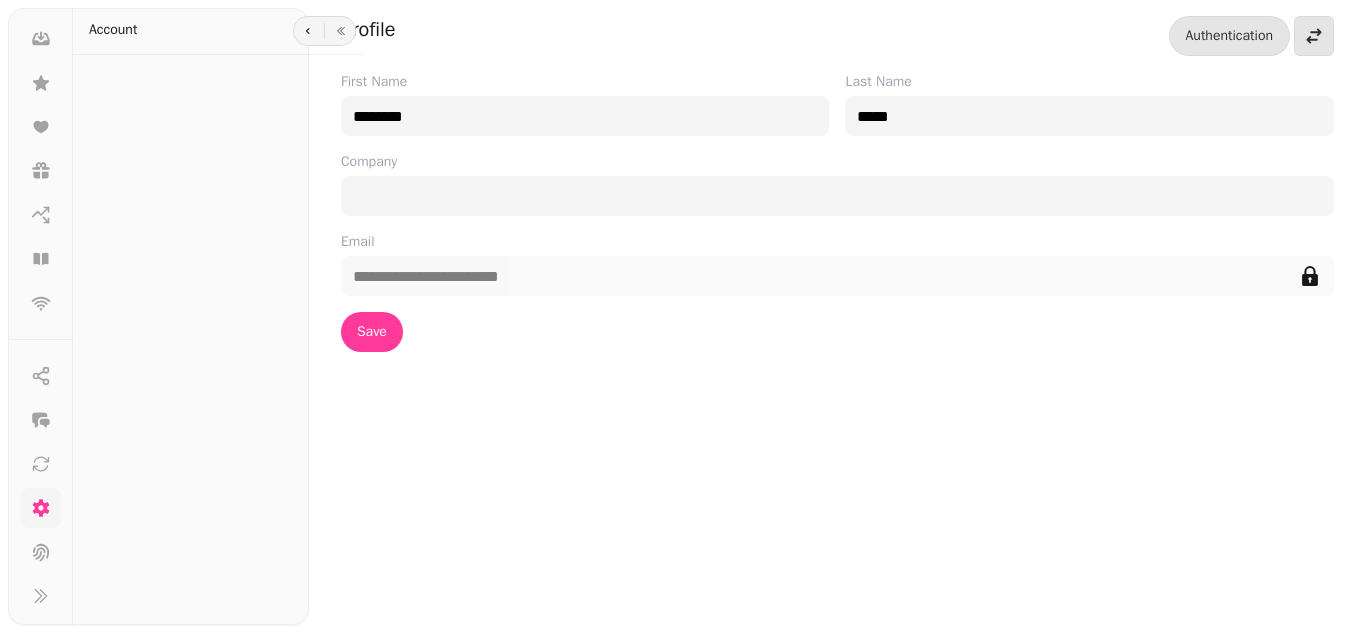 scroll, scrollTop: 238, scrollLeft: 0, axis: vertical 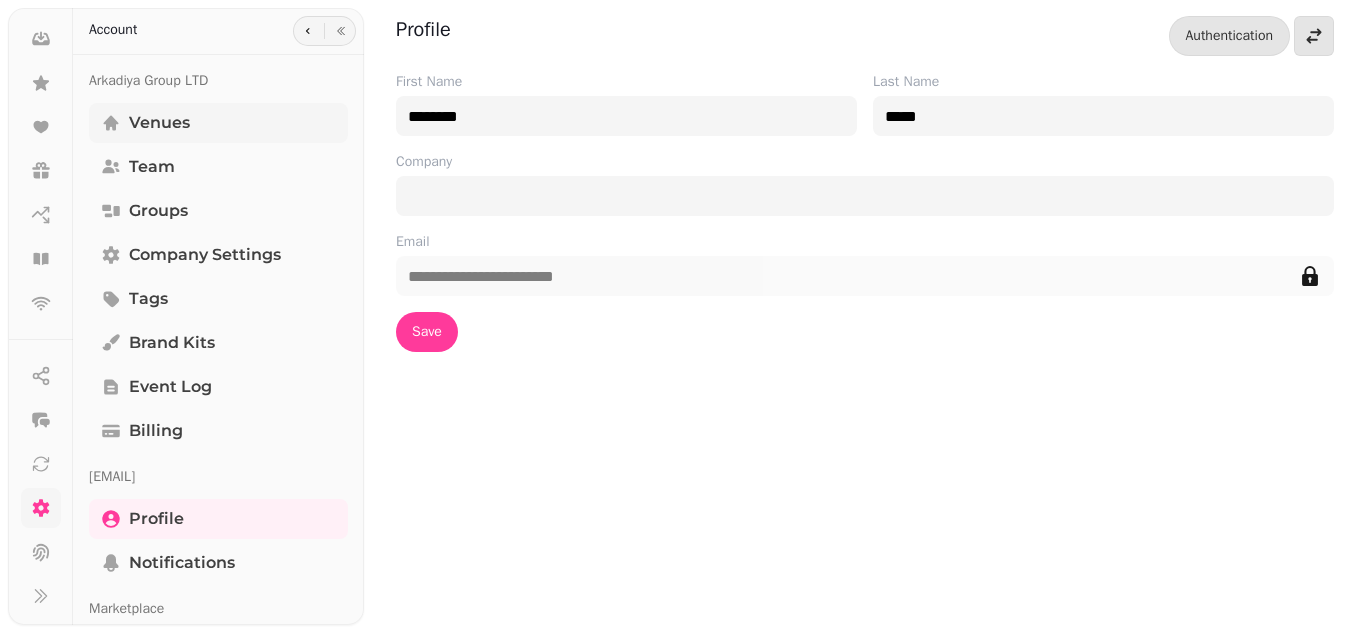 click on "Venues" at bounding box center [159, 123] 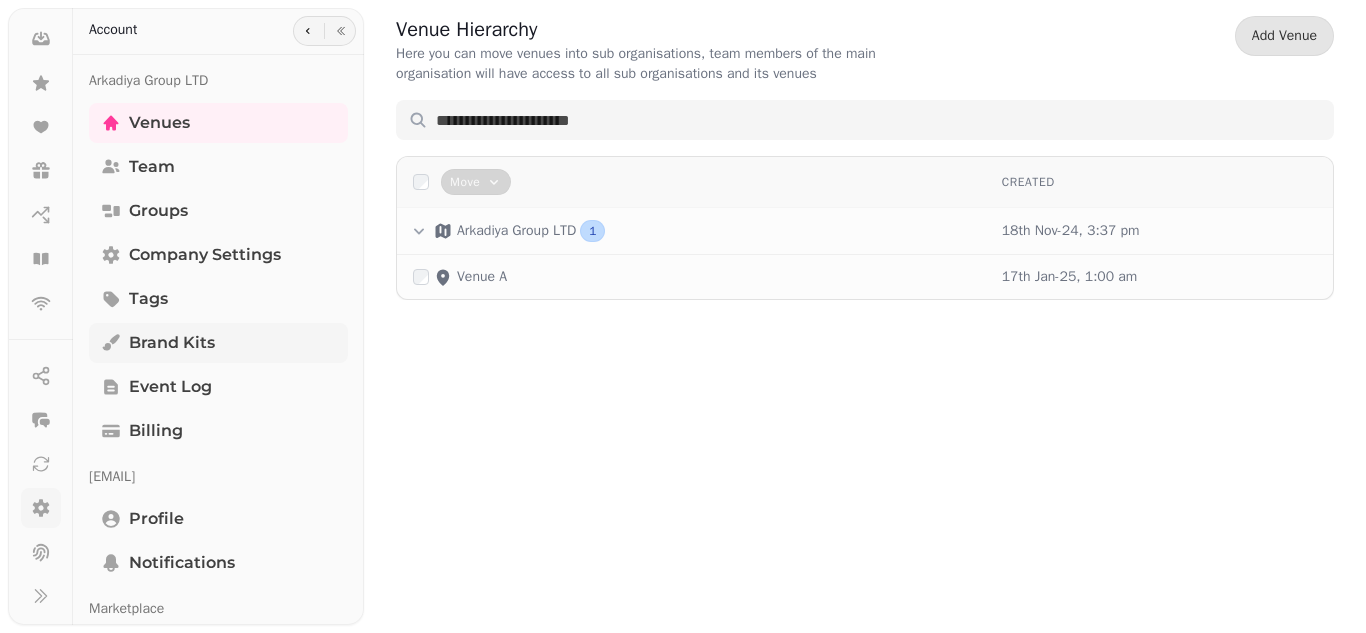 click on "Brand Kits" at bounding box center [172, 343] 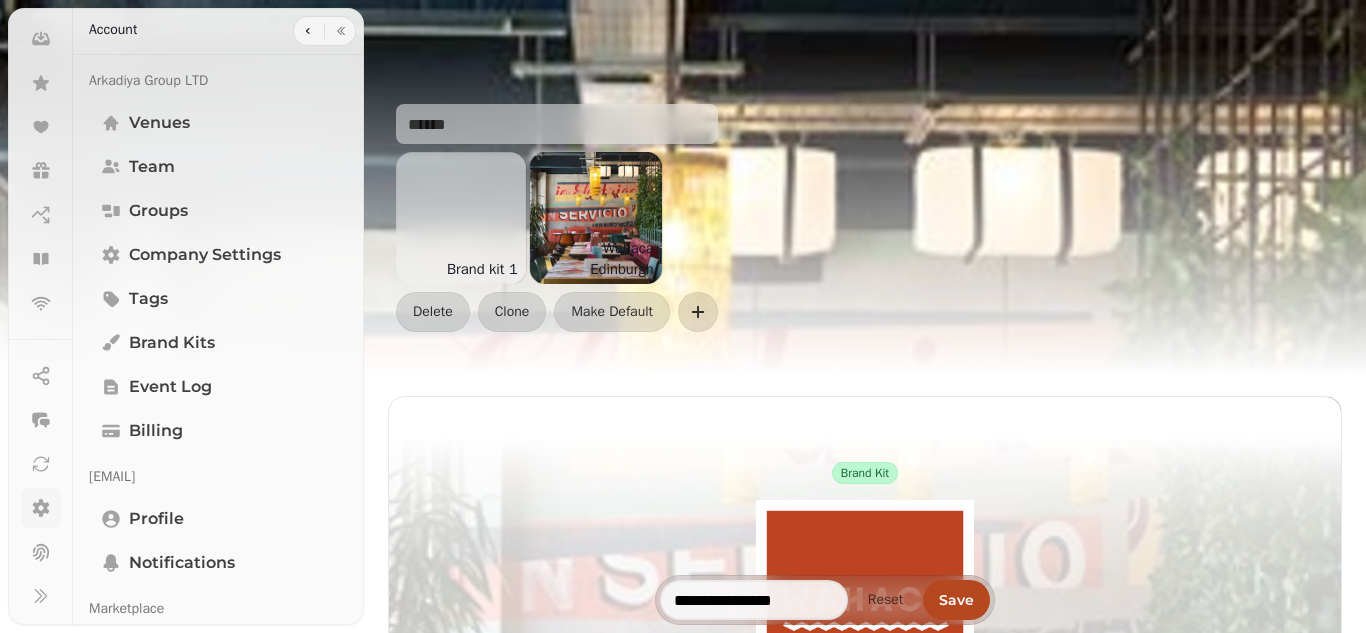 click at bounding box center (460, 218) 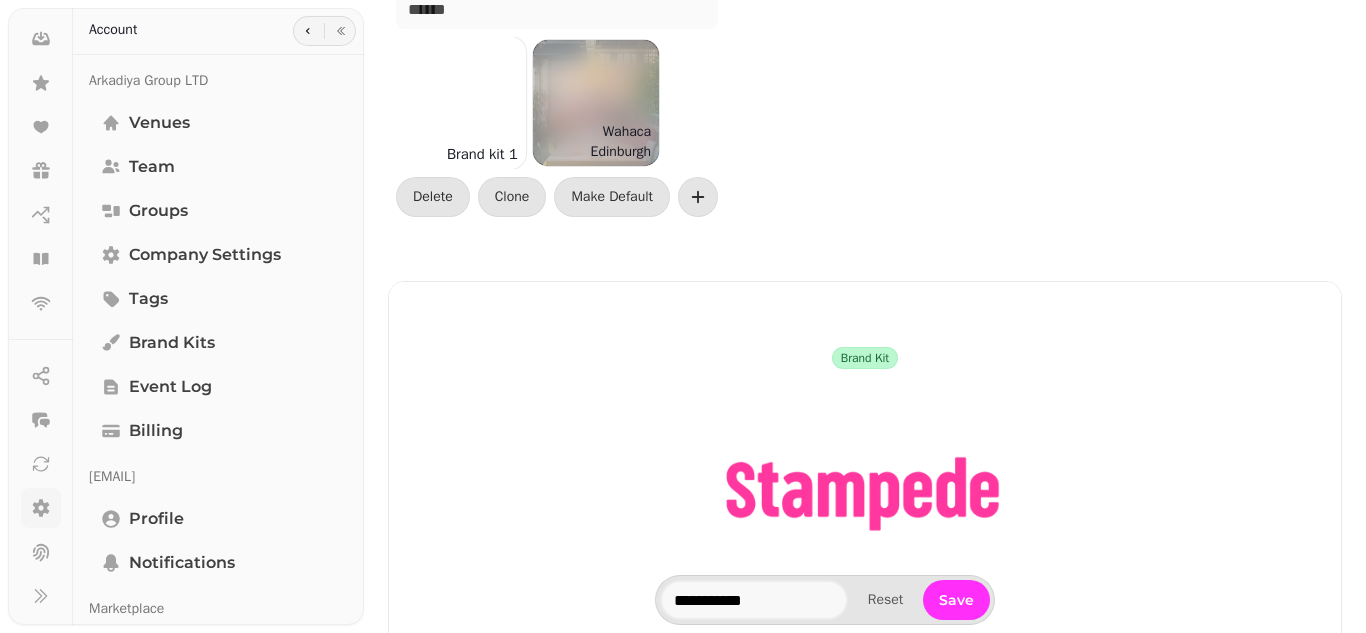 scroll, scrollTop: 0, scrollLeft: 0, axis: both 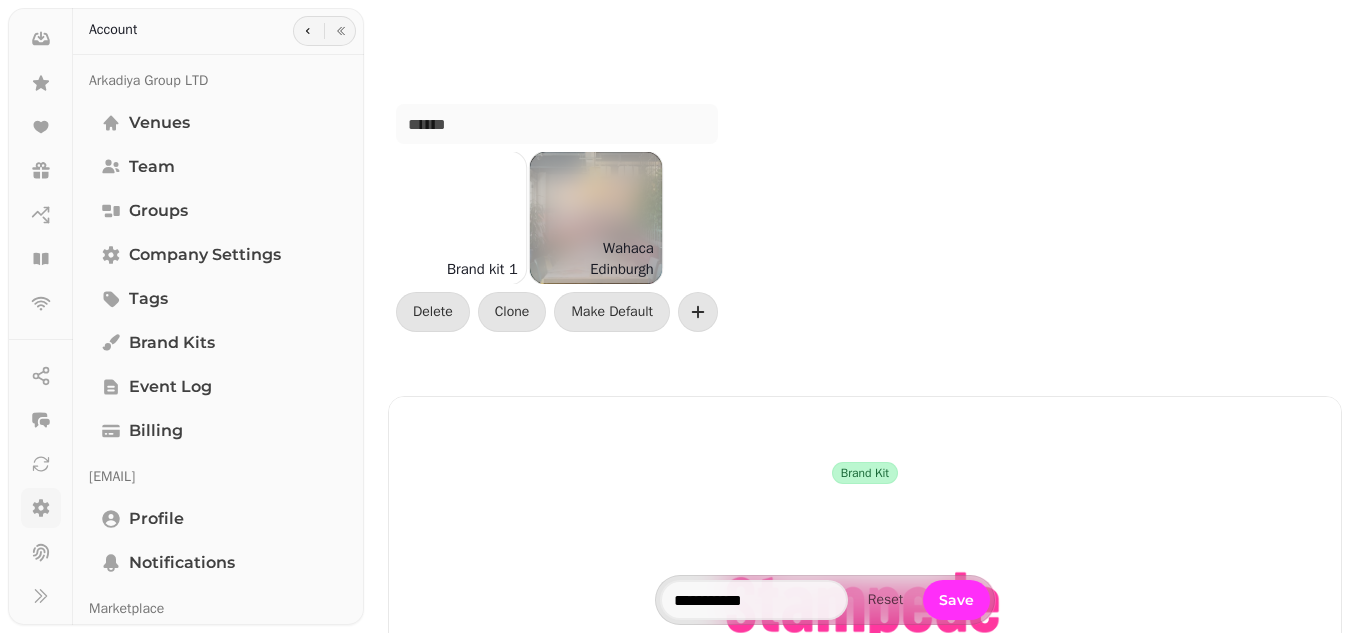 click at bounding box center [596, 218] 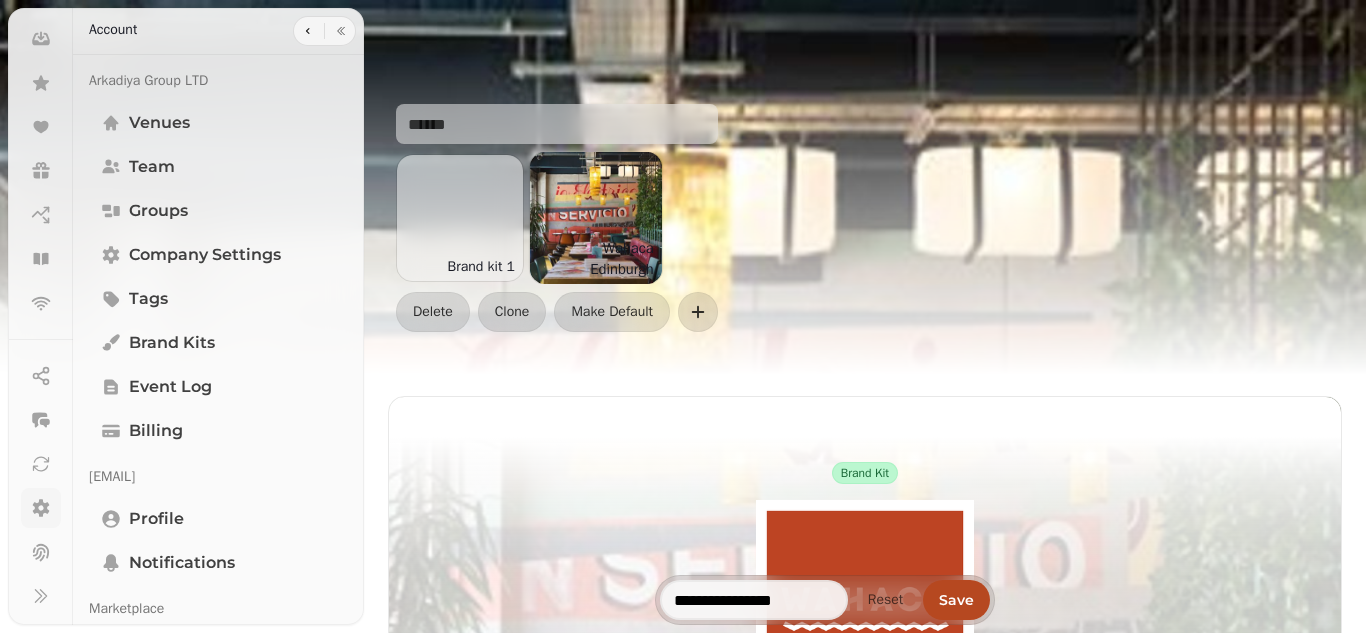 click at bounding box center [596, 218] 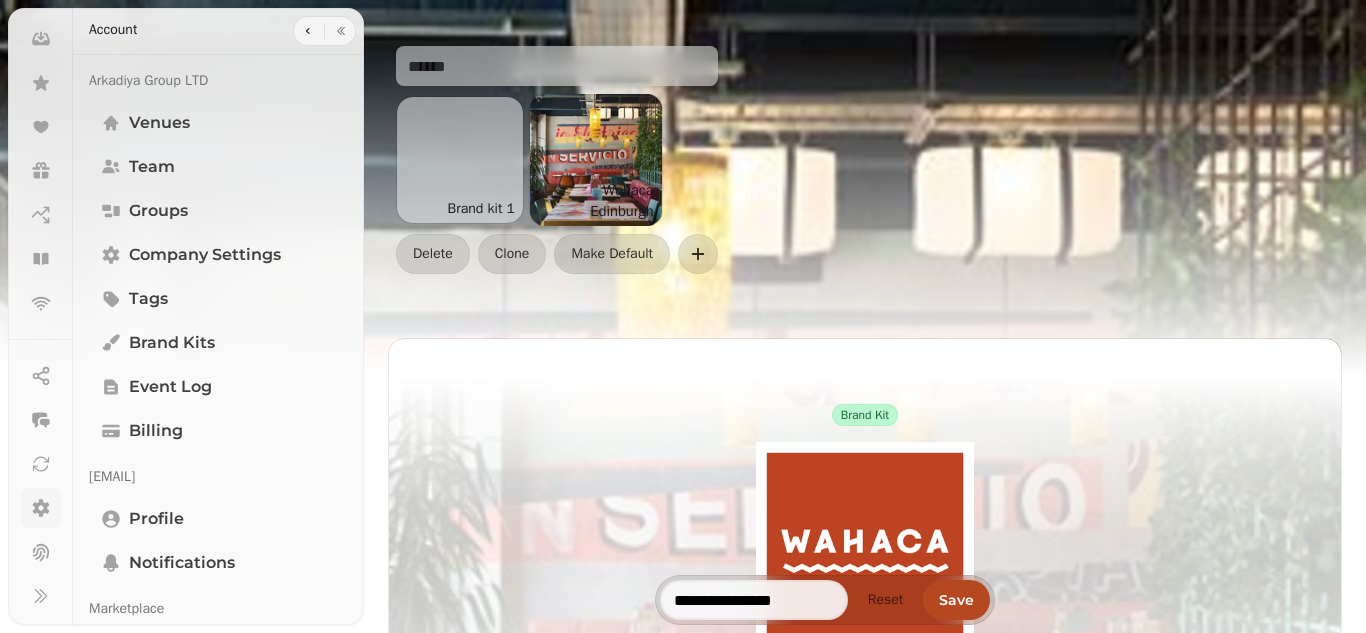 scroll, scrollTop: 0, scrollLeft: 0, axis: both 